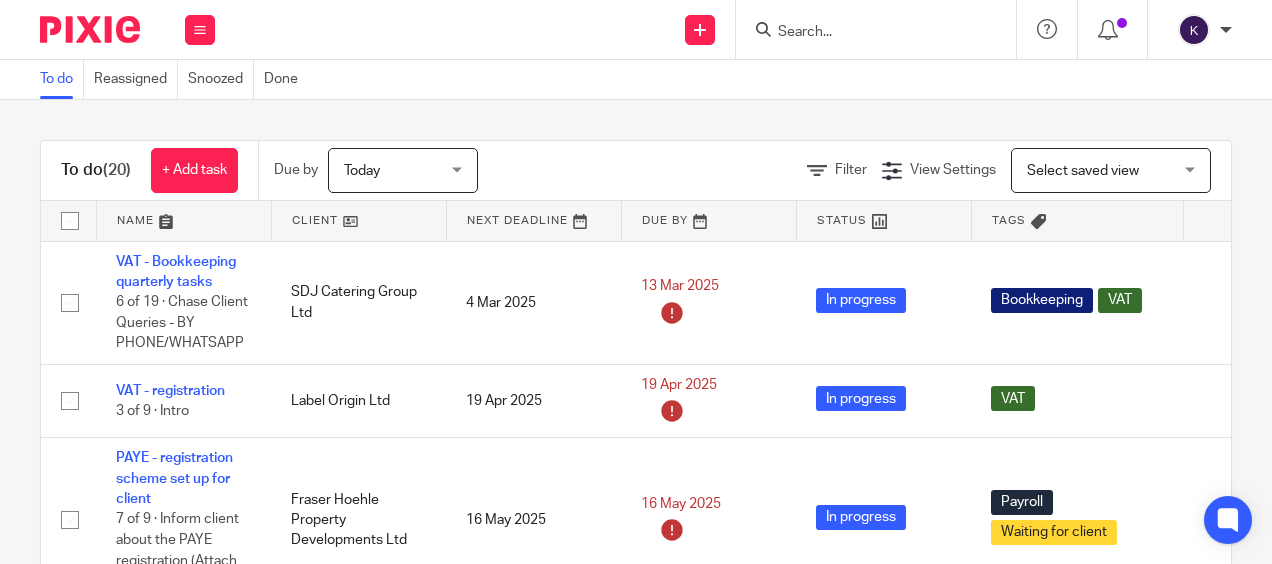scroll, scrollTop: 0, scrollLeft: 0, axis: both 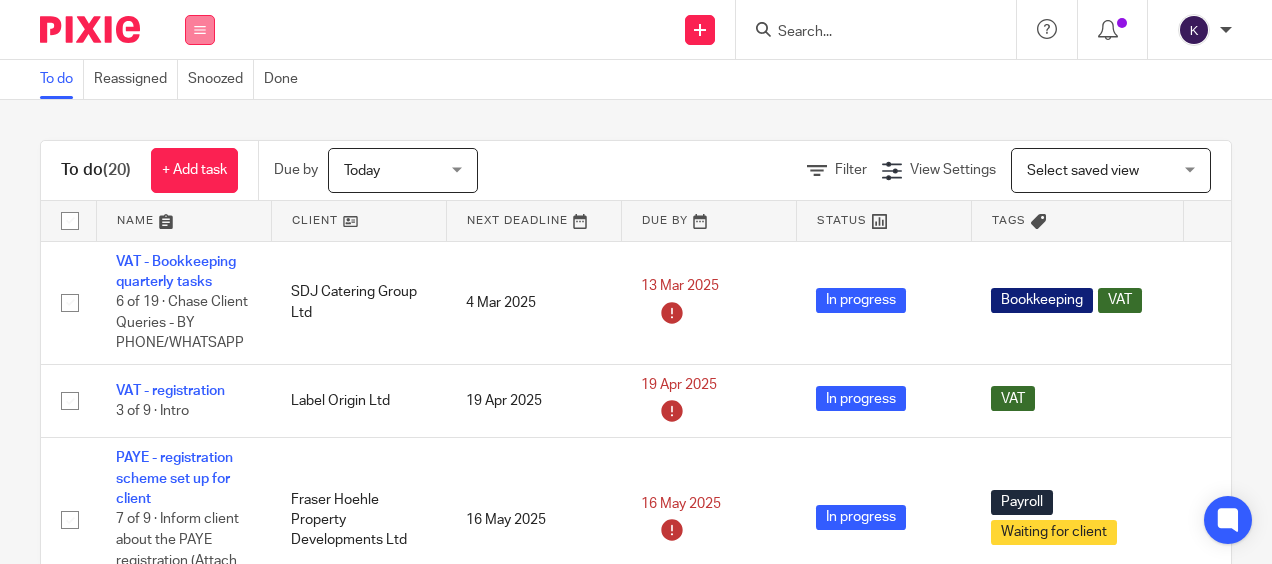 click at bounding box center (200, 30) 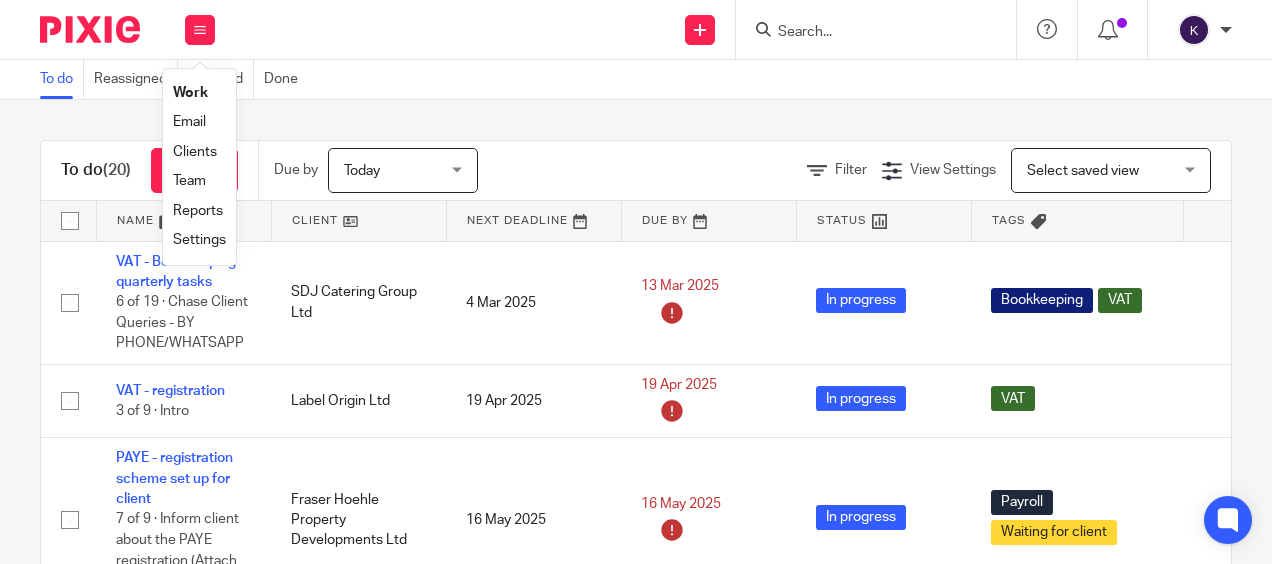 click on "Reports" at bounding box center [198, 211] 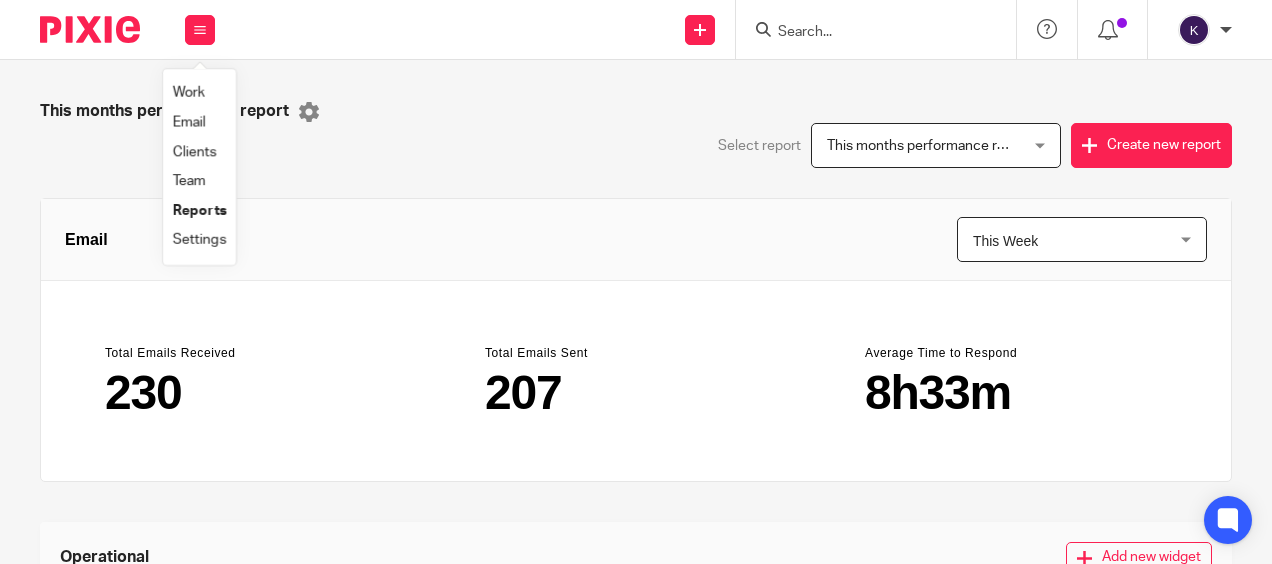 scroll, scrollTop: 0, scrollLeft: 0, axis: both 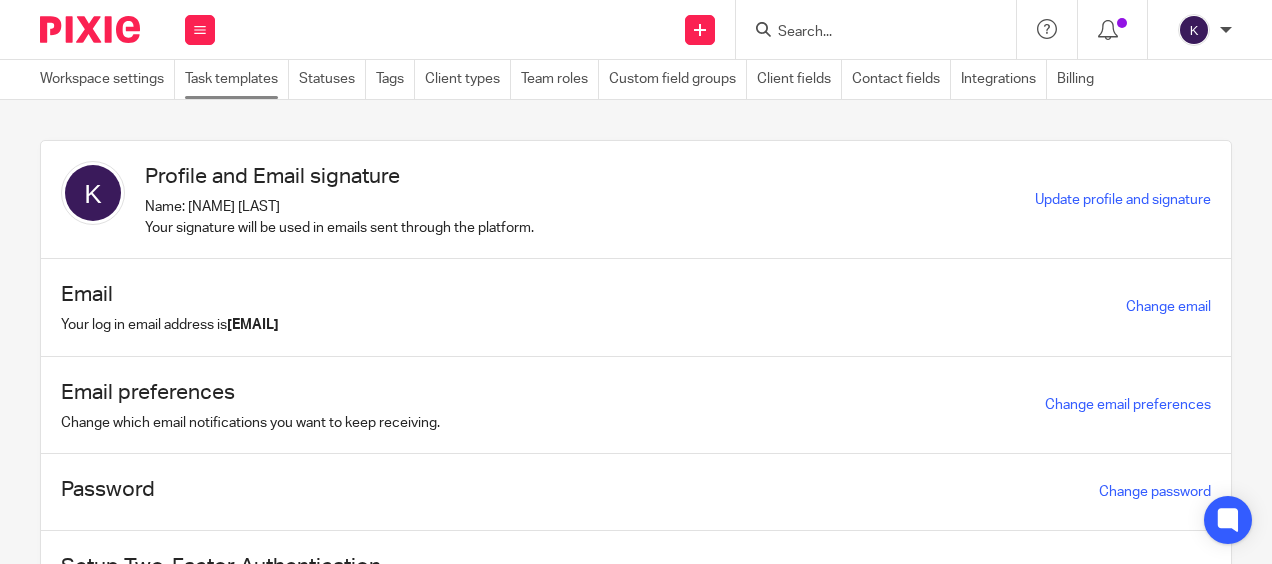 click on "Task templates" at bounding box center [237, 79] 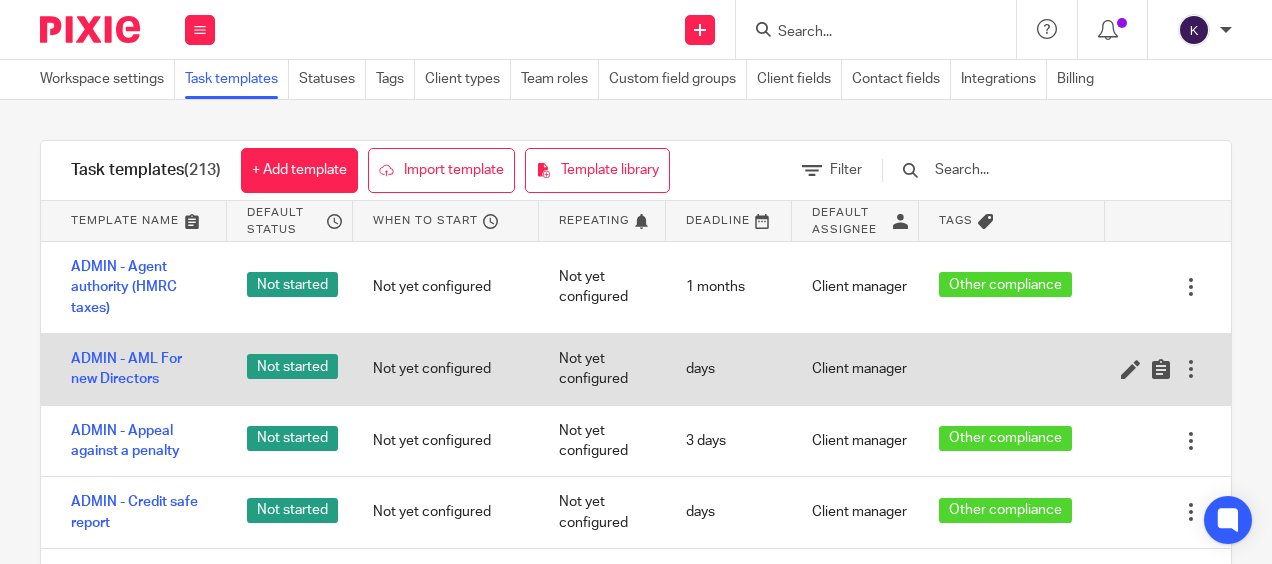 scroll, scrollTop: 0, scrollLeft: 0, axis: both 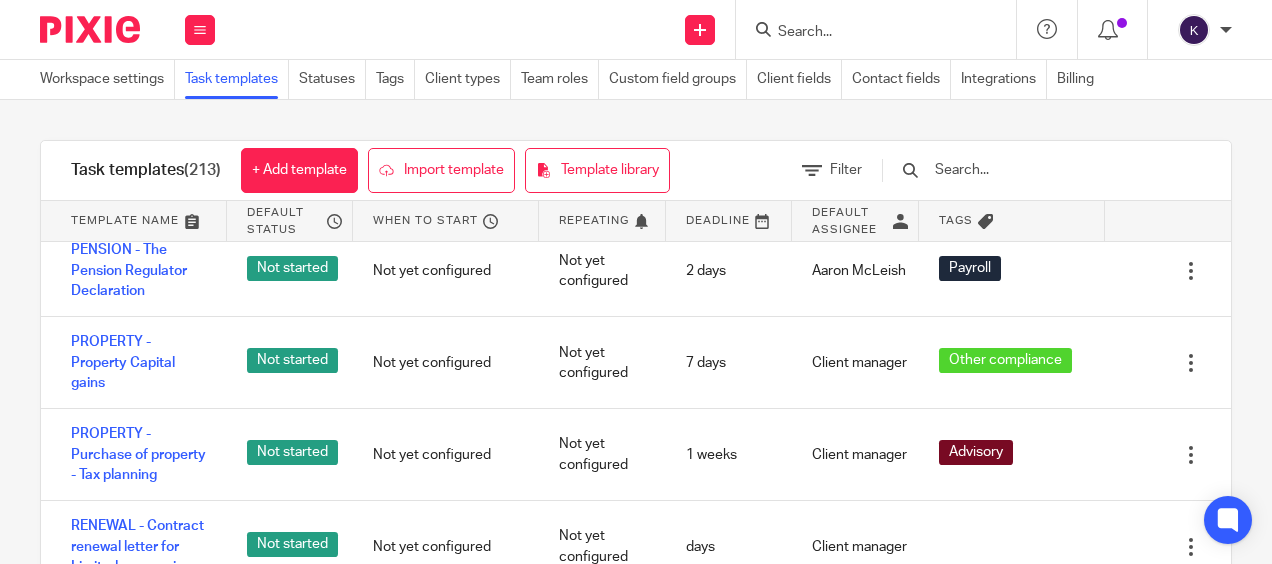 click at bounding box center (1049, 170) 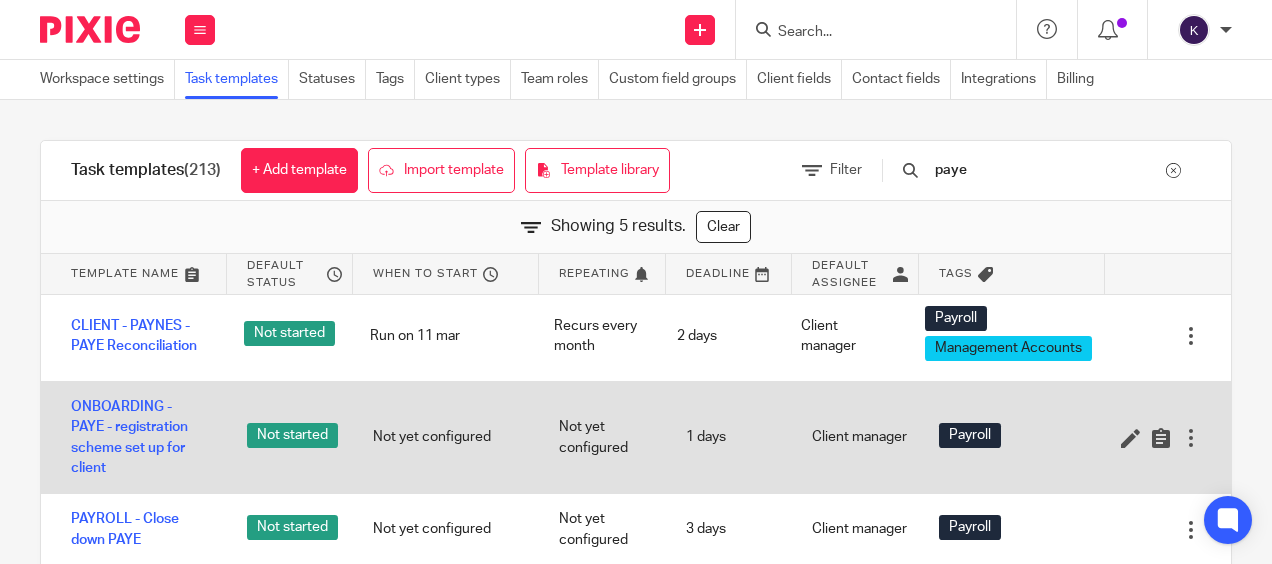 scroll, scrollTop: 0, scrollLeft: 0, axis: both 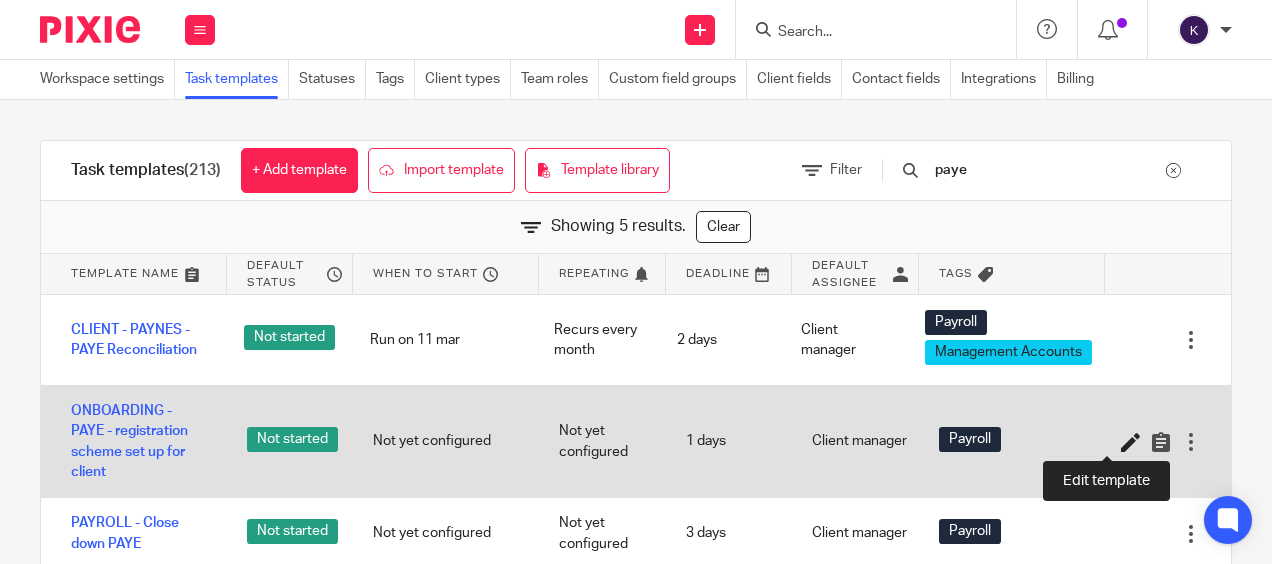 type on "paye" 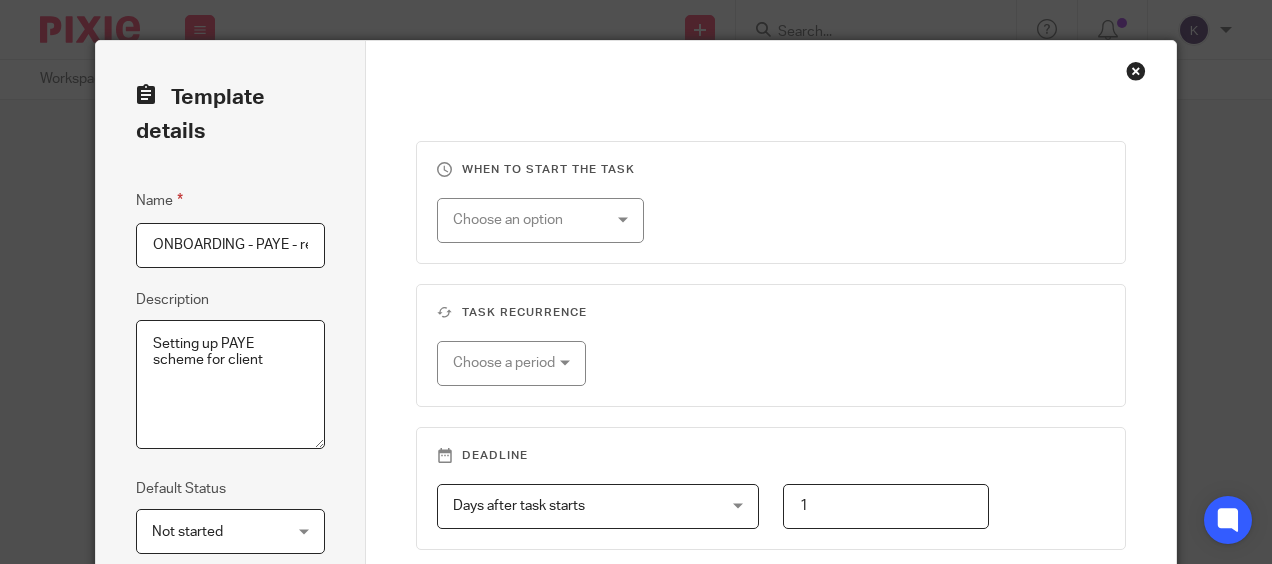 scroll, scrollTop: 0, scrollLeft: 0, axis: both 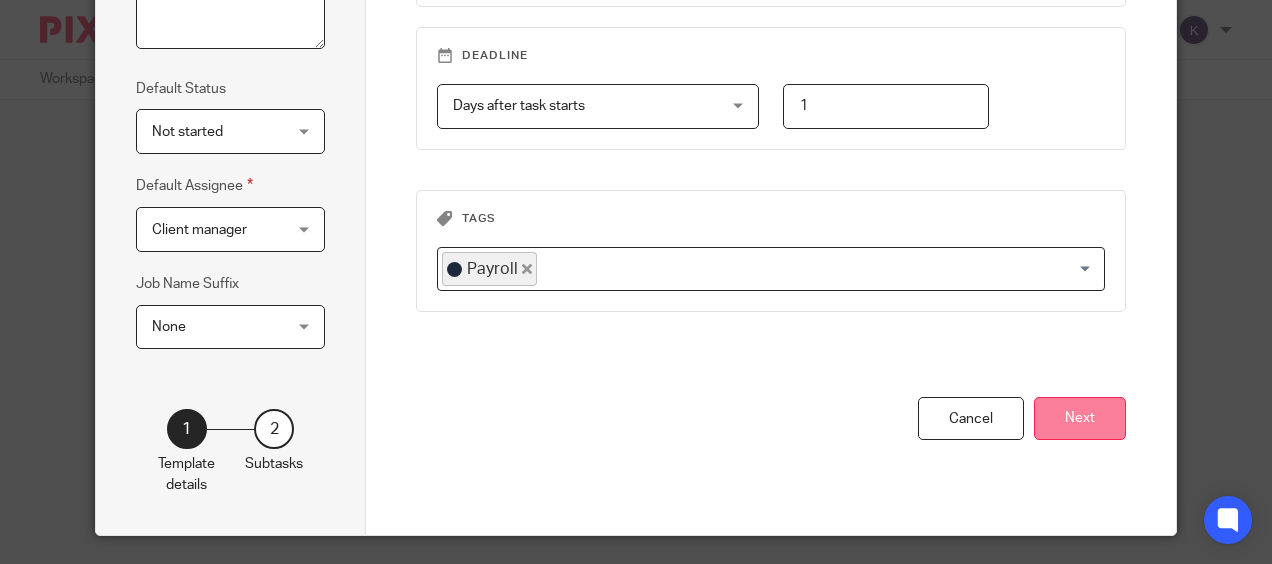 click on "Next" at bounding box center (1080, 418) 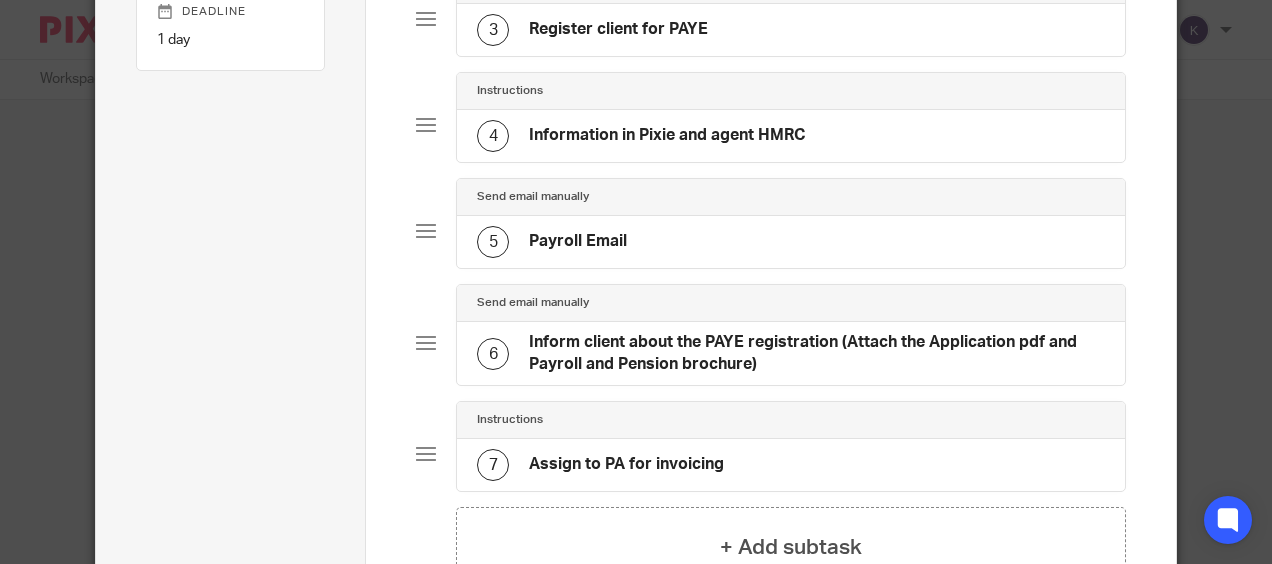 scroll, scrollTop: 0, scrollLeft: 0, axis: both 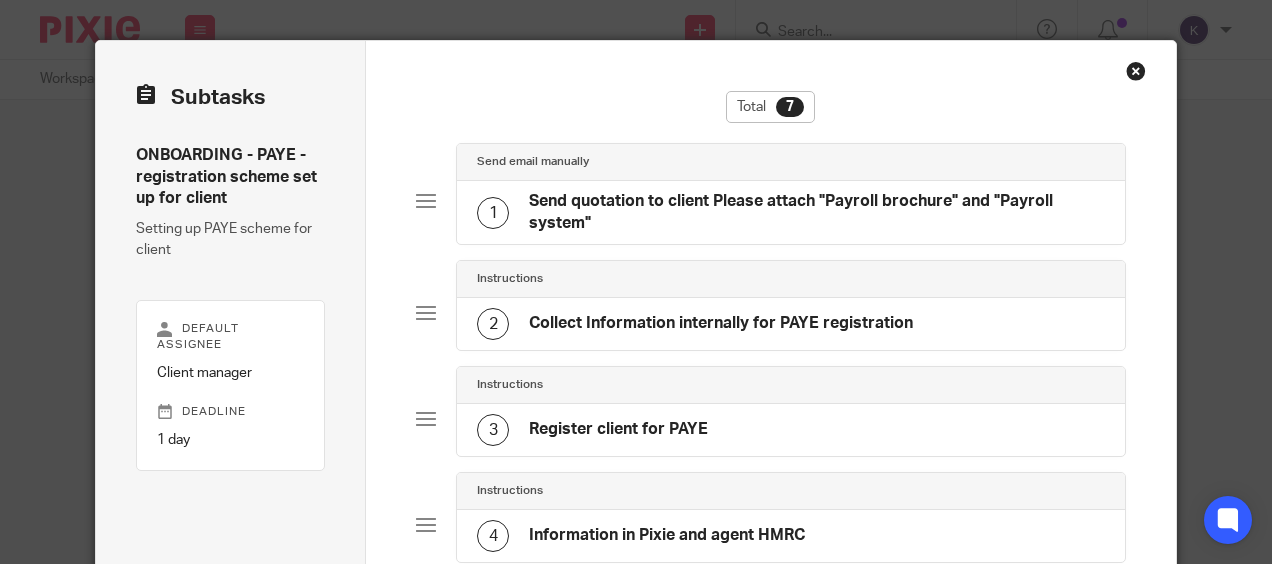 click on "2
Collect Information internally for PAYE registration" 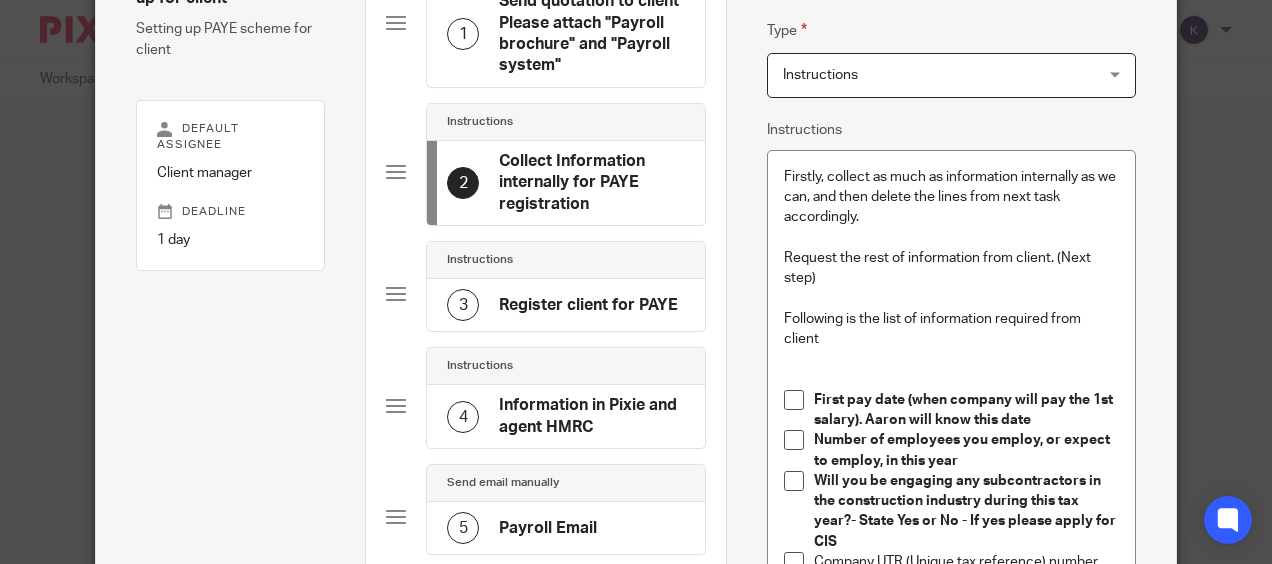 scroll, scrollTop: 300, scrollLeft: 0, axis: vertical 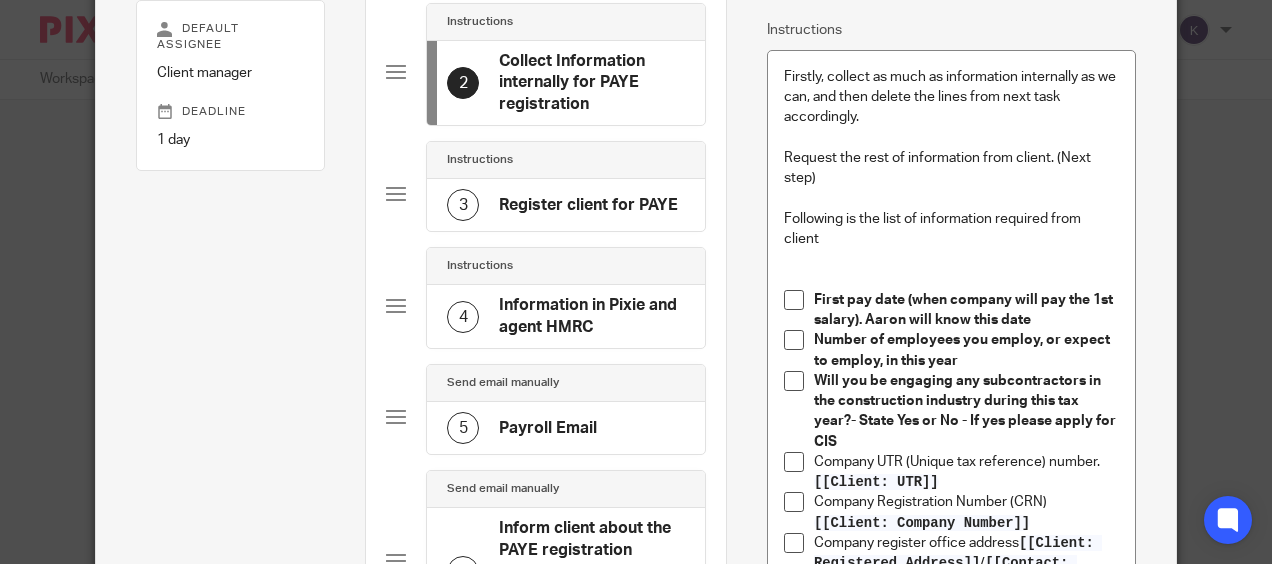 click on "5
Payroll Email" 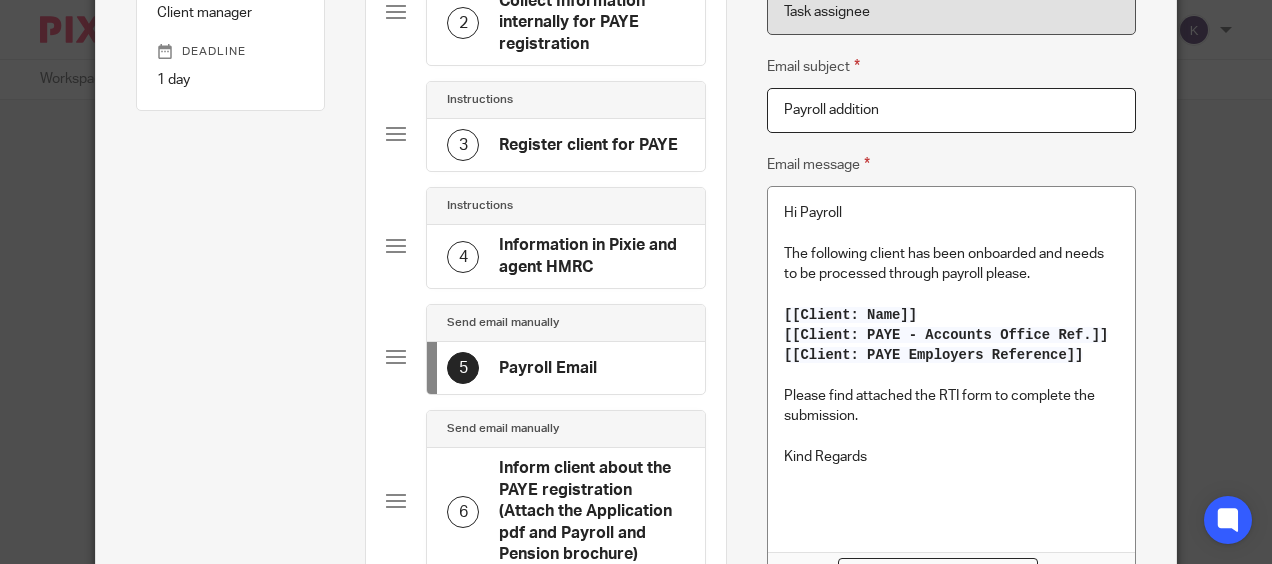 scroll, scrollTop: 400, scrollLeft: 0, axis: vertical 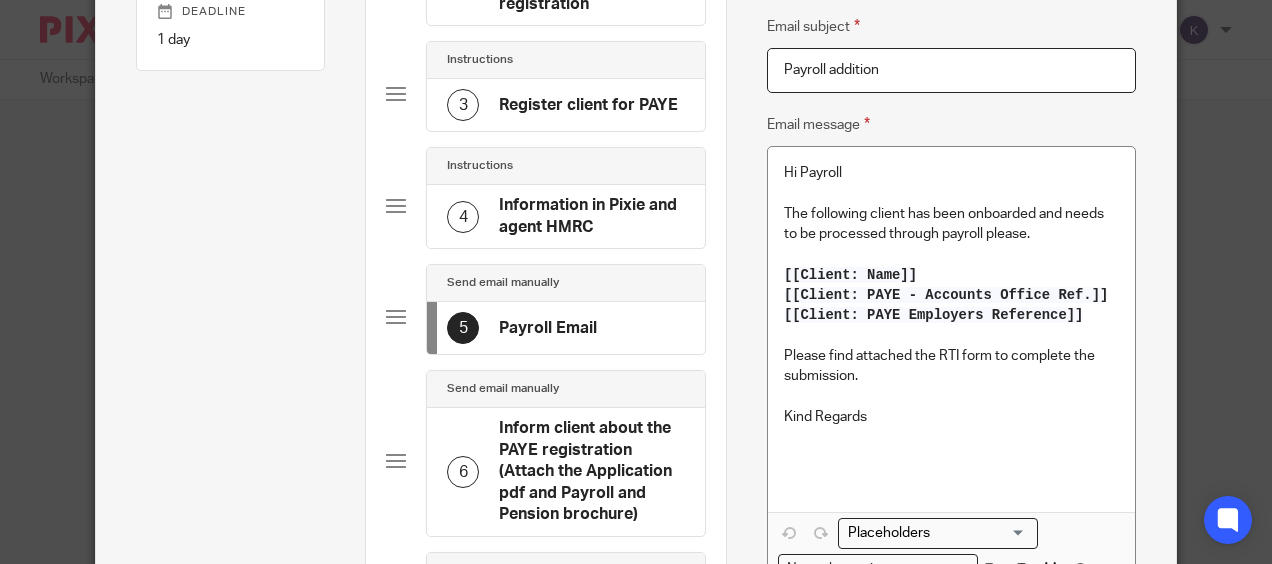 click on "[[Client: PAYE Employers Reference]]" at bounding box center [951, 315] 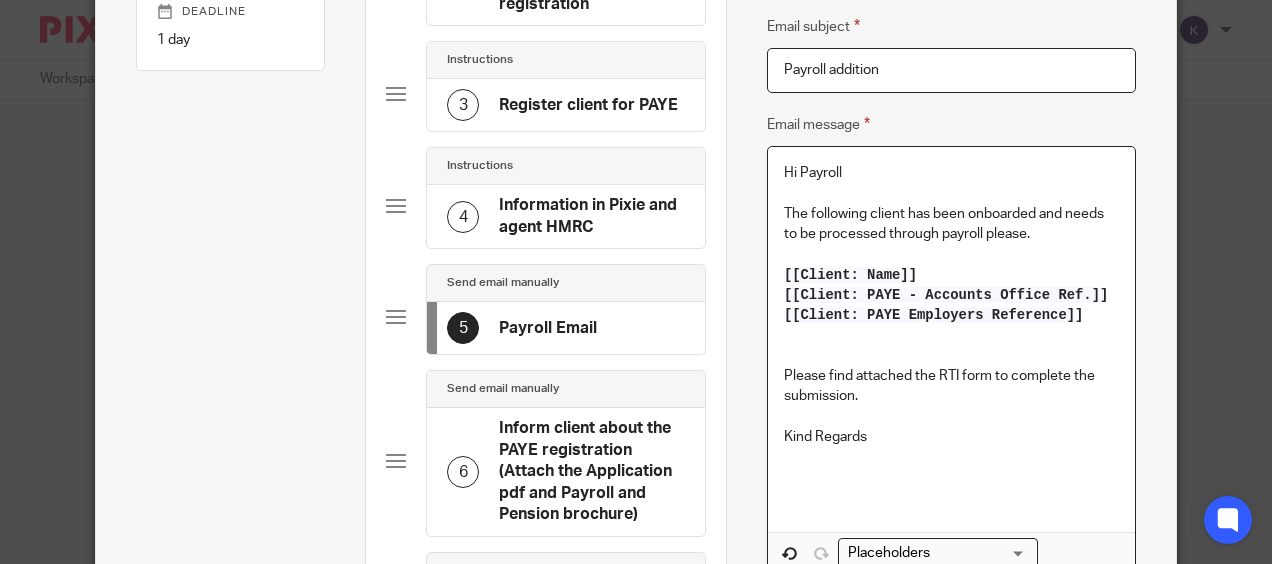 type 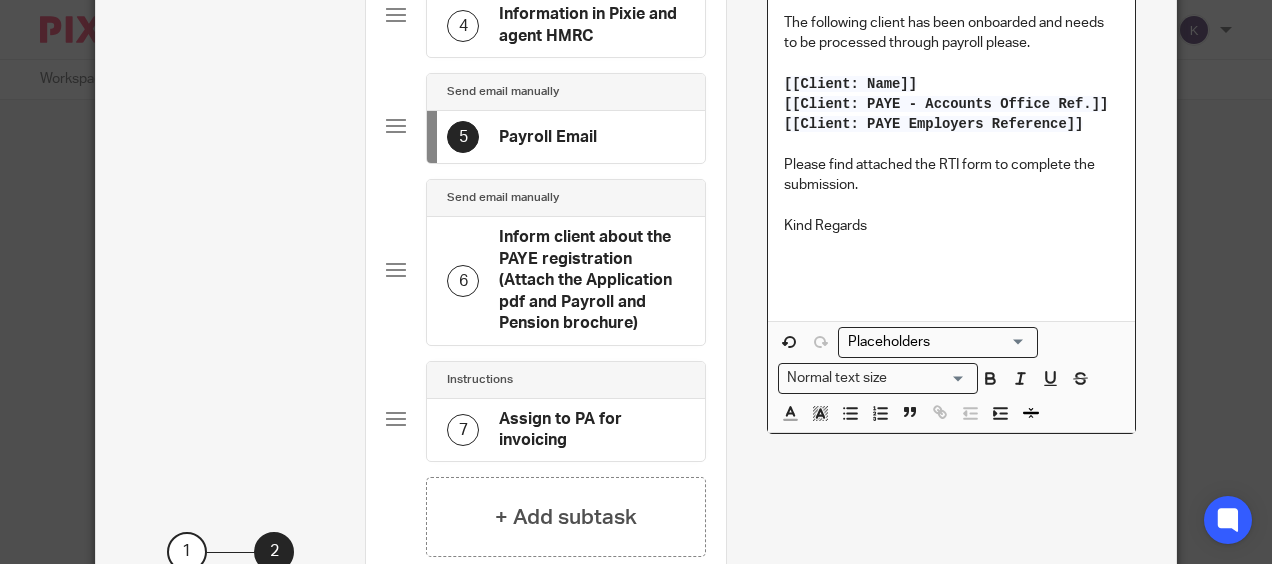 scroll, scrollTop: 600, scrollLeft: 0, axis: vertical 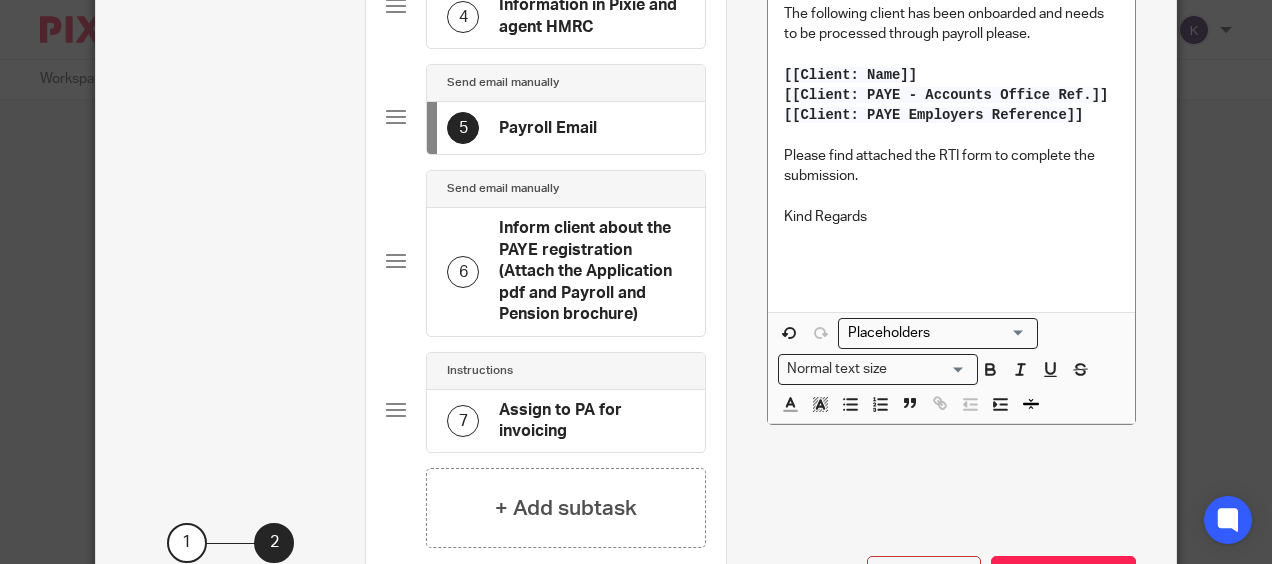 click on "Inform client about the PAYE registration (Attach the Application pdf and Payroll and Pension  brochure)" 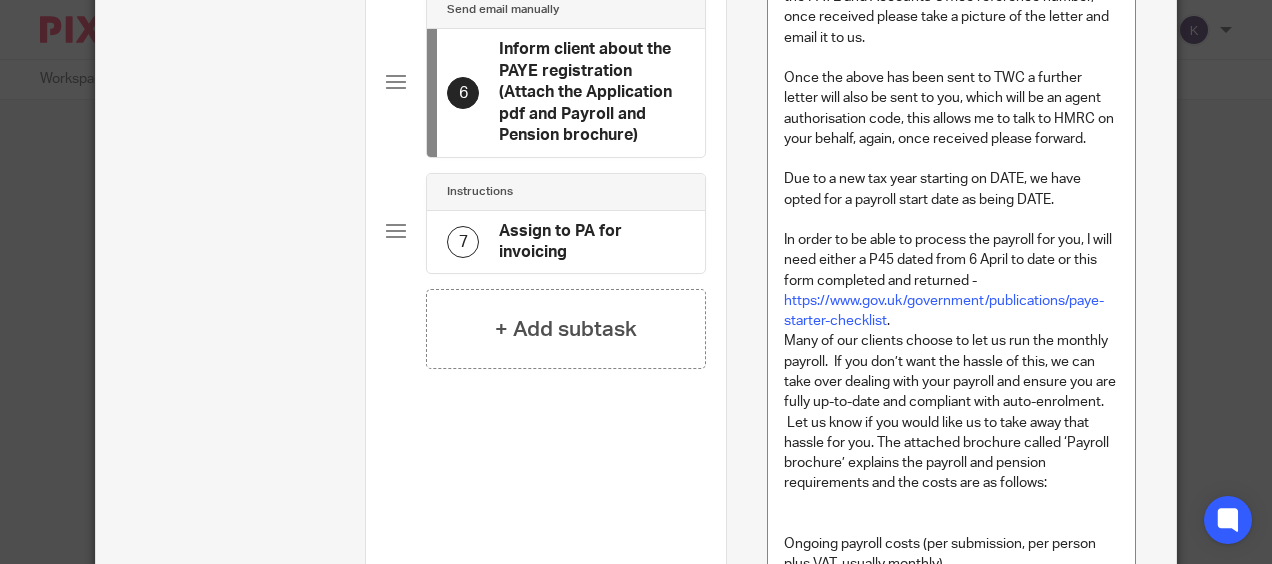 scroll, scrollTop: 800, scrollLeft: 0, axis: vertical 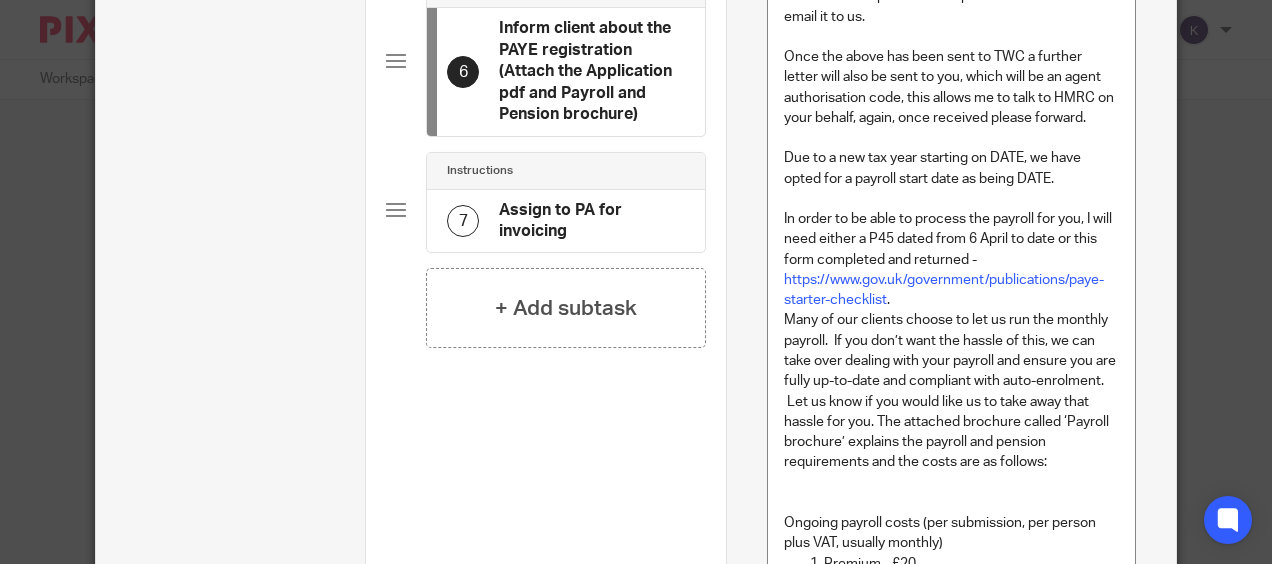 click on "Total  7
Send email manually
1
Send quotation to client  Please attach "Payroll brochure" and "Payroll system"
Instructions
2
Collect Information internally for PAYE registration
Instructions
3
Register client for PAYE
Instructions
4
Information in Pixie and agent HMRC
Send email manually
5
Payroll Email
Send email manually
6
Inform client about the PAYE registration (Attach the Application pdf and Payroll and Pension  brochure)
Instructions
7
Assign to PA for invoicing
+ Add subtask" 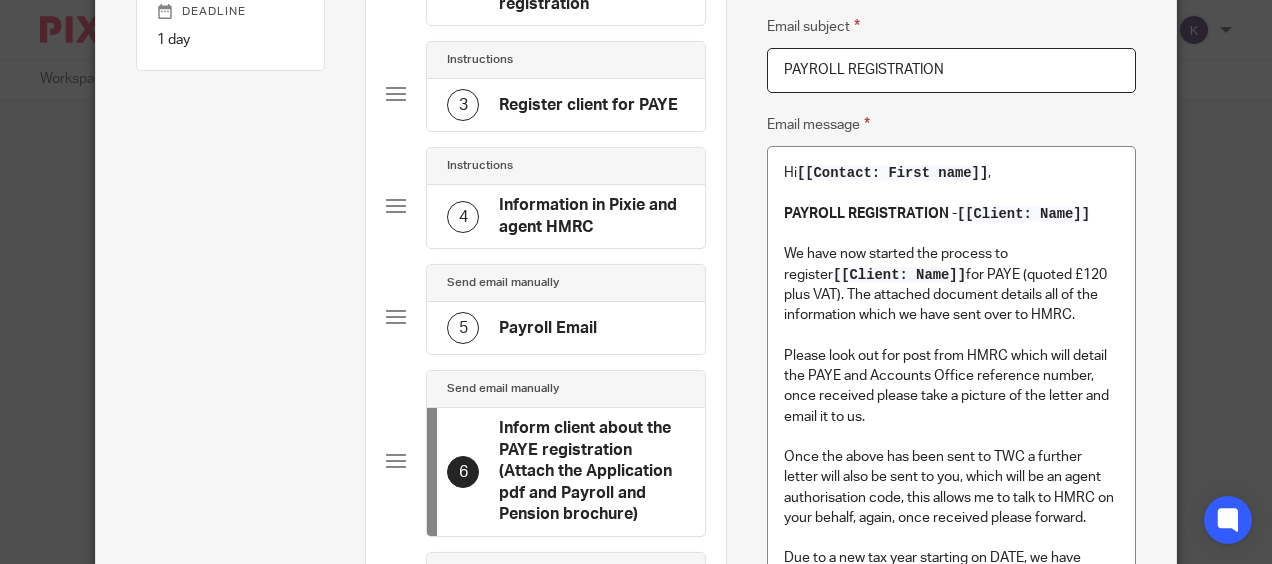 scroll, scrollTop: 400, scrollLeft: 0, axis: vertical 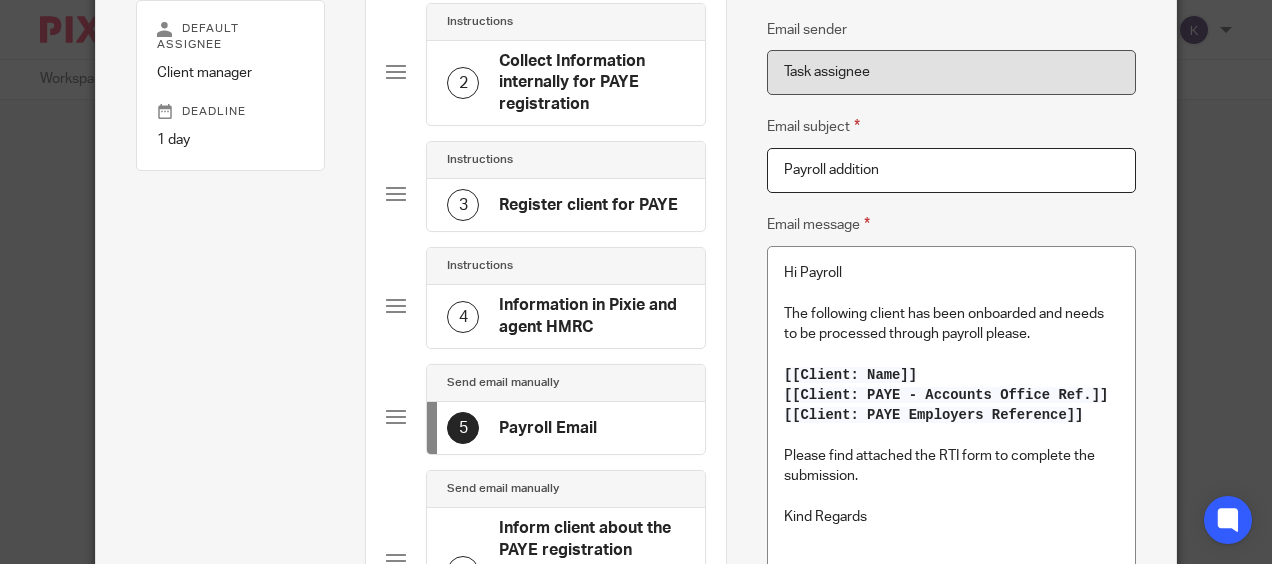 click on "Information in Pixie and agent HMRC" 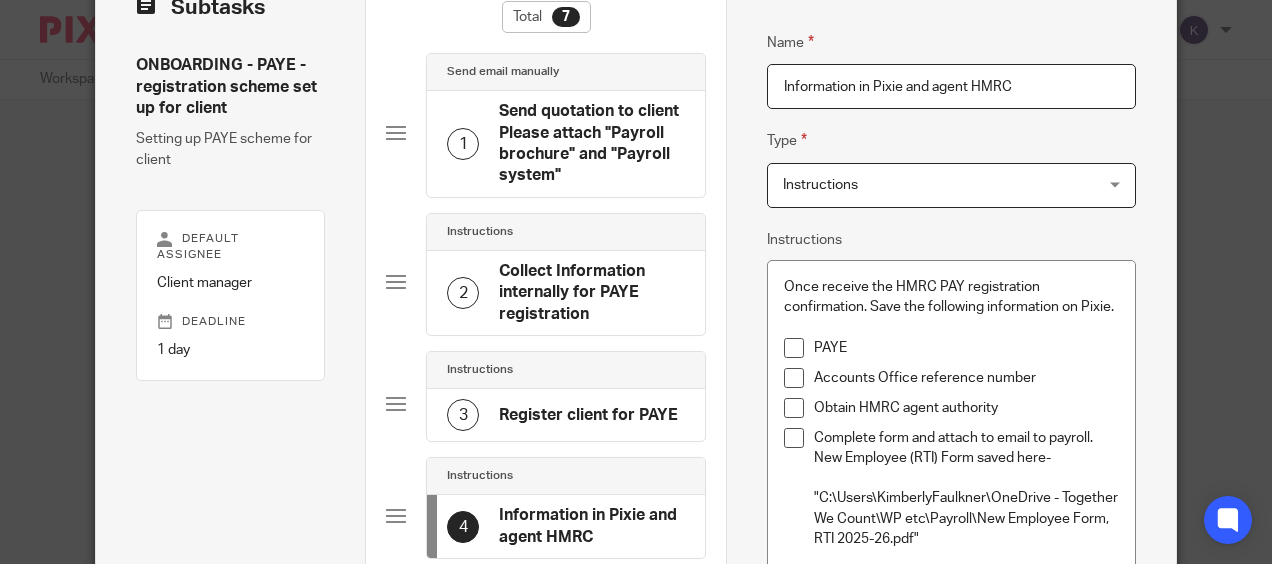 scroll, scrollTop: 200, scrollLeft: 0, axis: vertical 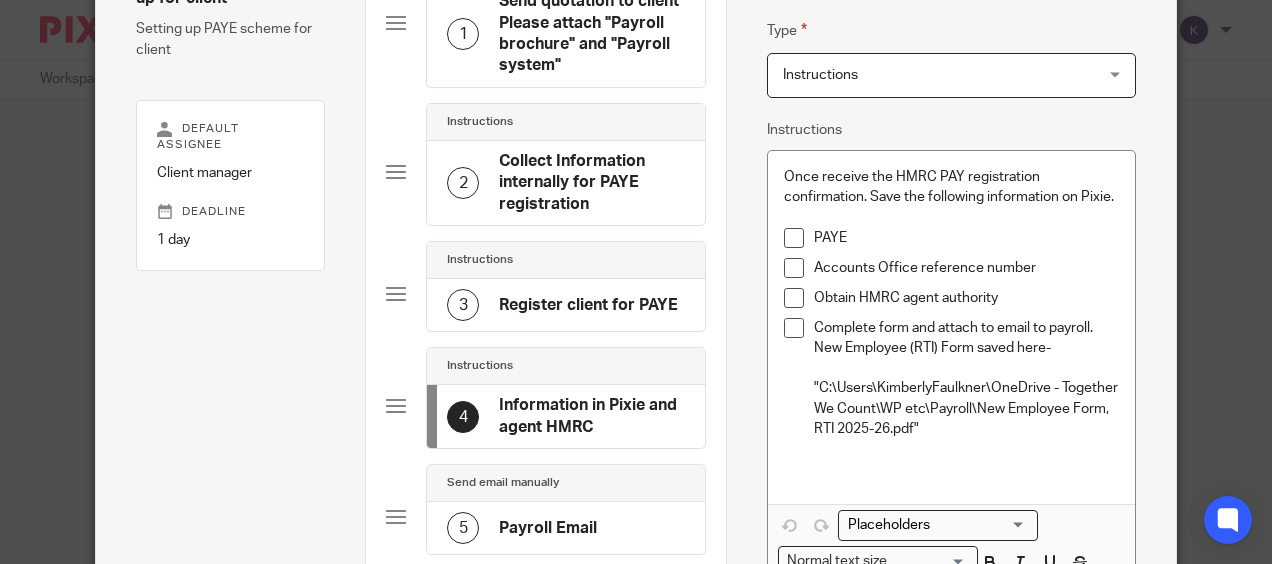 click on "Collect Information internally for PAYE registration" 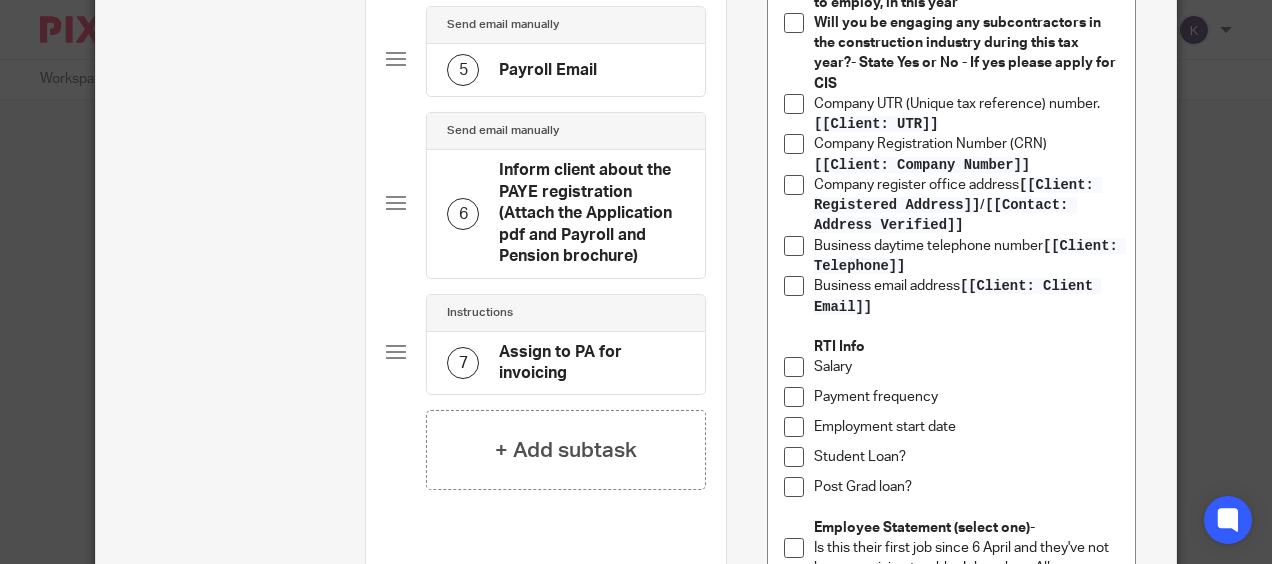 scroll, scrollTop: 700, scrollLeft: 0, axis: vertical 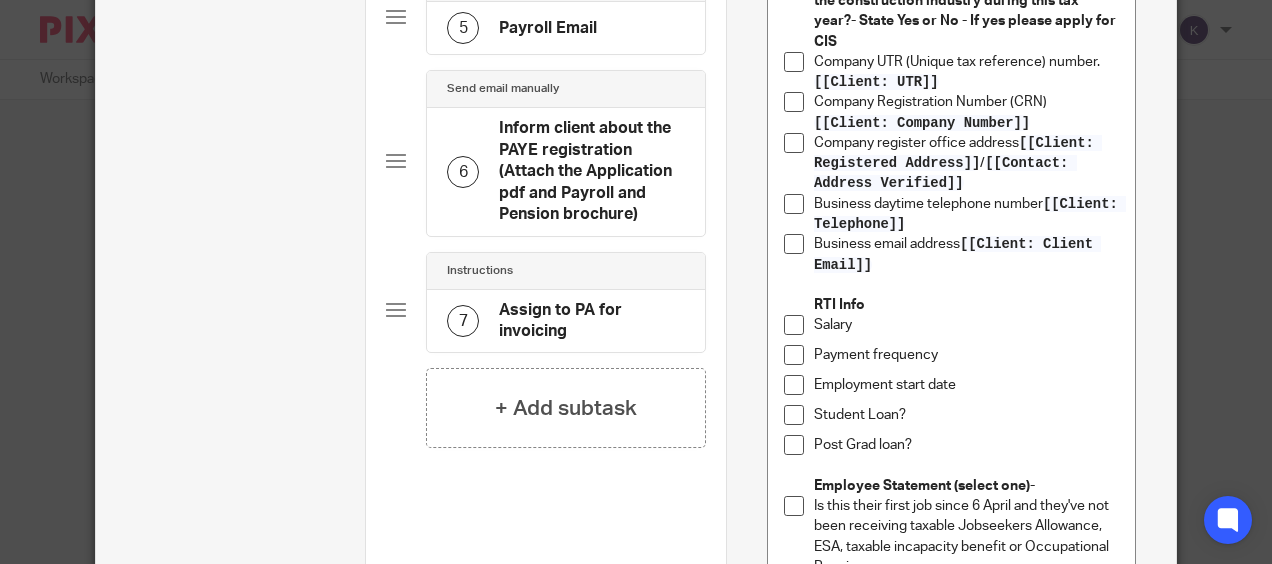 click on "Salary" at bounding box center [966, 325] 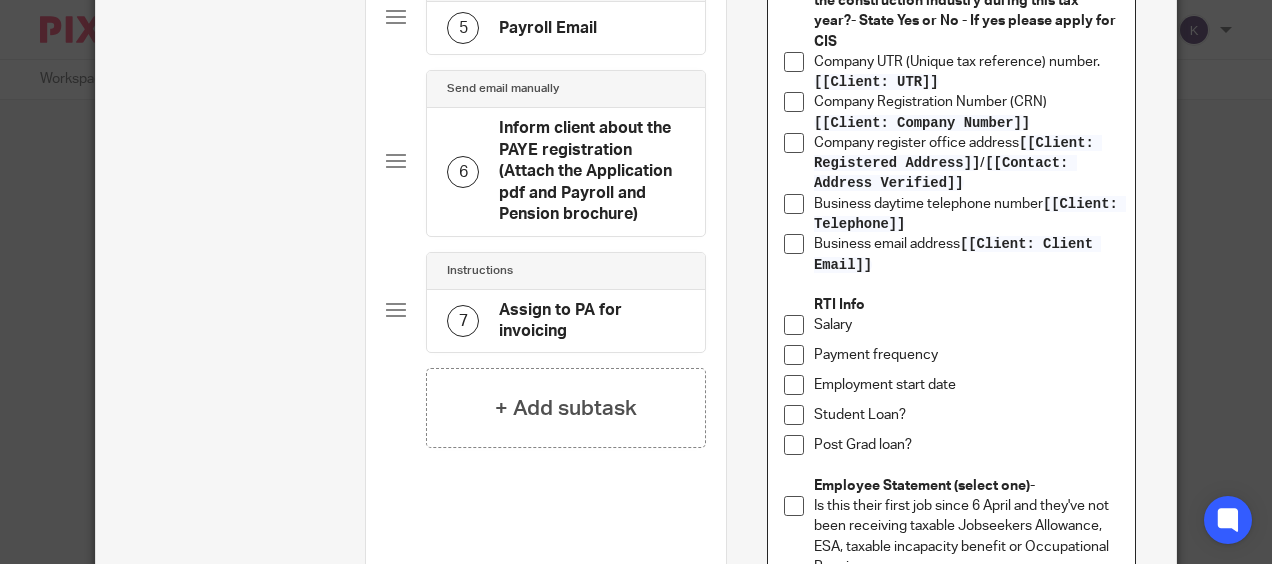 click on "Payment frequency" at bounding box center (966, 355) 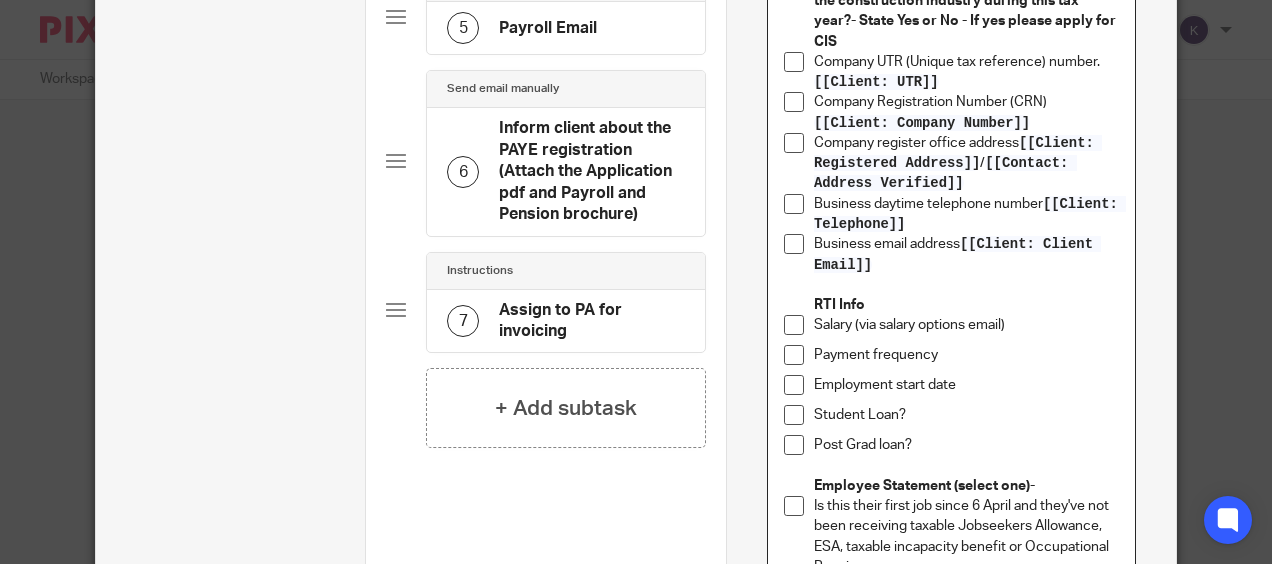 click on "Payment frequency" at bounding box center [966, 355] 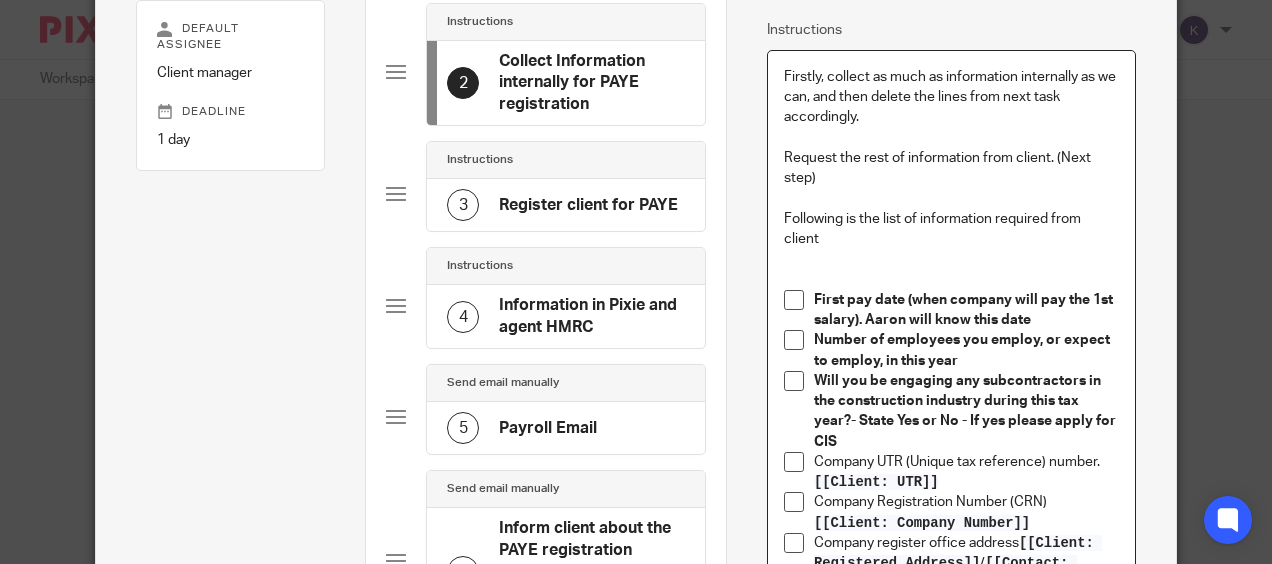 scroll, scrollTop: 200, scrollLeft: 0, axis: vertical 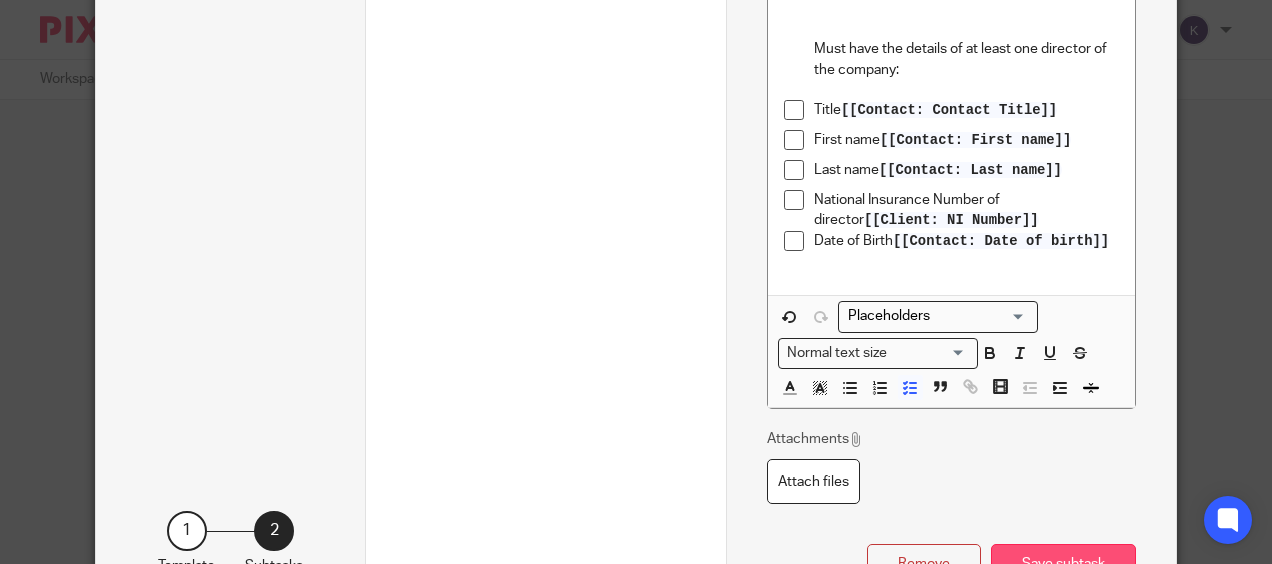 click on "Save subtask" at bounding box center (1063, 565) 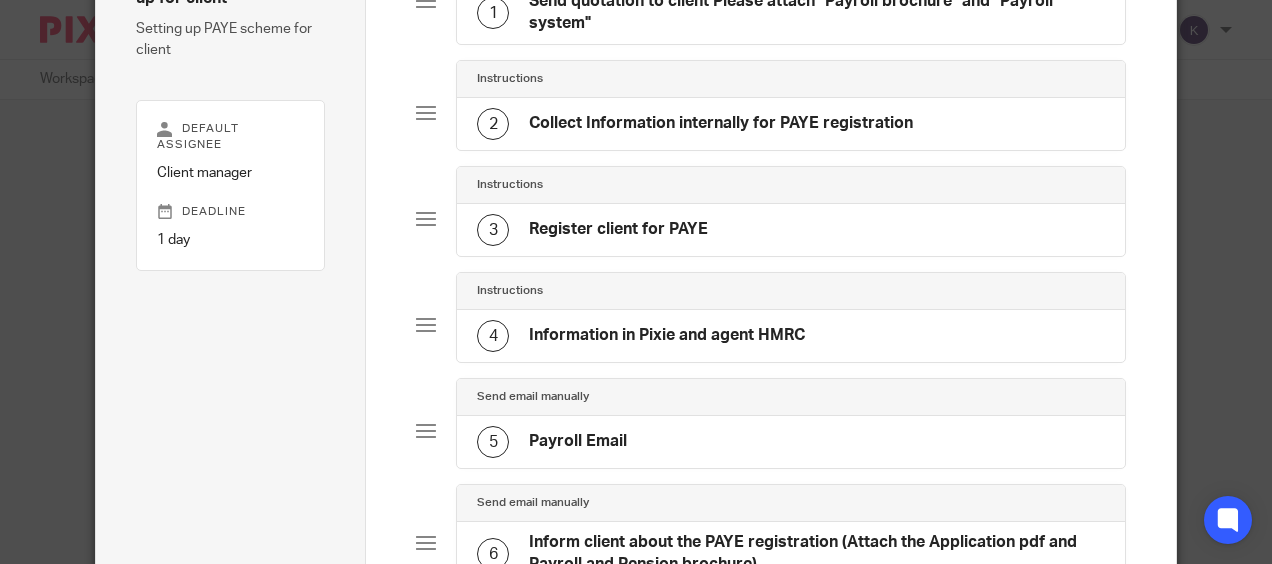 scroll, scrollTop: 199, scrollLeft: 0, axis: vertical 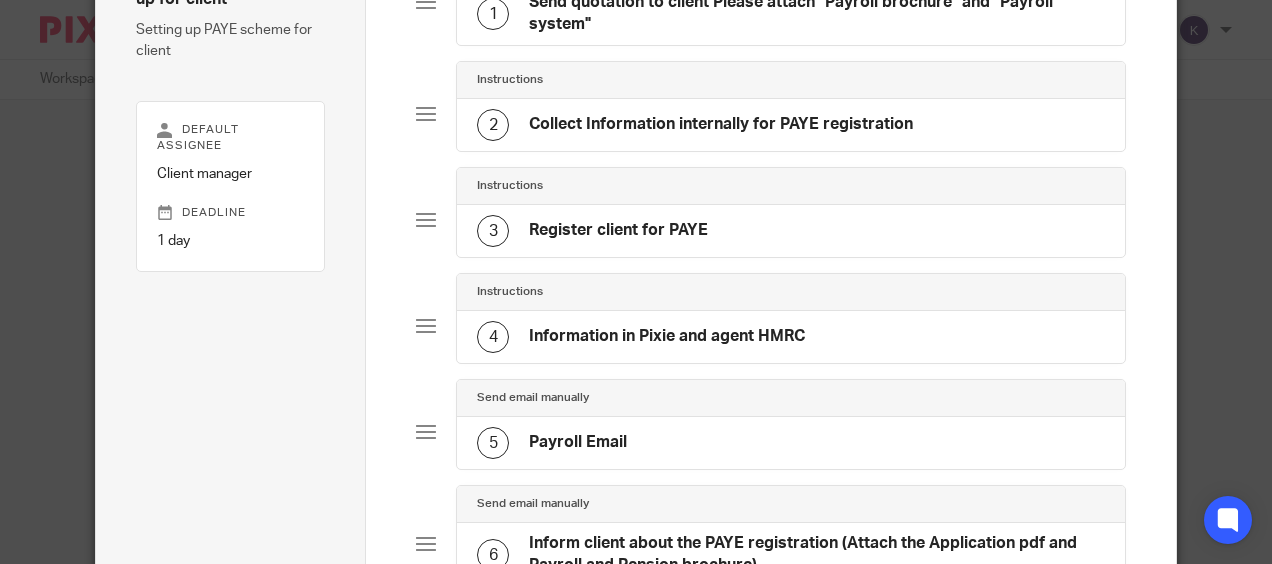 click on "5
Payroll Email" 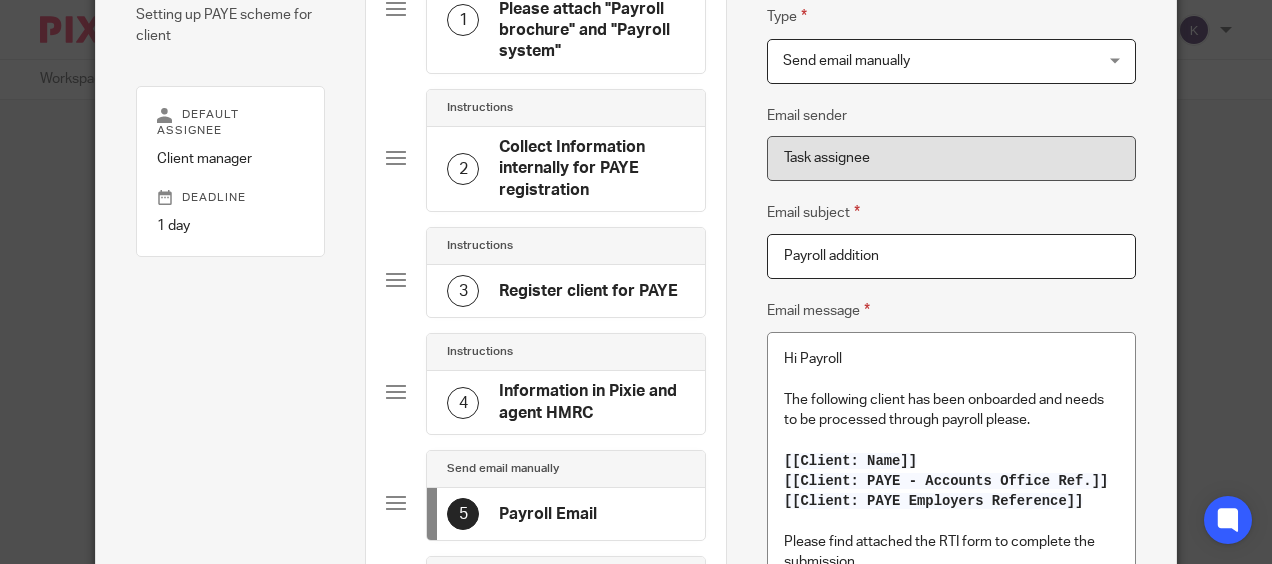 scroll, scrollTop: 400, scrollLeft: 0, axis: vertical 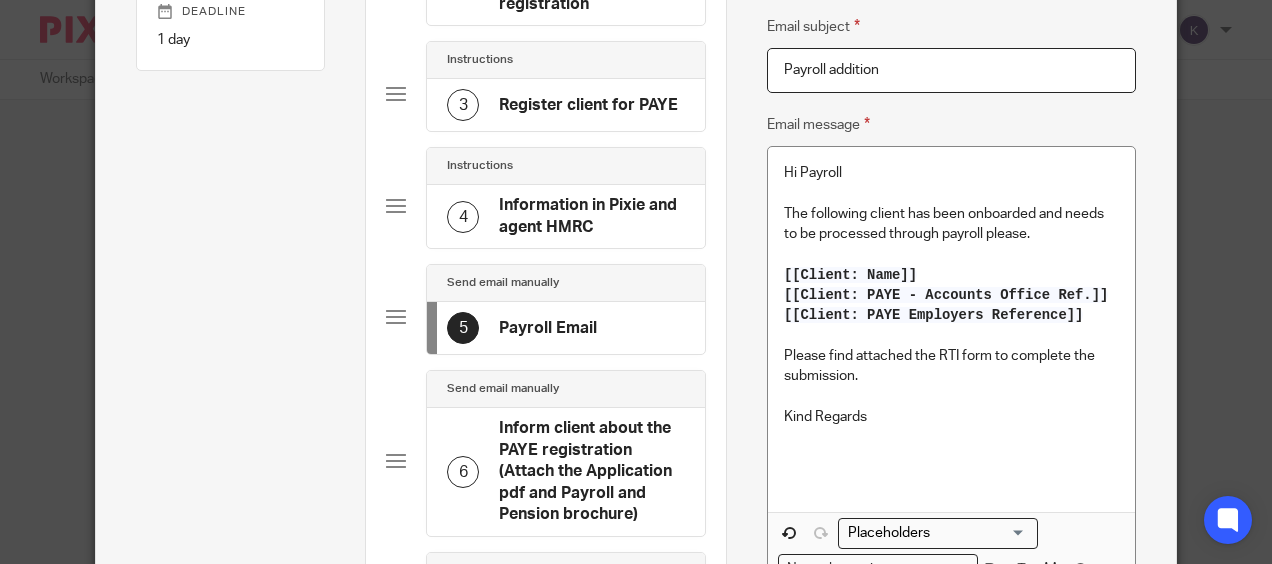 click on "Information in Pixie and agent HMRC" 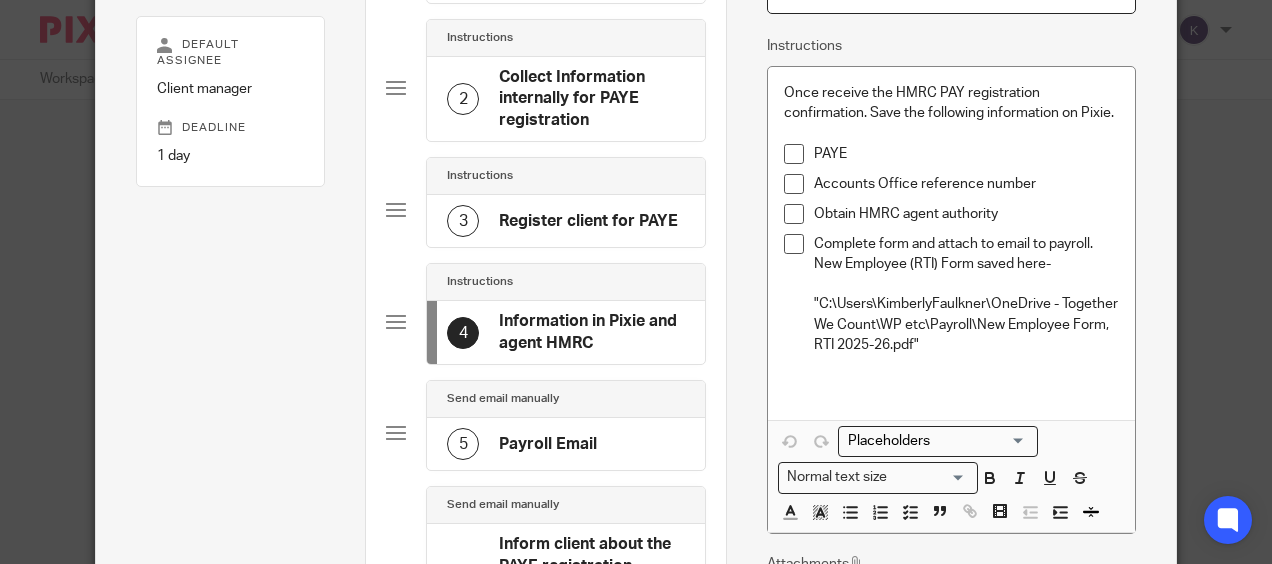 scroll, scrollTop: 300, scrollLeft: 0, axis: vertical 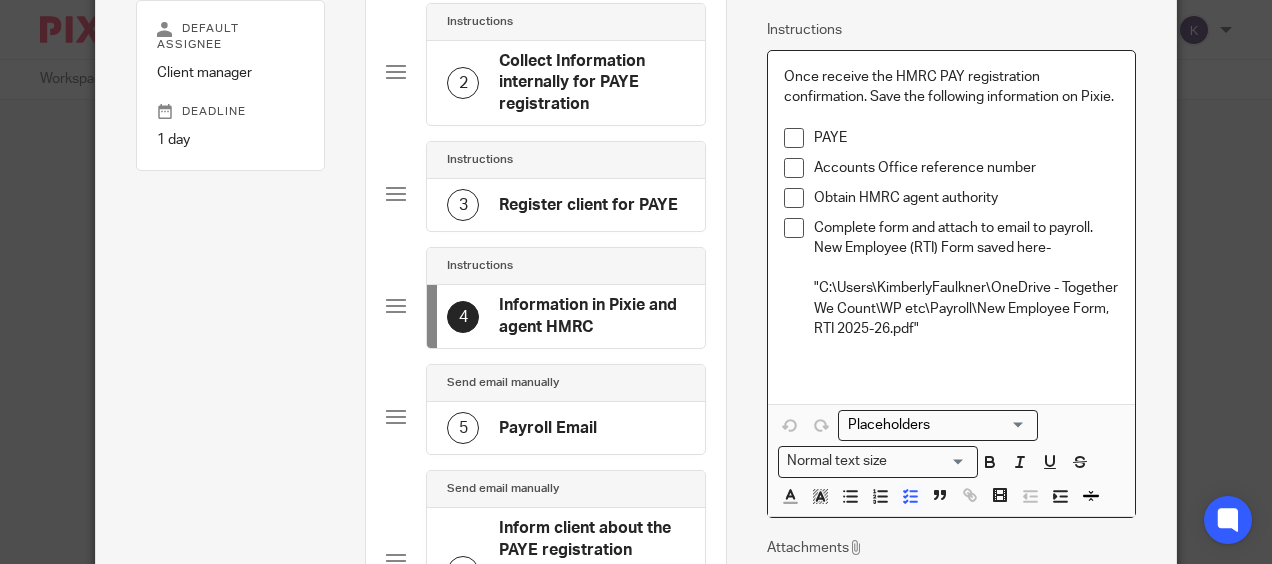 drag, startPoint x: 934, startPoint y: 335, endPoint x: 912, endPoint y: 333, distance: 22.090721 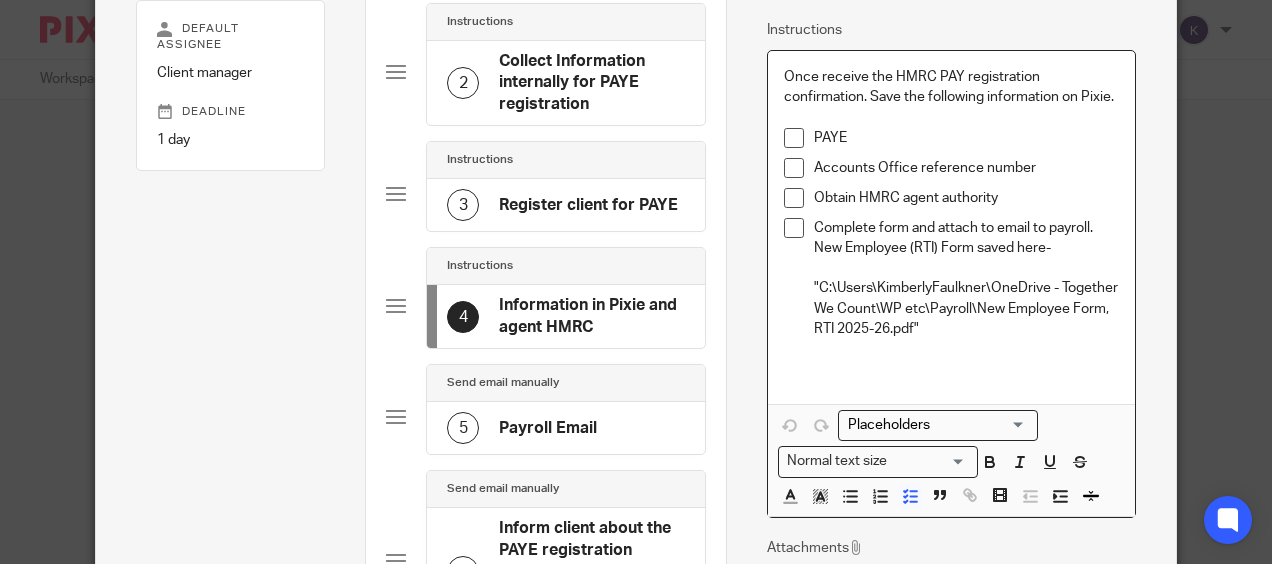 scroll, scrollTop: 200, scrollLeft: 0, axis: vertical 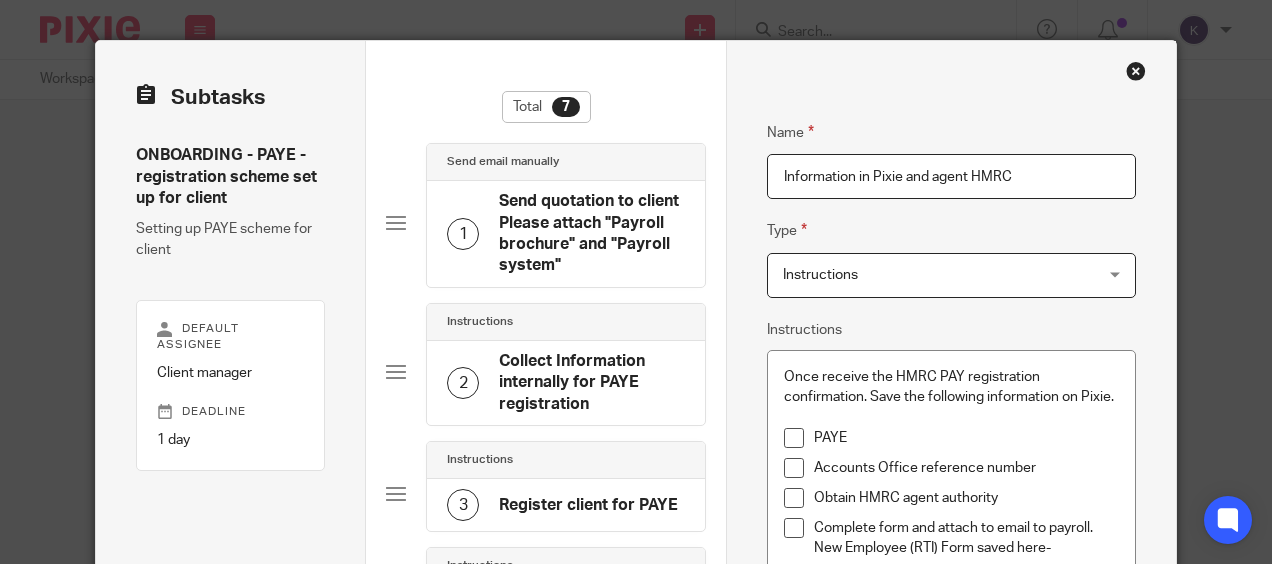 drag, startPoint x: 570, startPoint y: 241, endPoint x: 590, endPoint y: 239, distance: 20.09975 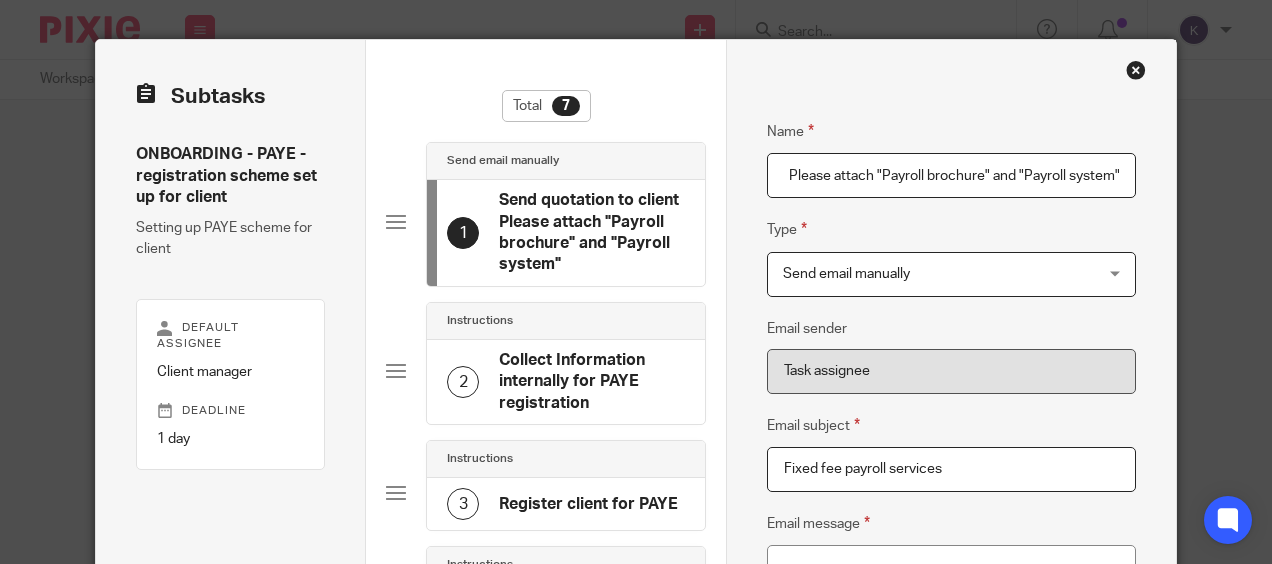 scroll, scrollTop: 0, scrollLeft: 0, axis: both 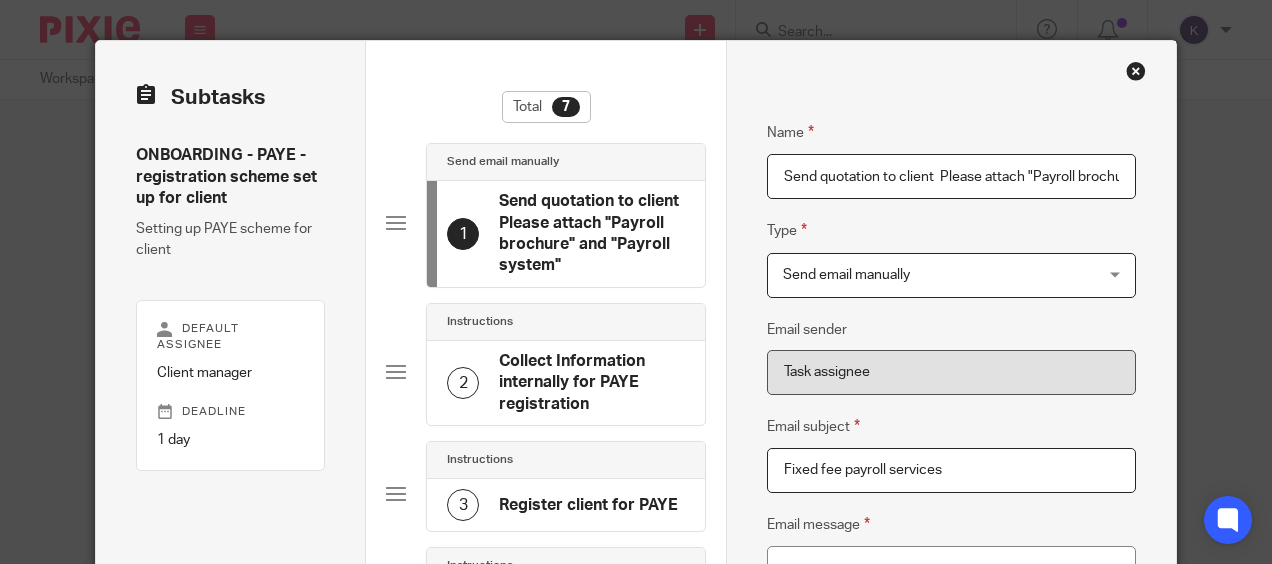 click on "Collect Information internally for PAYE registration" 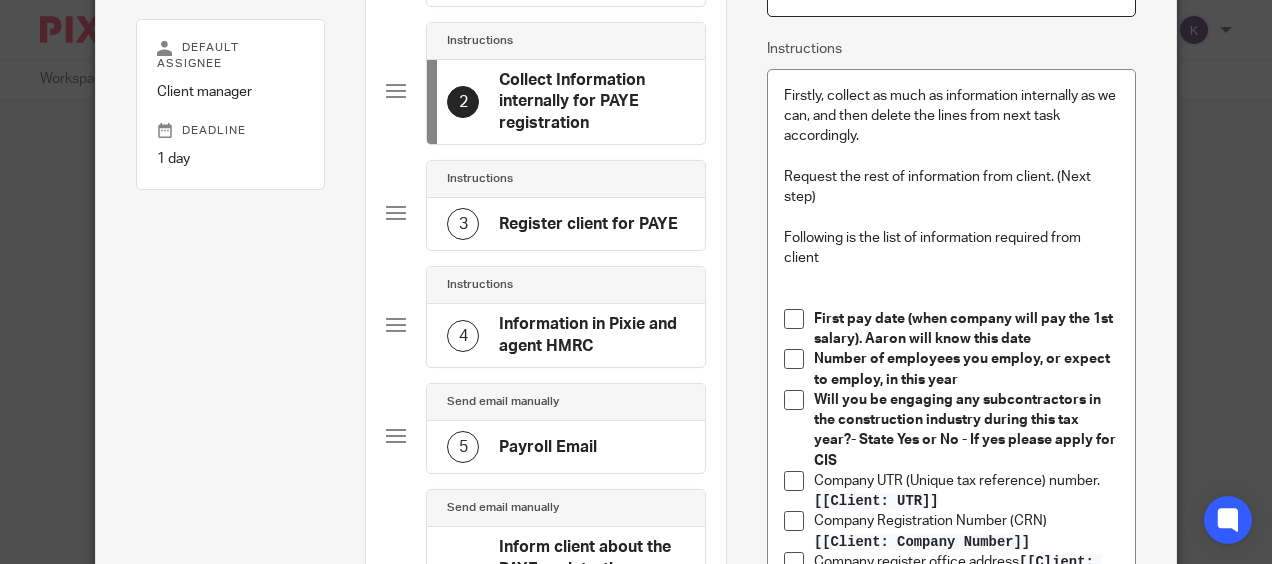 scroll, scrollTop: 0, scrollLeft: 0, axis: both 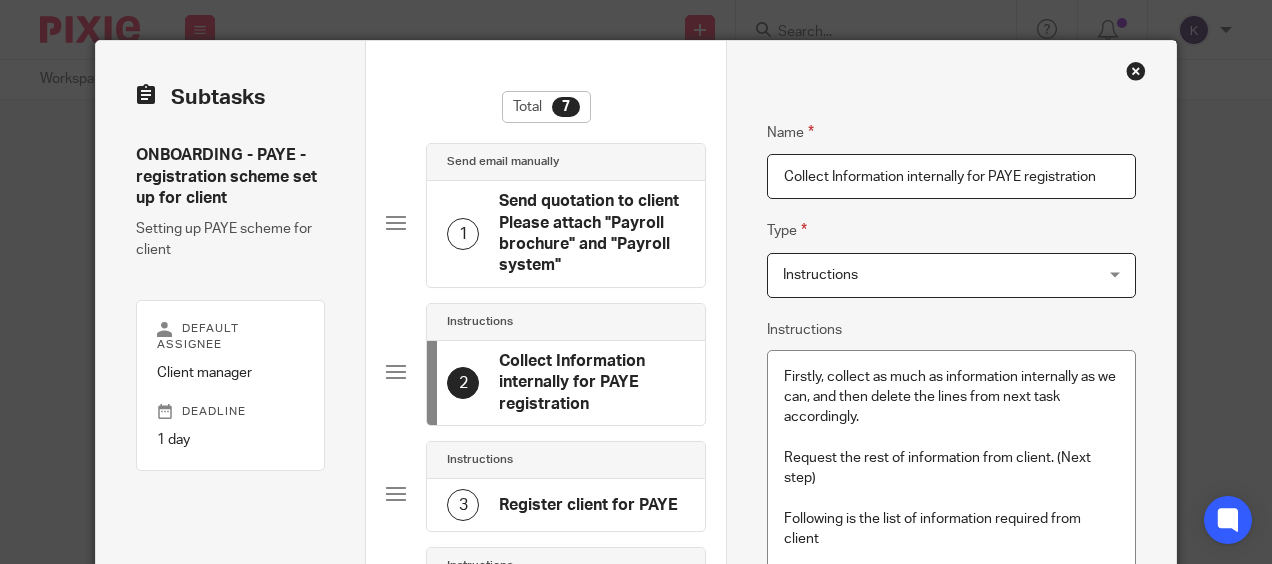 click at bounding box center [1136, 71] 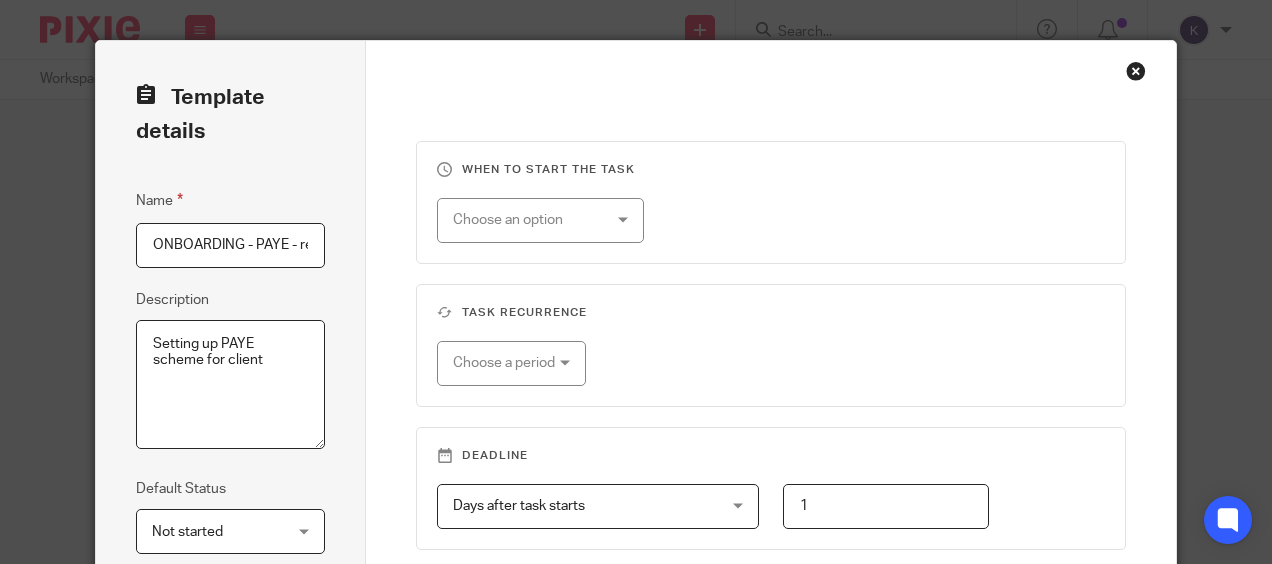 scroll, scrollTop: 0, scrollLeft: 0, axis: both 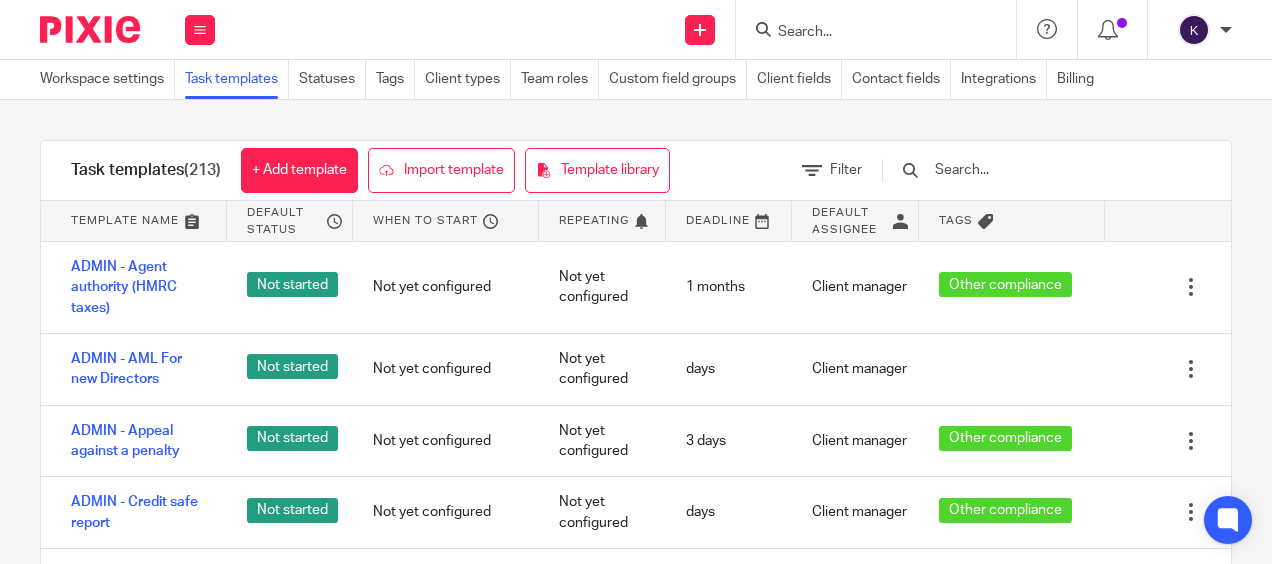 click at bounding box center (1049, 170) 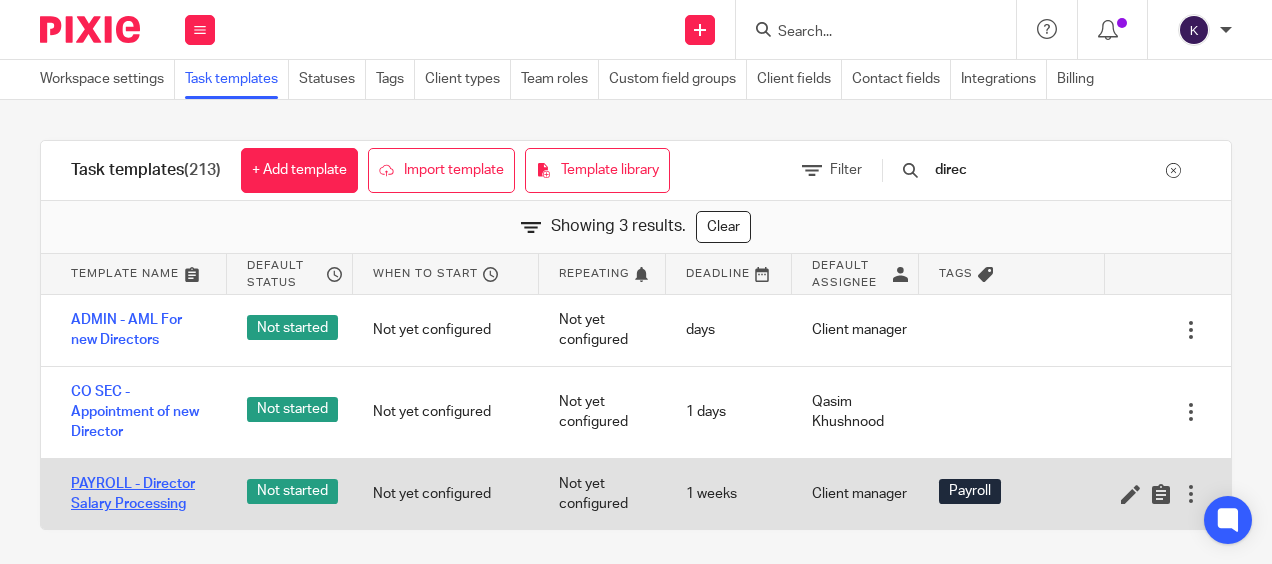 type on "direc" 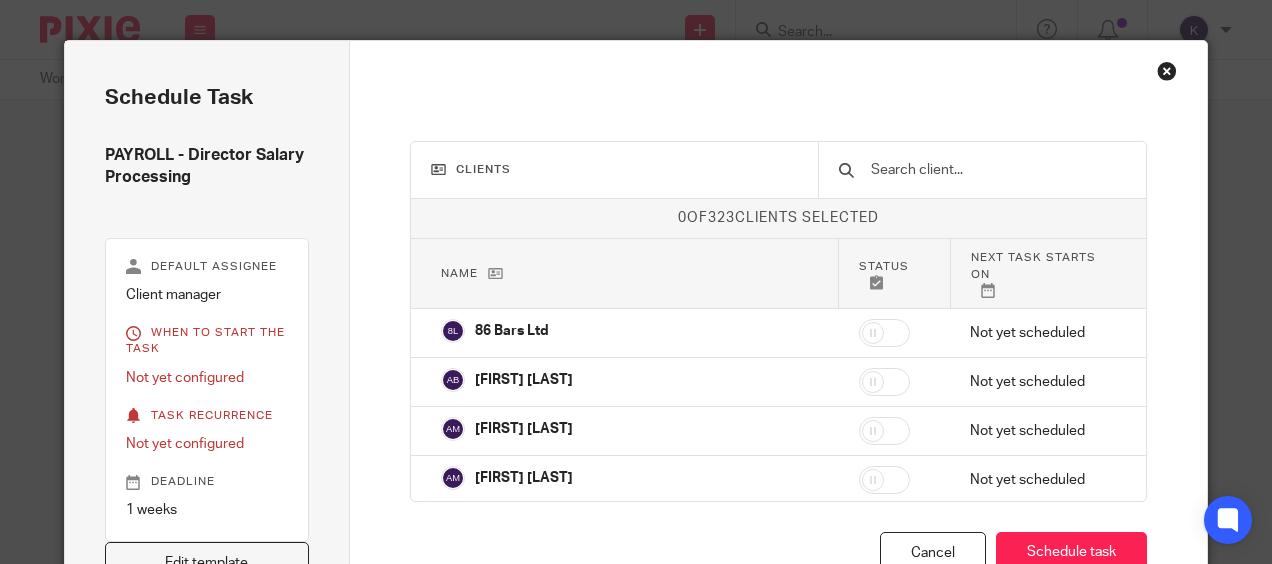 scroll, scrollTop: 0, scrollLeft: 0, axis: both 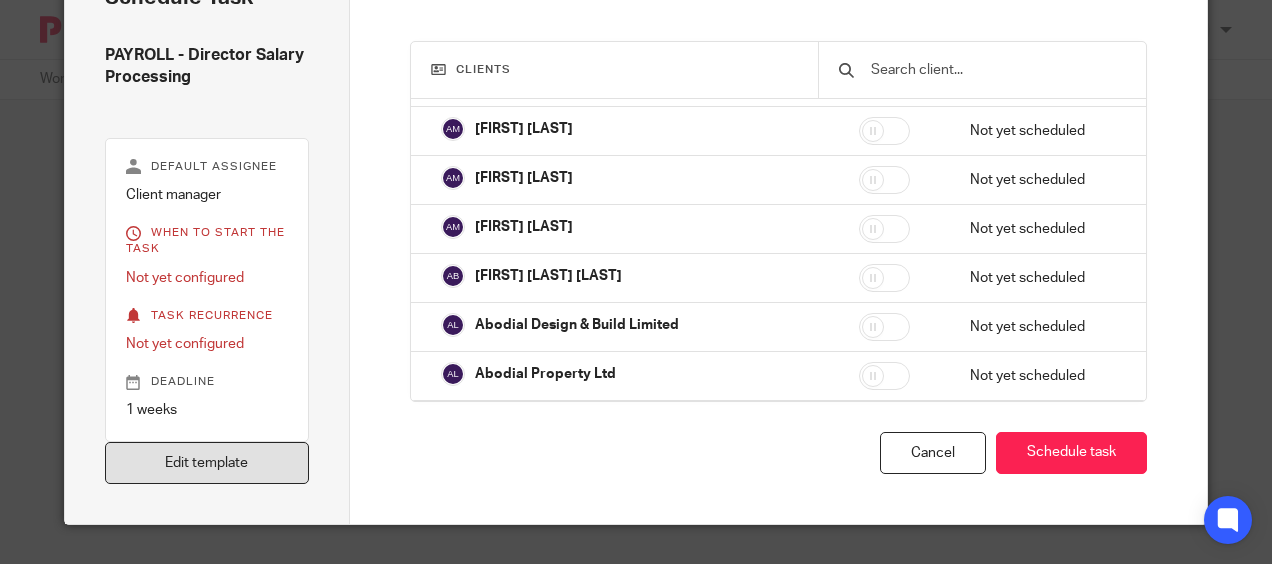 click on "Edit template" at bounding box center [207, 463] 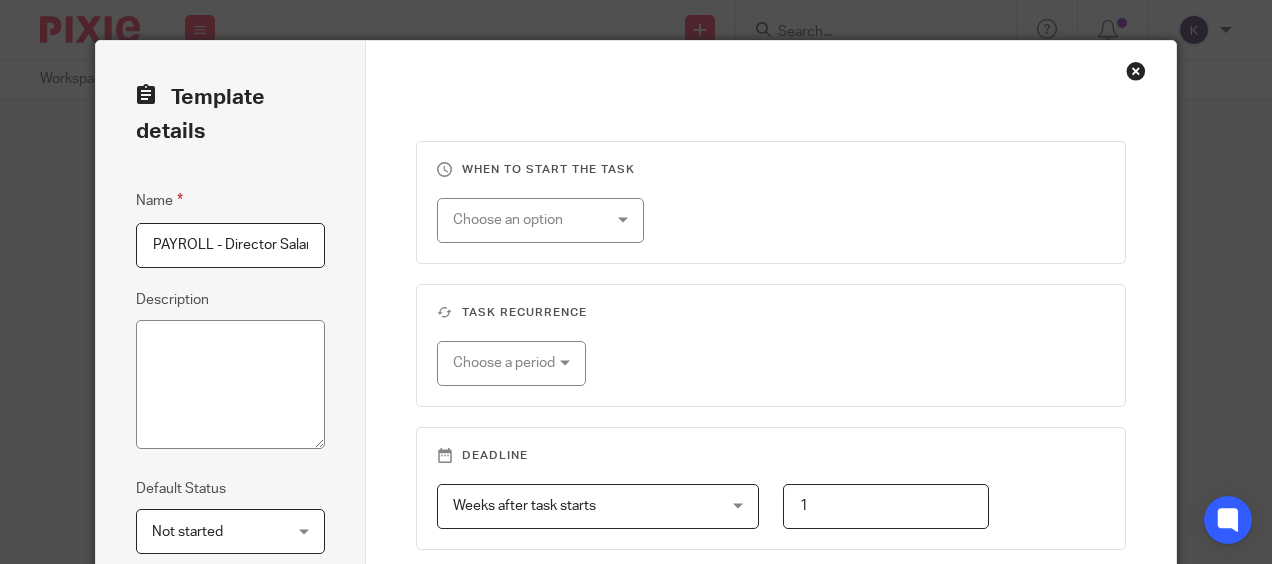 scroll, scrollTop: 0, scrollLeft: 0, axis: both 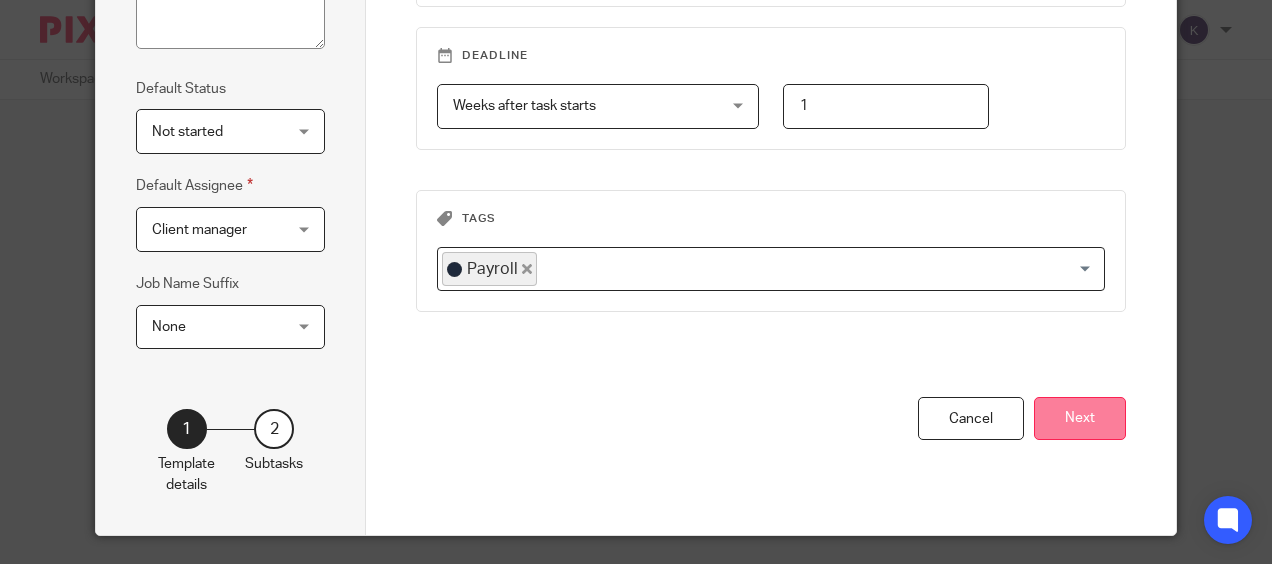 click on "Next" at bounding box center (1080, 418) 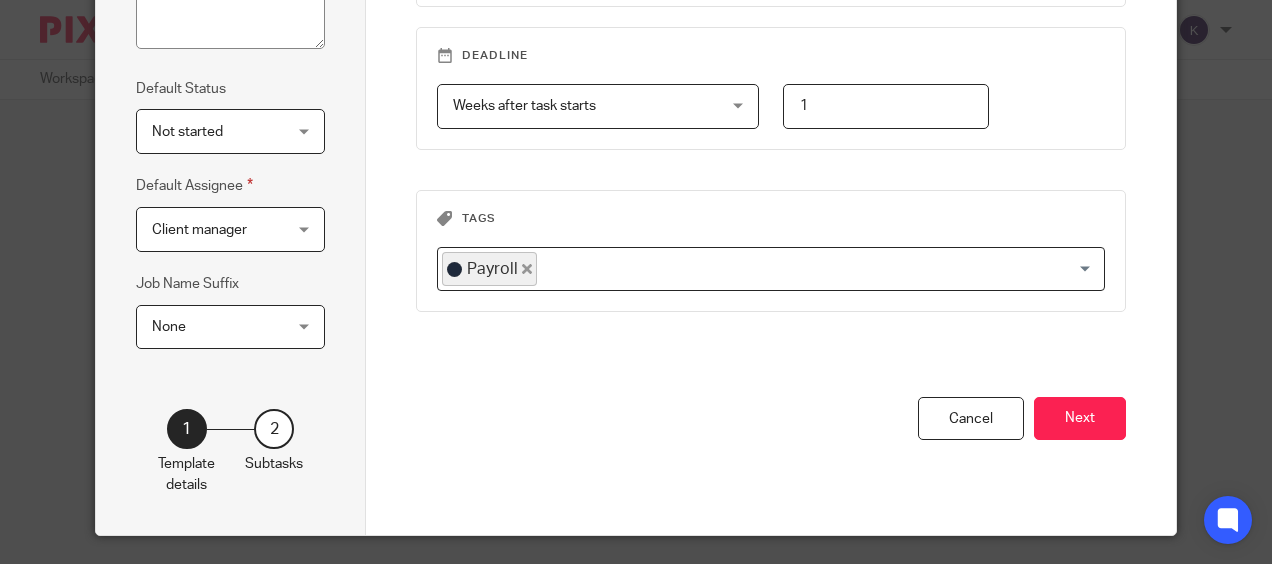 scroll, scrollTop: 0, scrollLeft: 0, axis: both 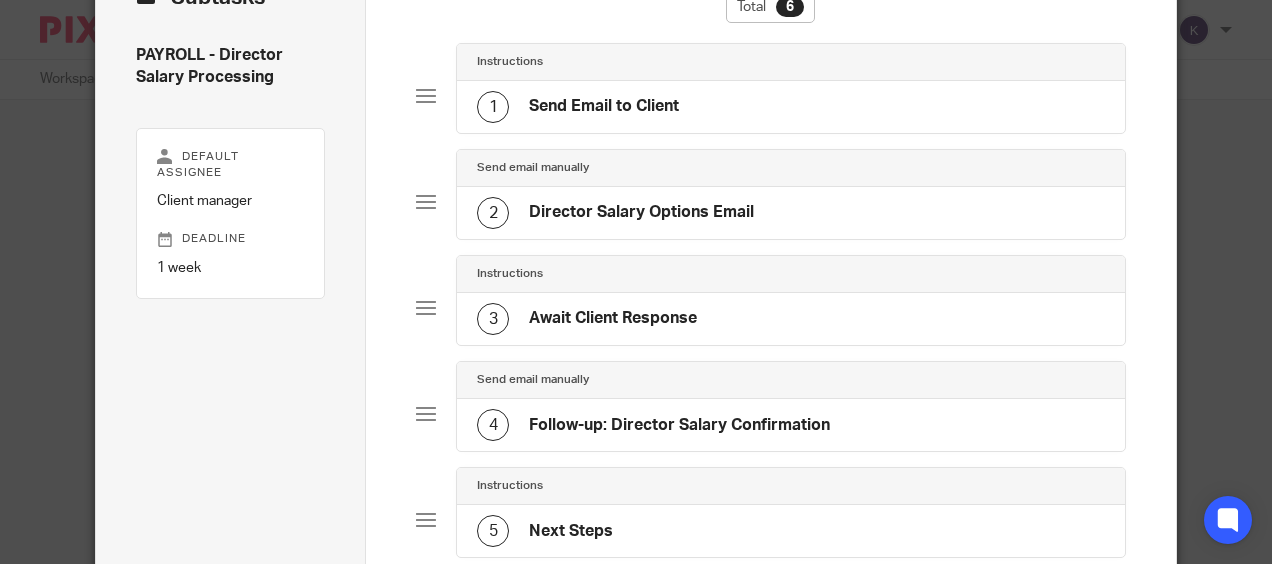 click on "Send Email to Client" 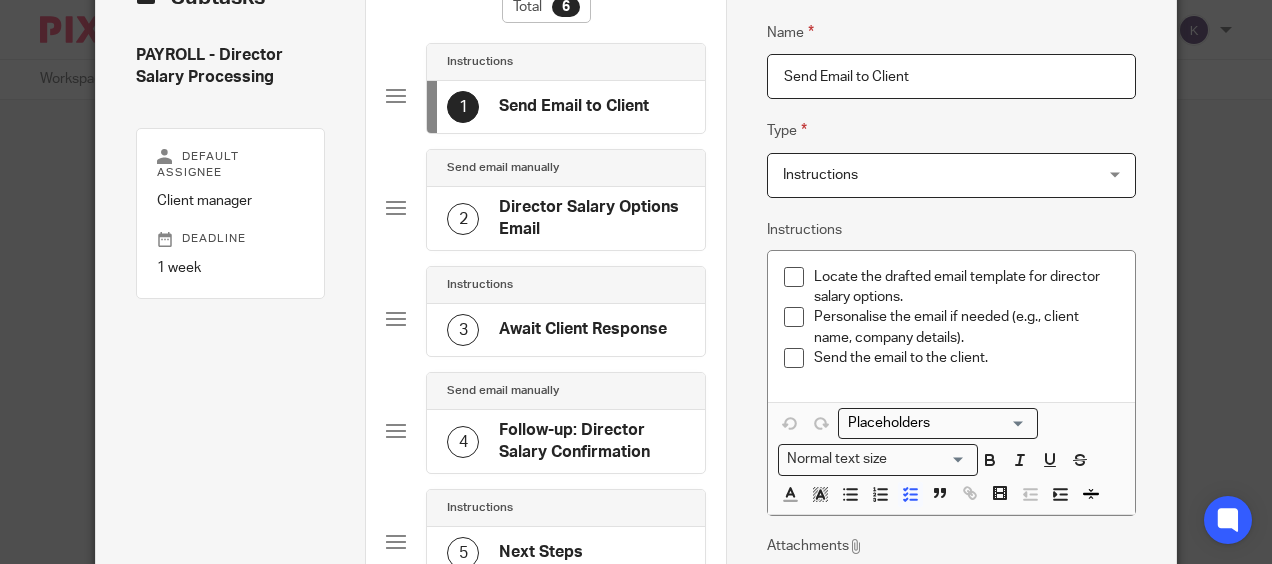 click on "Director Salary Options Email" 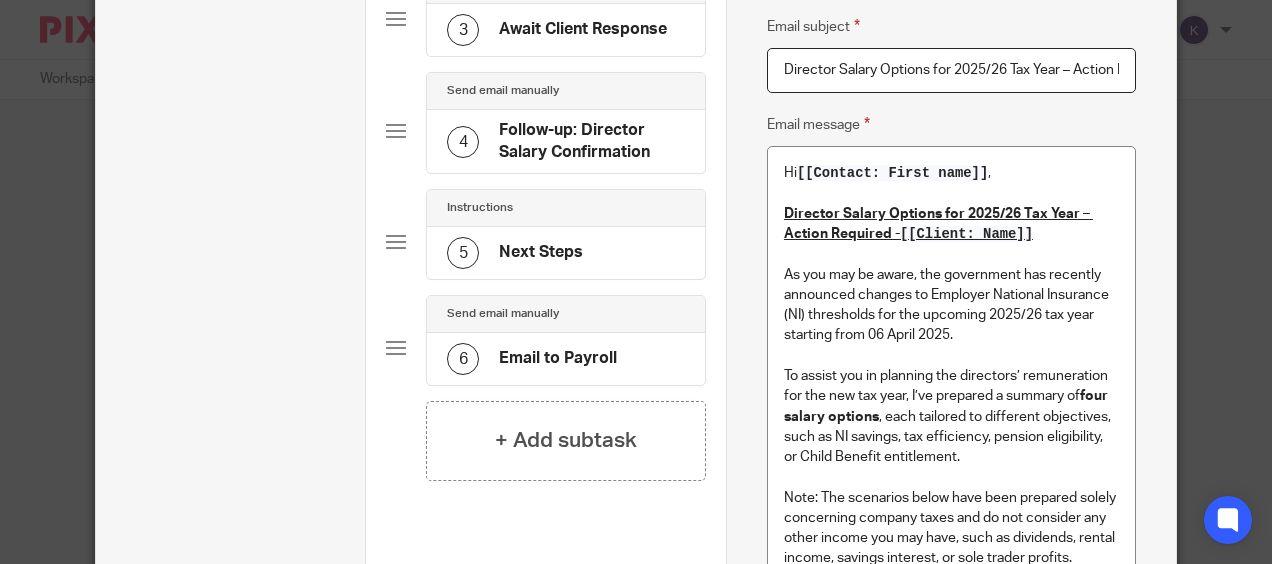 scroll, scrollTop: 300, scrollLeft: 0, axis: vertical 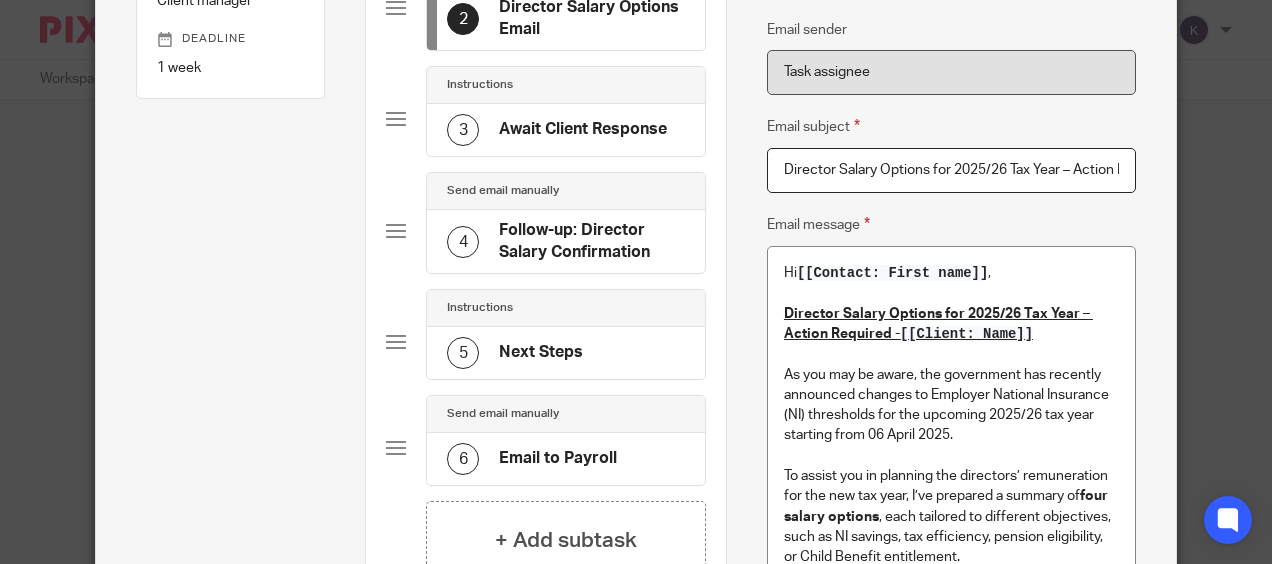 drag, startPoint x: 590, startPoint y: 119, endPoint x: 601, endPoint y: 124, distance: 12.083046 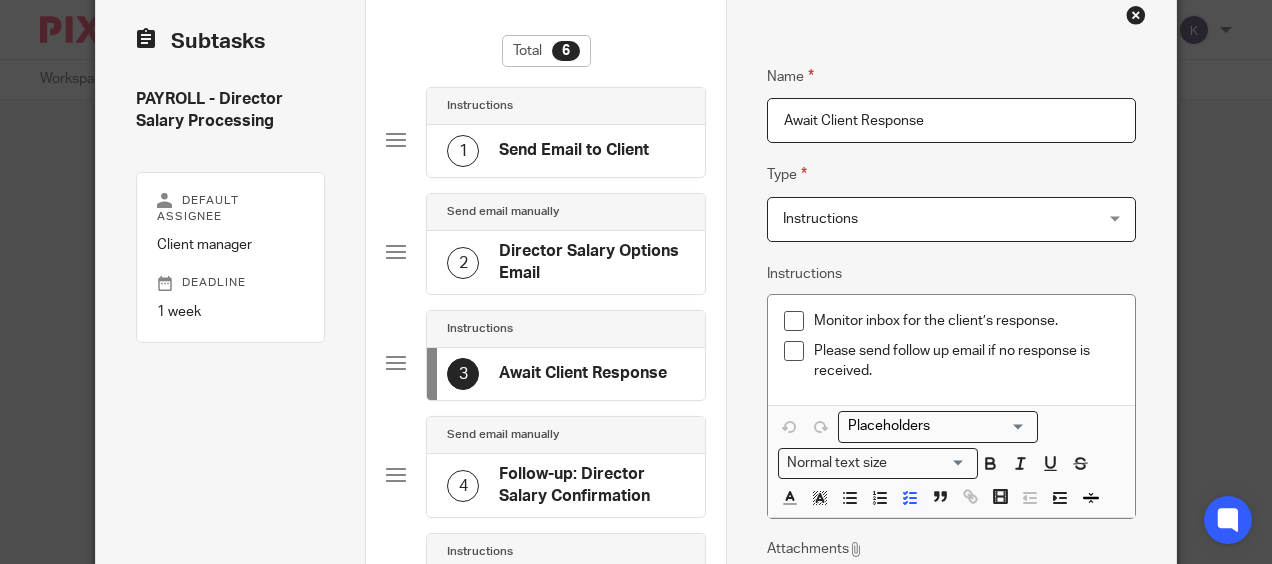 scroll, scrollTop: 200, scrollLeft: 0, axis: vertical 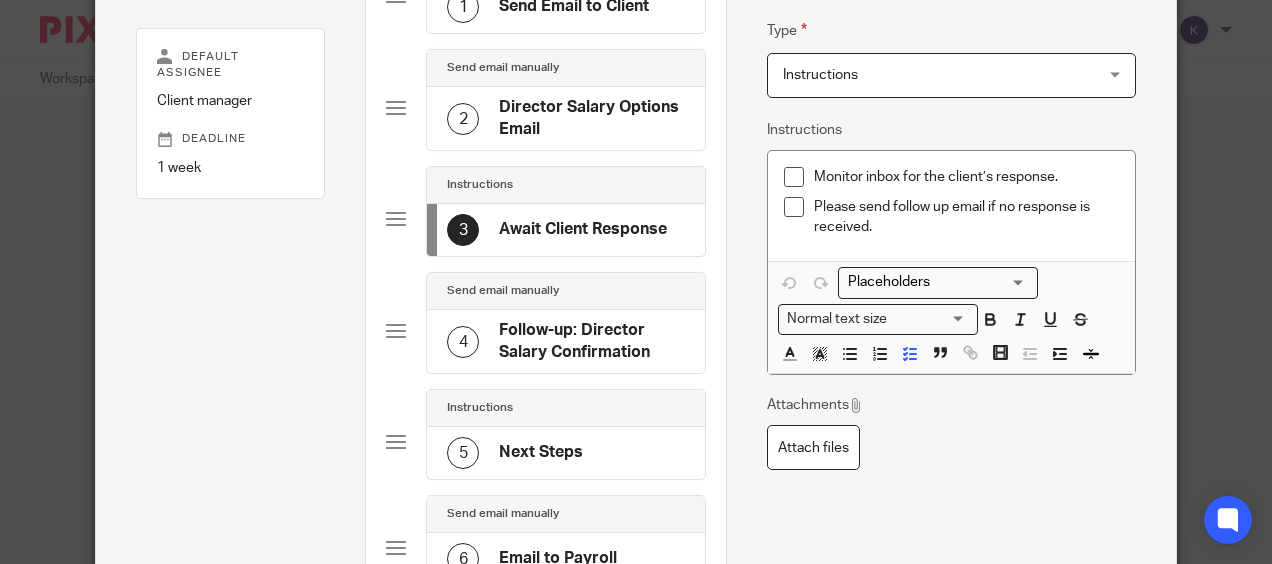 click on "Follow-up: Director Salary Confirmation" 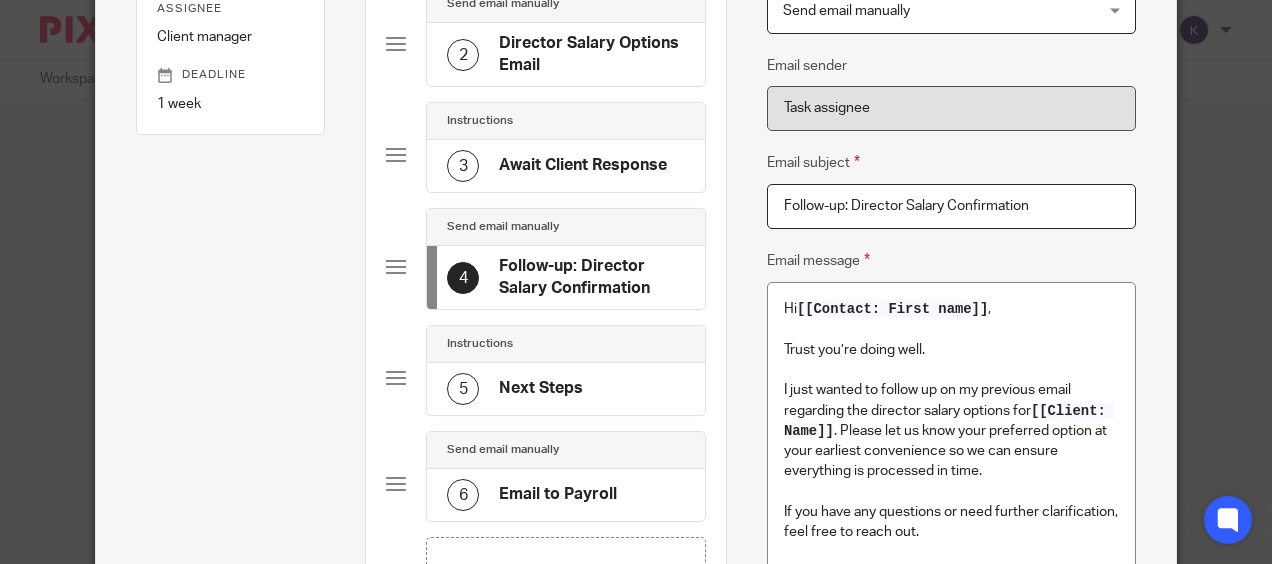 scroll, scrollTop: 300, scrollLeft: 0, axis: vertical 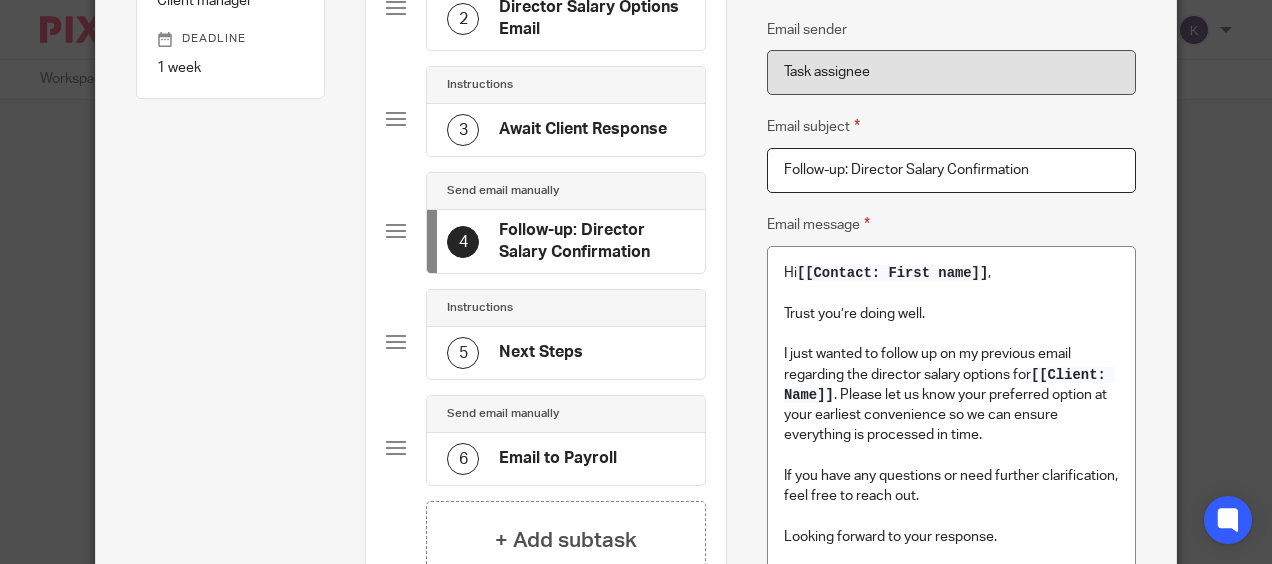 click on "Next Steps" 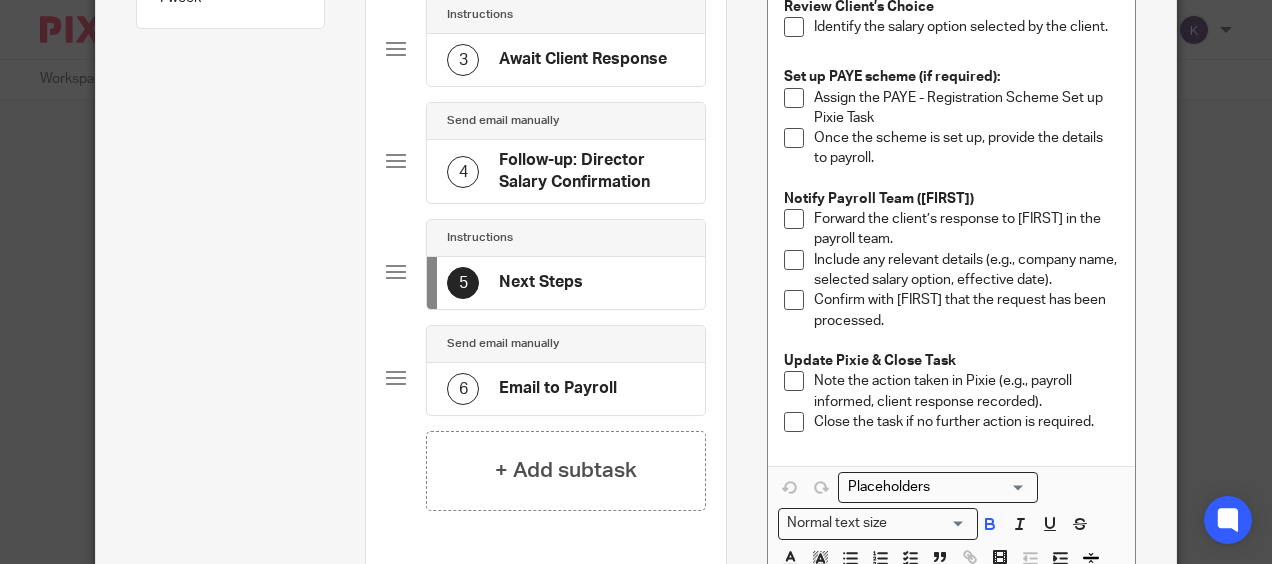 scroll, scrollTop: 400, scrollLeft: 0, axis: vertical 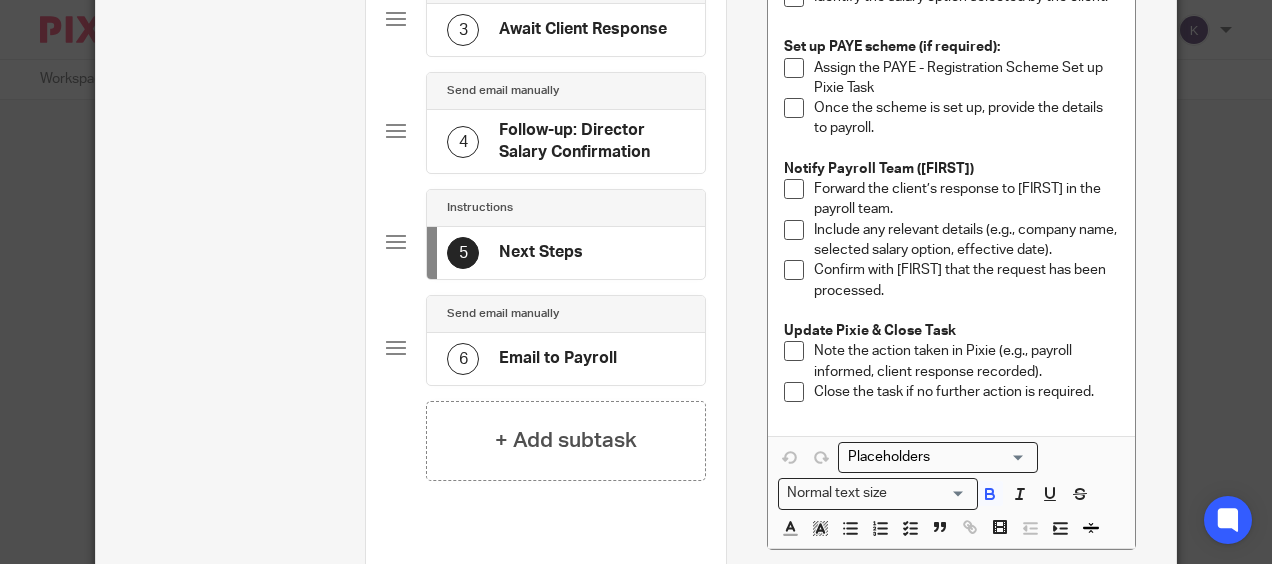 click on "Close the task if no further action is required." at bounding box center [966, 392] 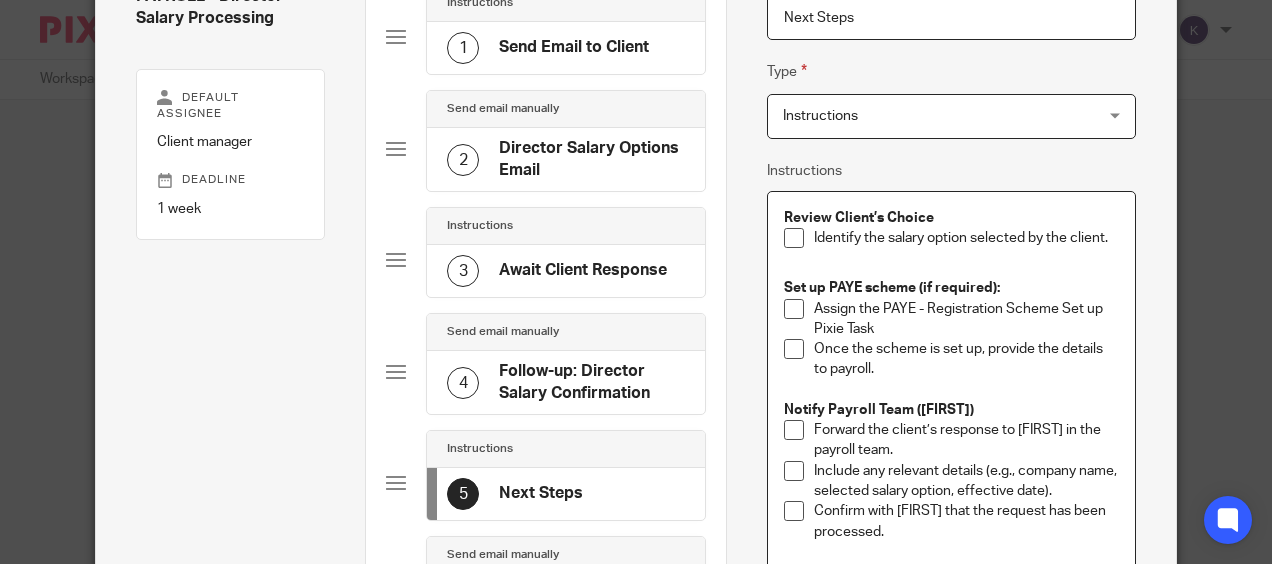 scroll, scrollTop: 100, scrollLeft: 0, axis: vertical 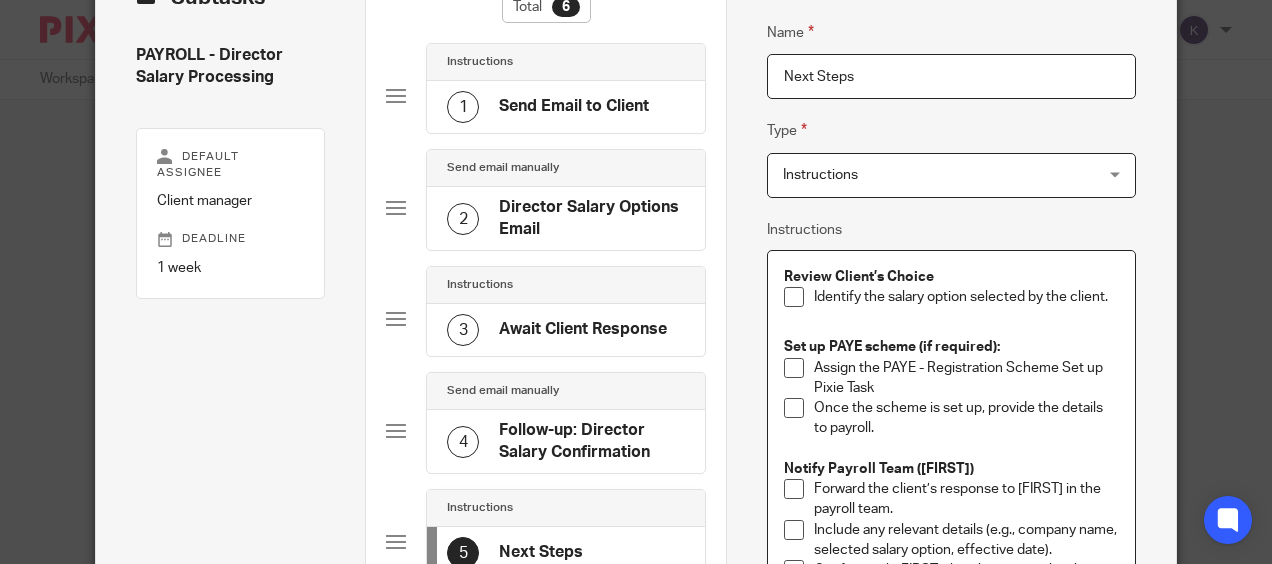 click at bounding box center (951, 327) 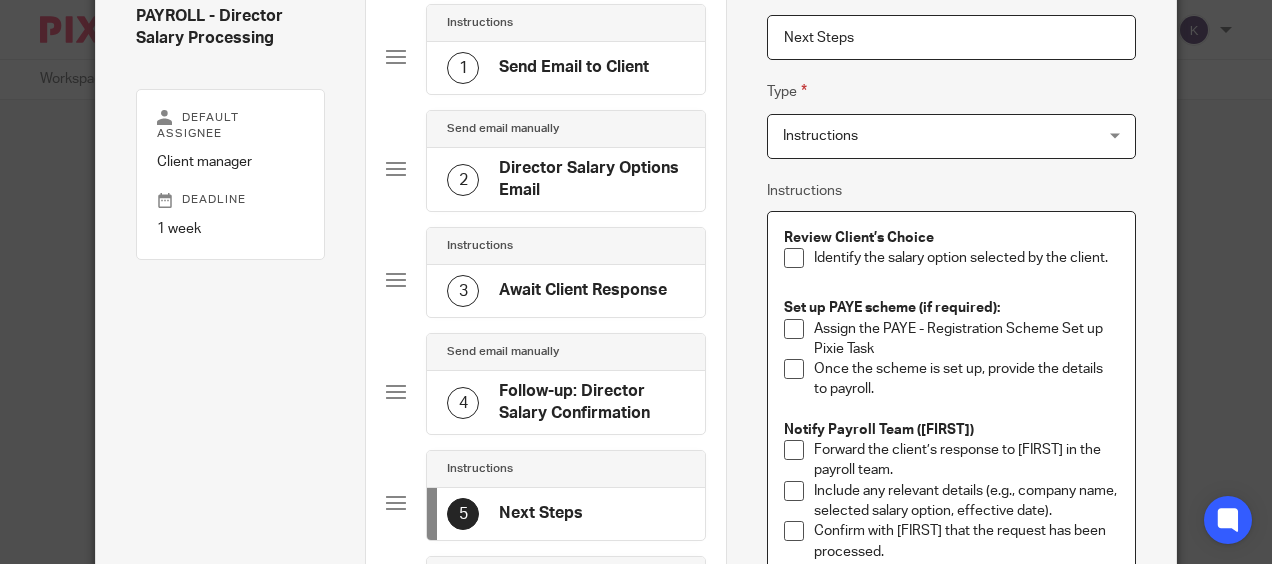 scroll, scrollTop: 200, scrollLeft: 0, axis: vertical 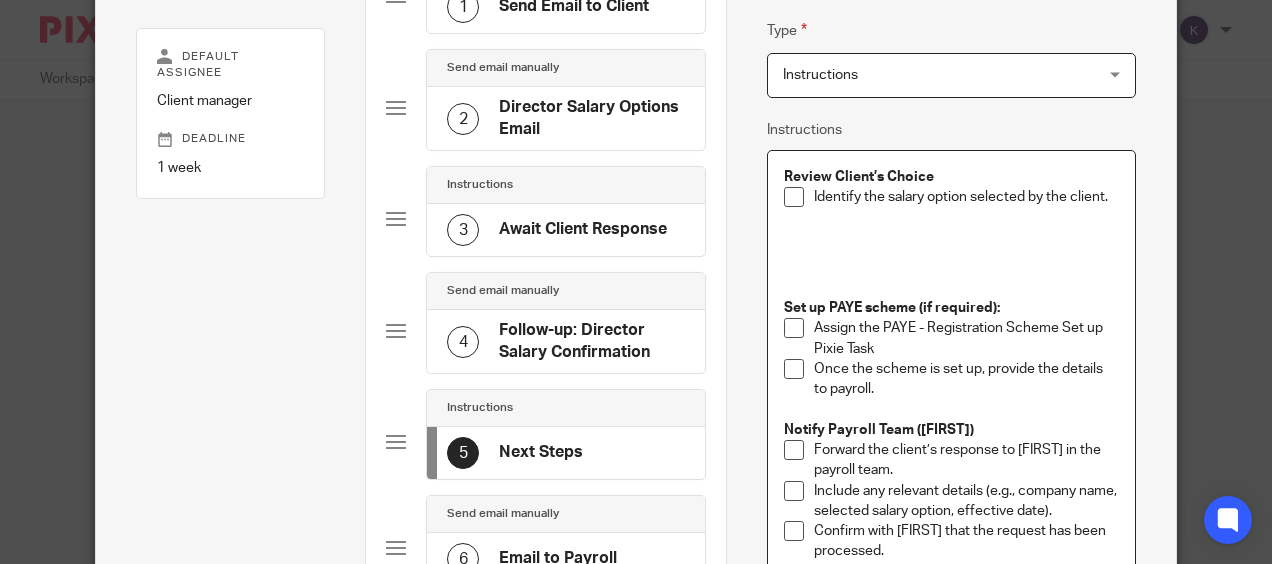 click at bounding box center (951, 268) 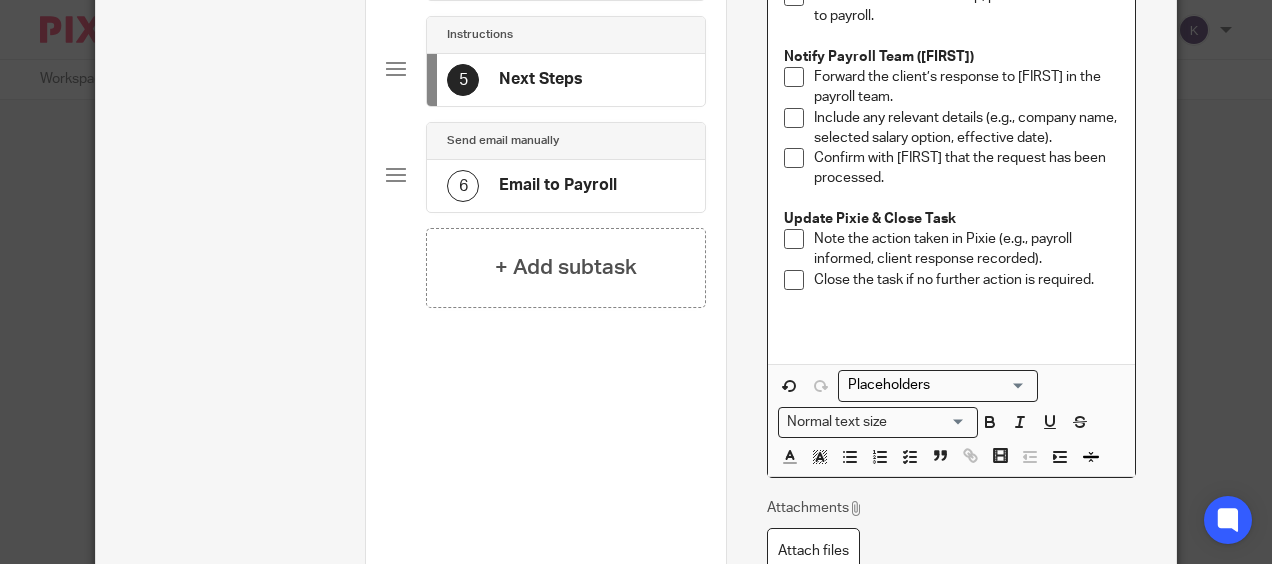 scroll, scrollTop: 700, scrollLeft: 0, axis: vertical 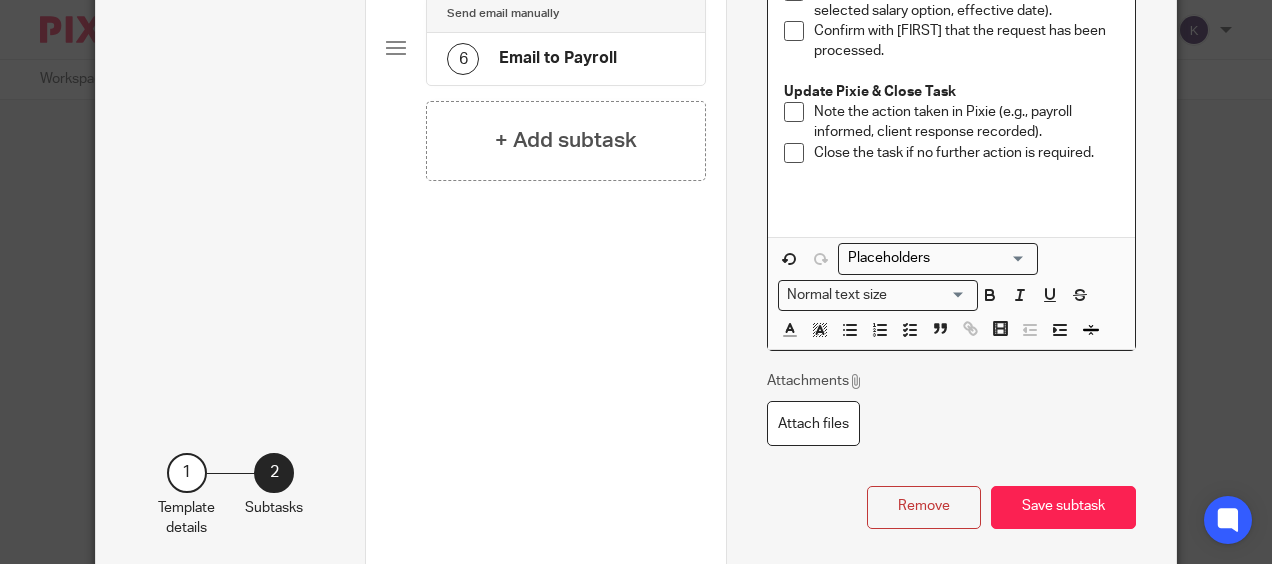 click at bounding box center (933, 258) 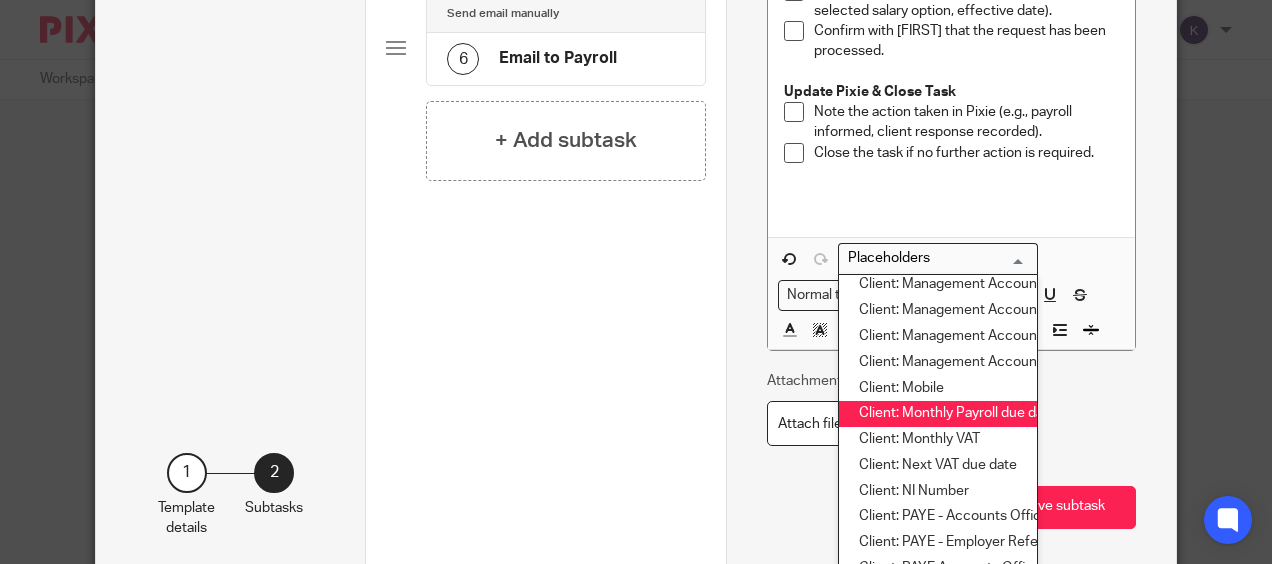 scroll, scrollTop: 2300, scrollLeft: 0, axis: vertical 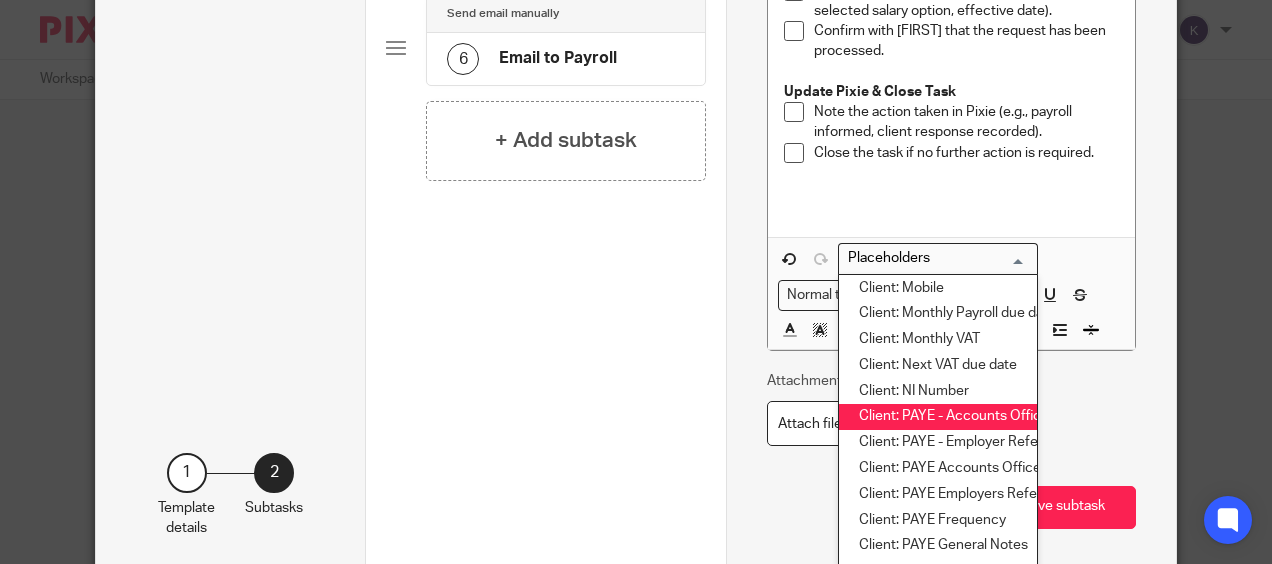 click on "Client: PAYE - Accounts Office Ref." at bounding box center [938, 417] 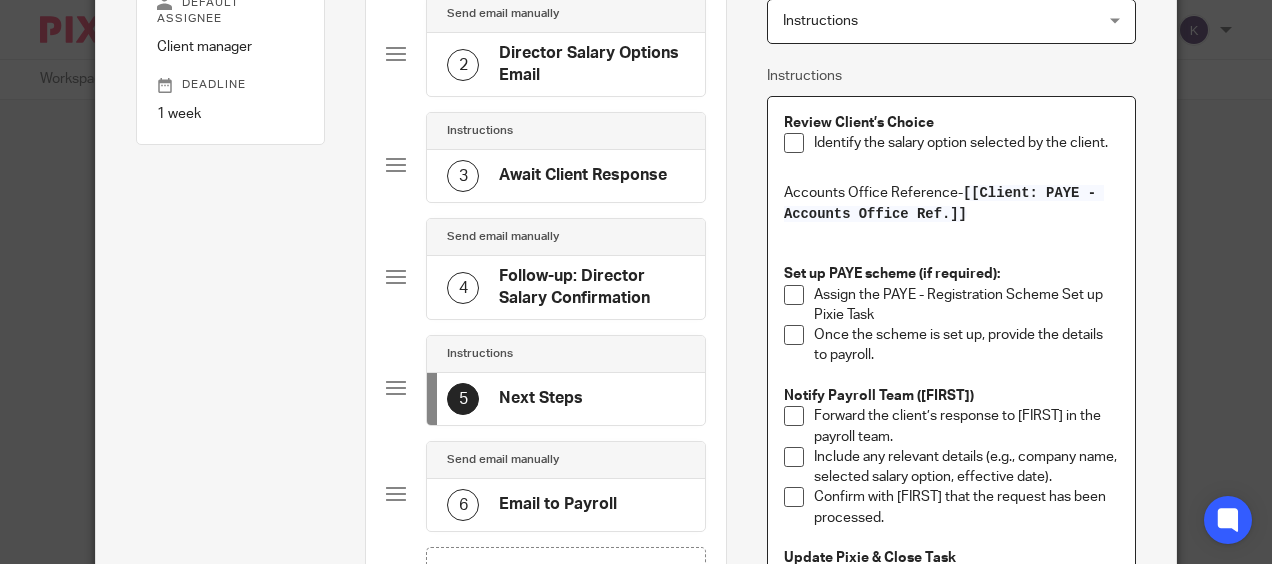 scroll, scrollTop: 200, scrollLeft: 0, axis: vertical 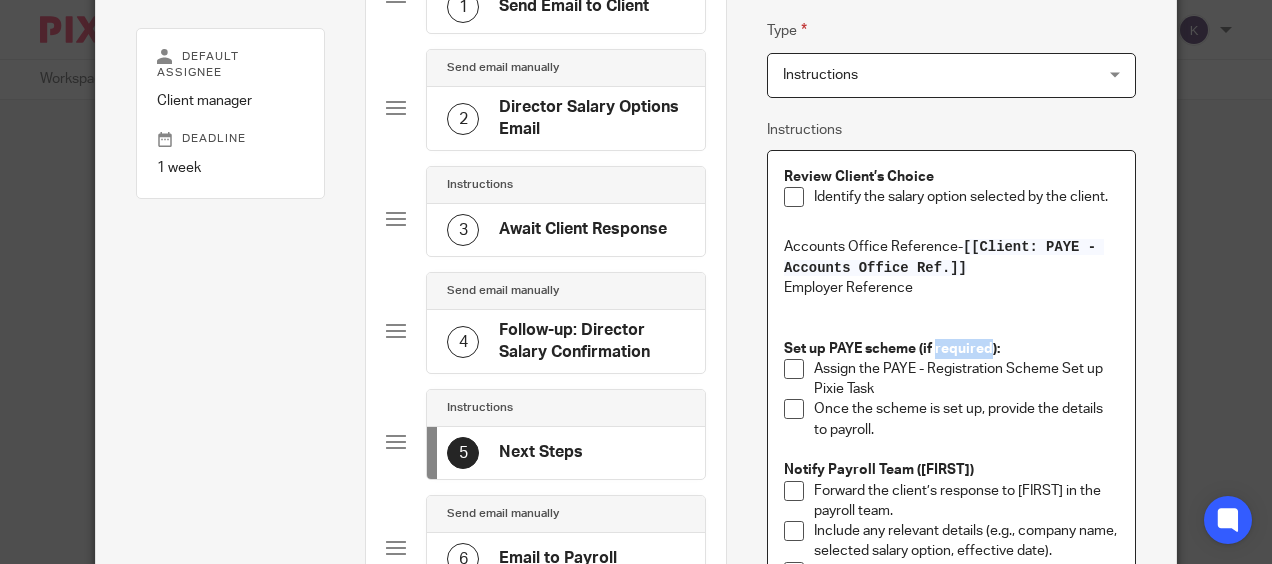 drag, startPoint x: 930, startPoint y: 348, endPoint x: 985, endPoint y: 350, distance: 55.03635 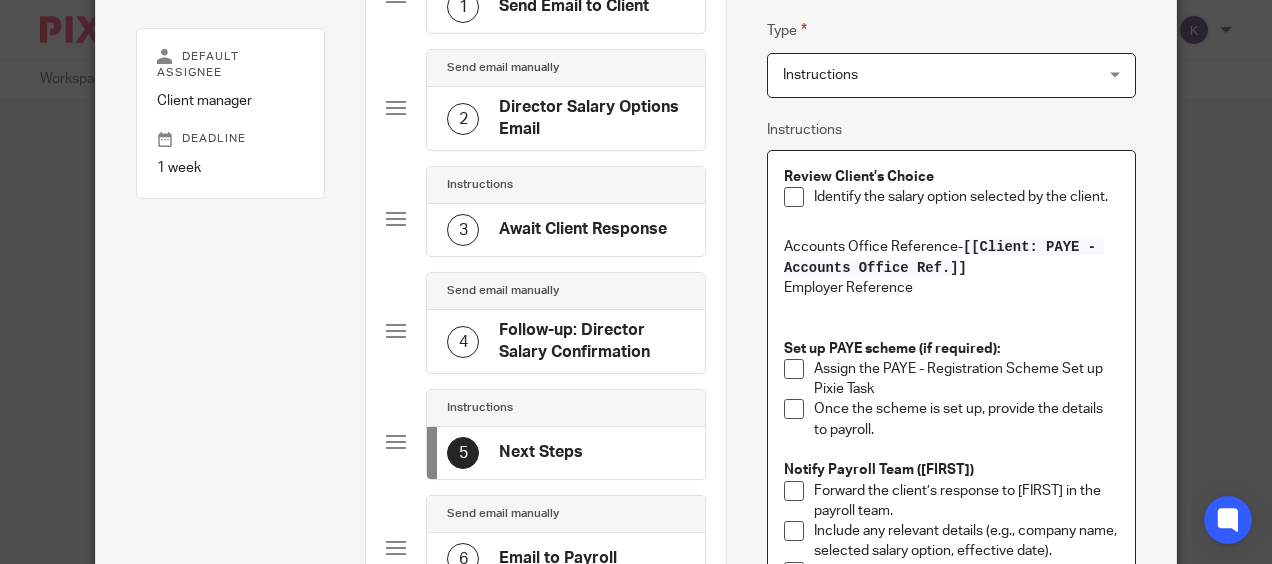 click on "Set up PAYE scheme (if required):" at bounding box center (951, 349) 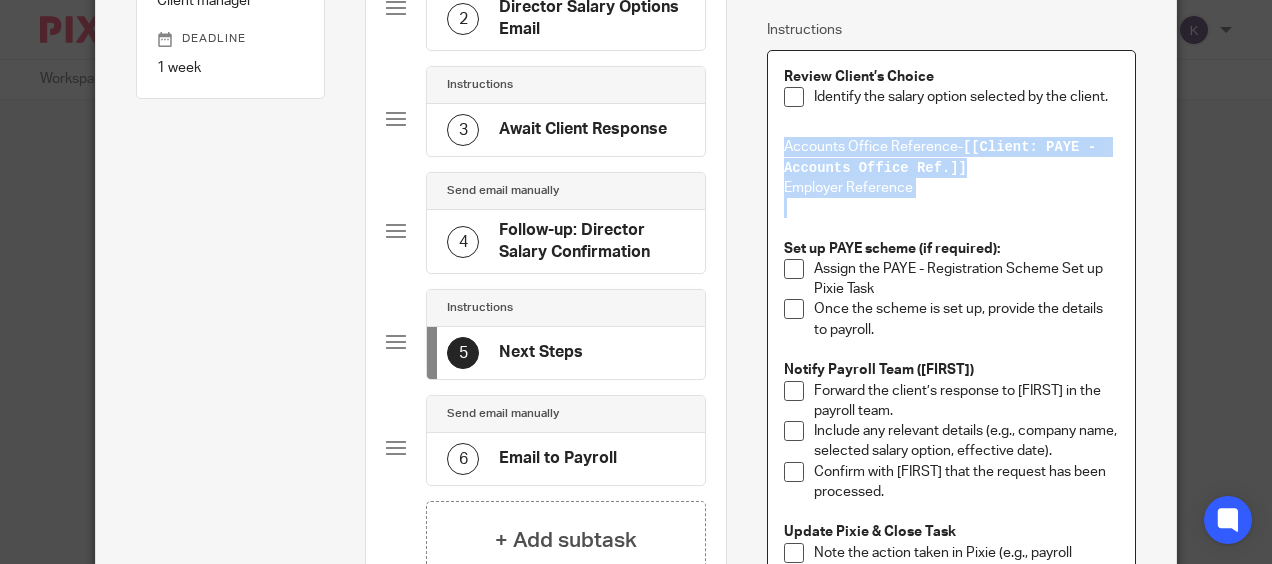 drag, startPoint x: 935, startPoint y: 198, endPoint x: 768, endPoint y: 148, distance: 174.32442 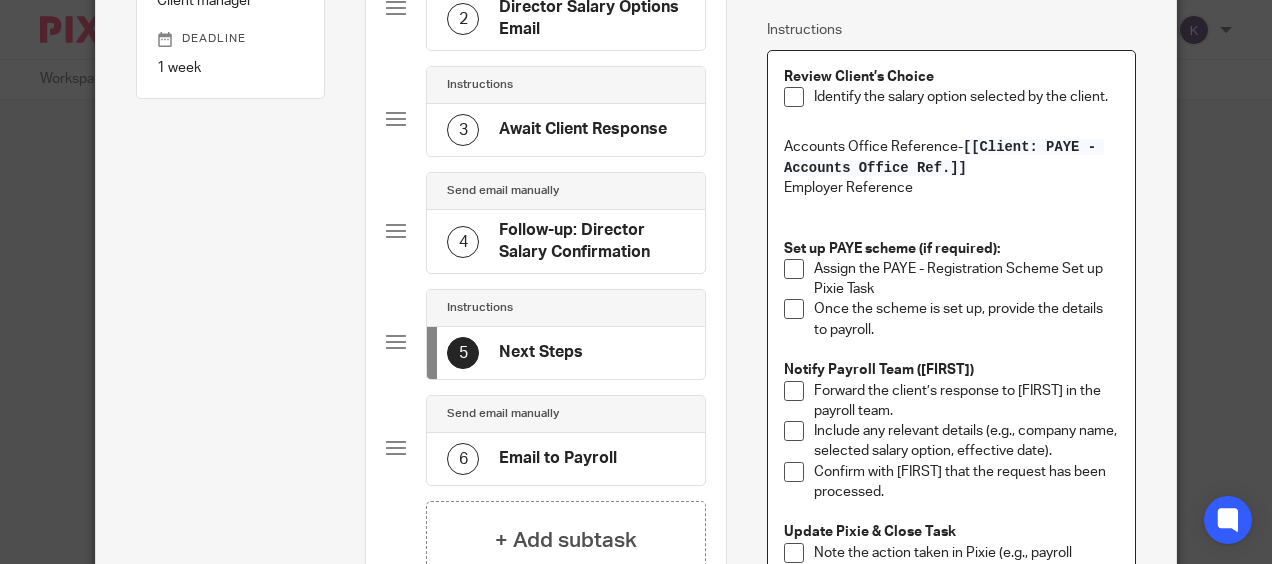 scroll, scrollTop: 400, scrollLeft: 0, axis: vertical 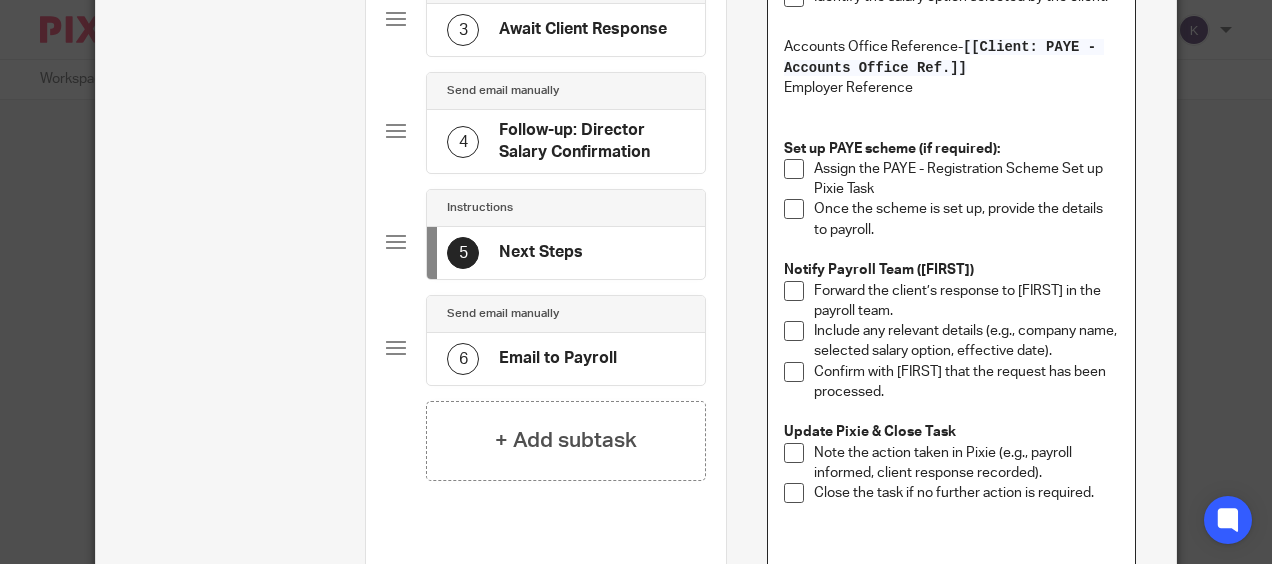 click on "Close the task if no further action is required." at bounding box center [966, 493] 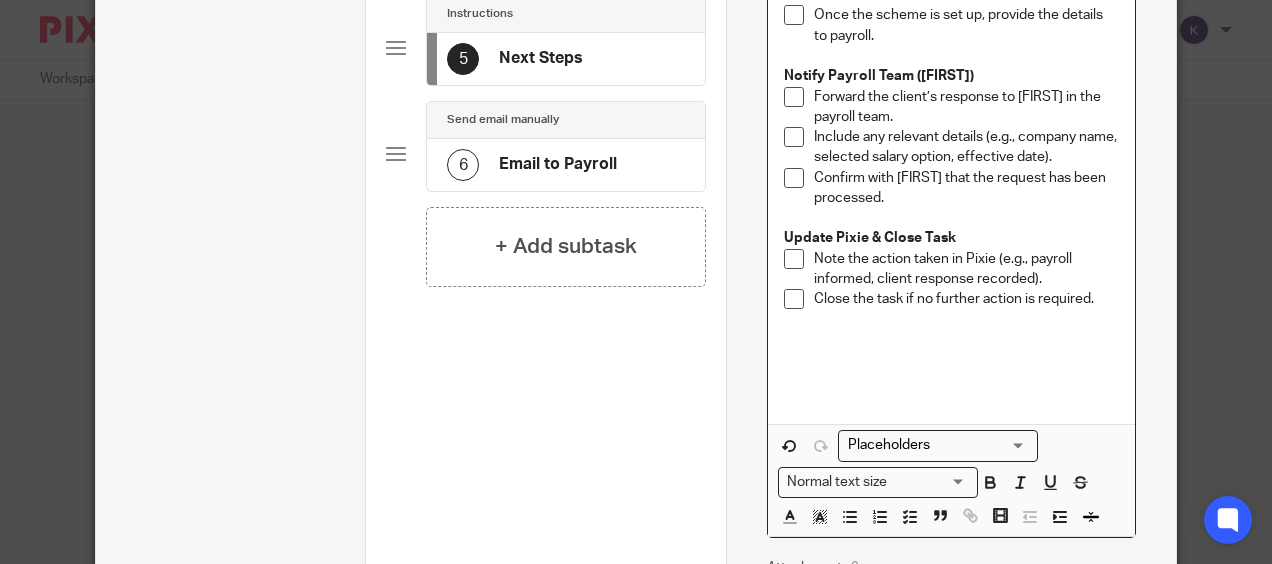 scroll, scrollTop: 600, scrollLeft: 0, axis: vertical 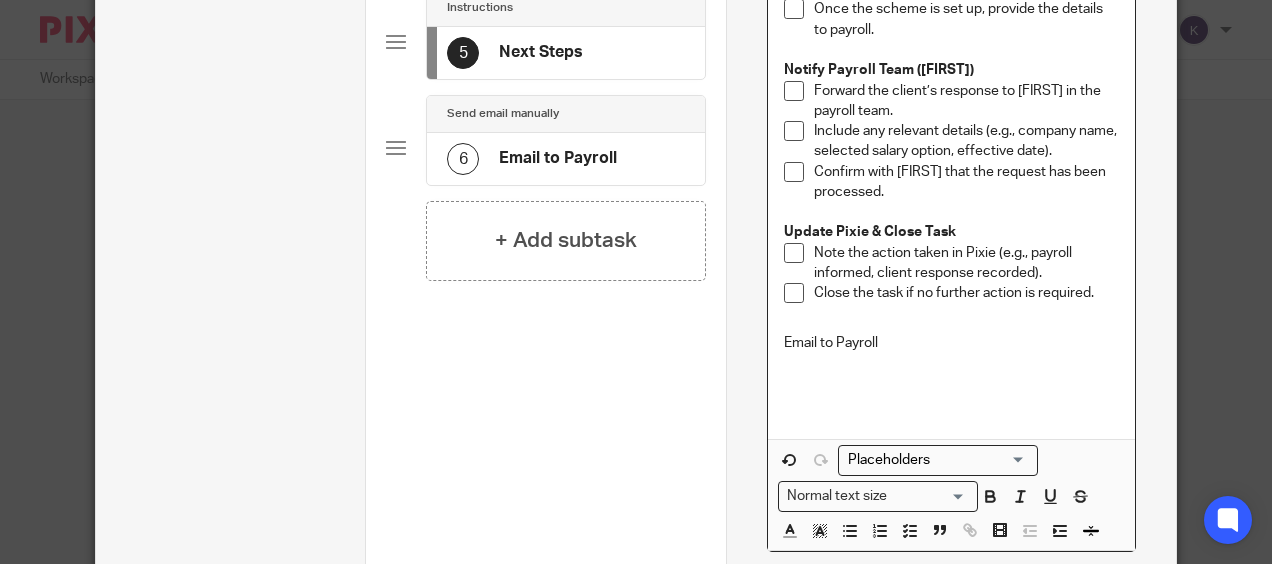 click 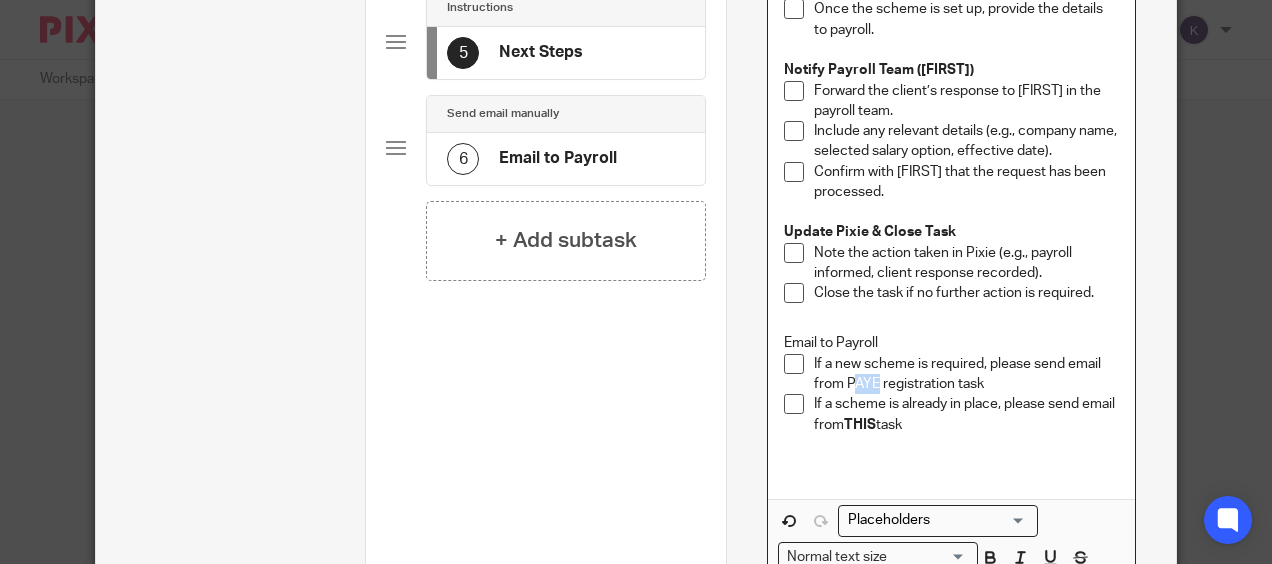 drag, startPoint x: 871, startPoint y: 388, endPoint x: 842, endPoint y: 382, distance: 29.614185 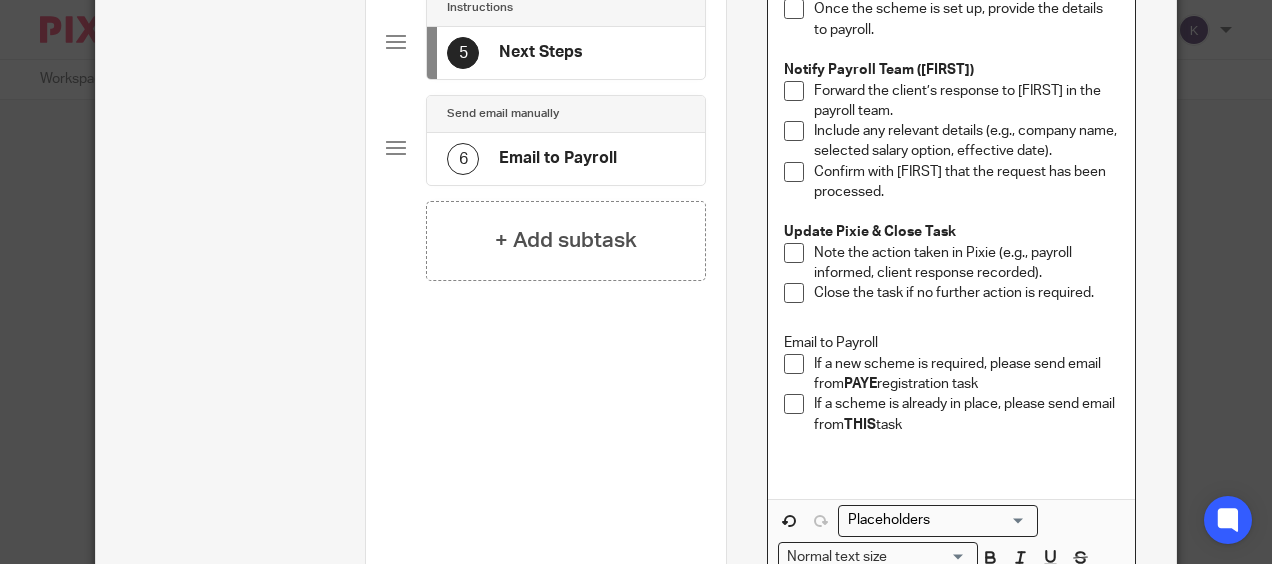 click on "If a new scheme is required, please send email from  PAYE  registration task" at bounding box center [966, 374] 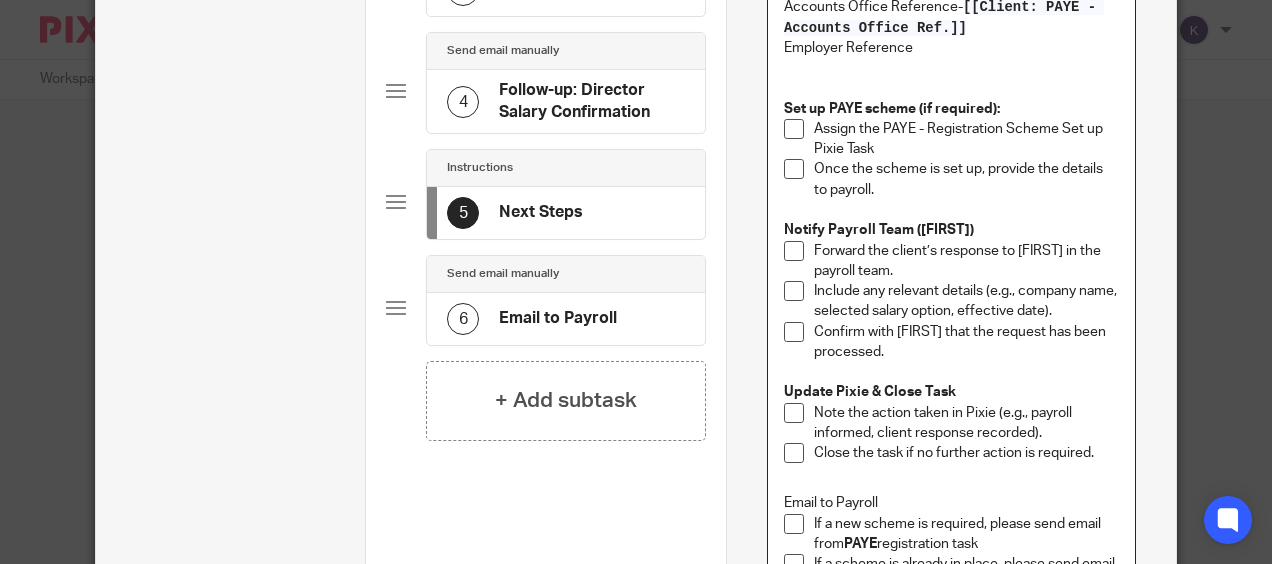 scroll, scrollTop: 400, scrollLeft: 0, axis: vertical 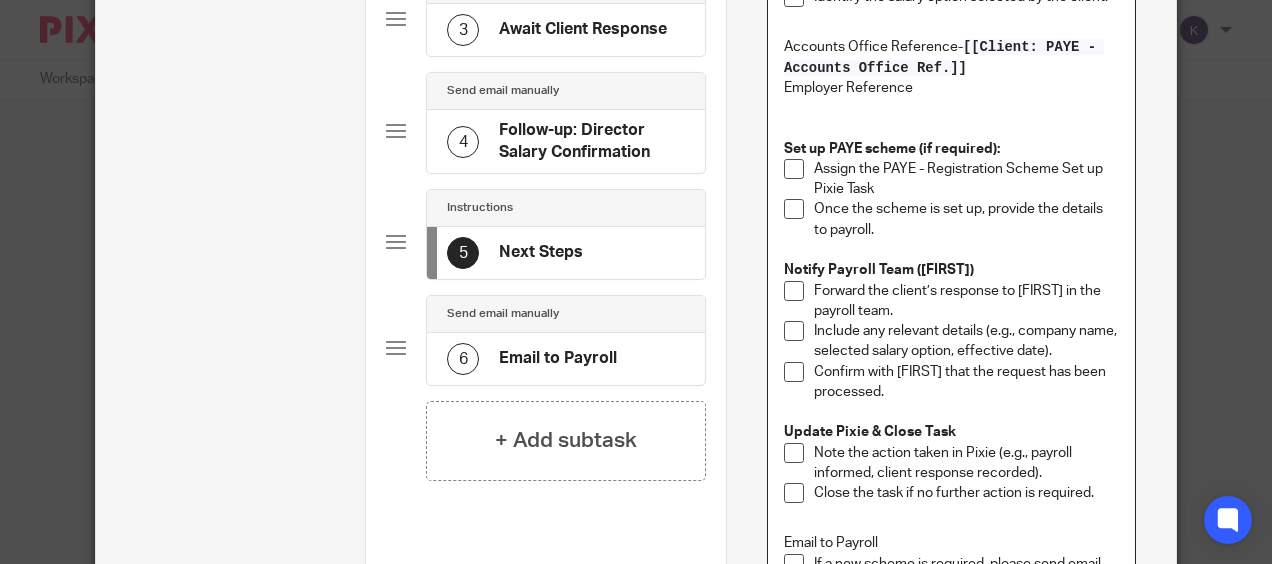 click on "Employer Reference" at bounding box center (951, 88) 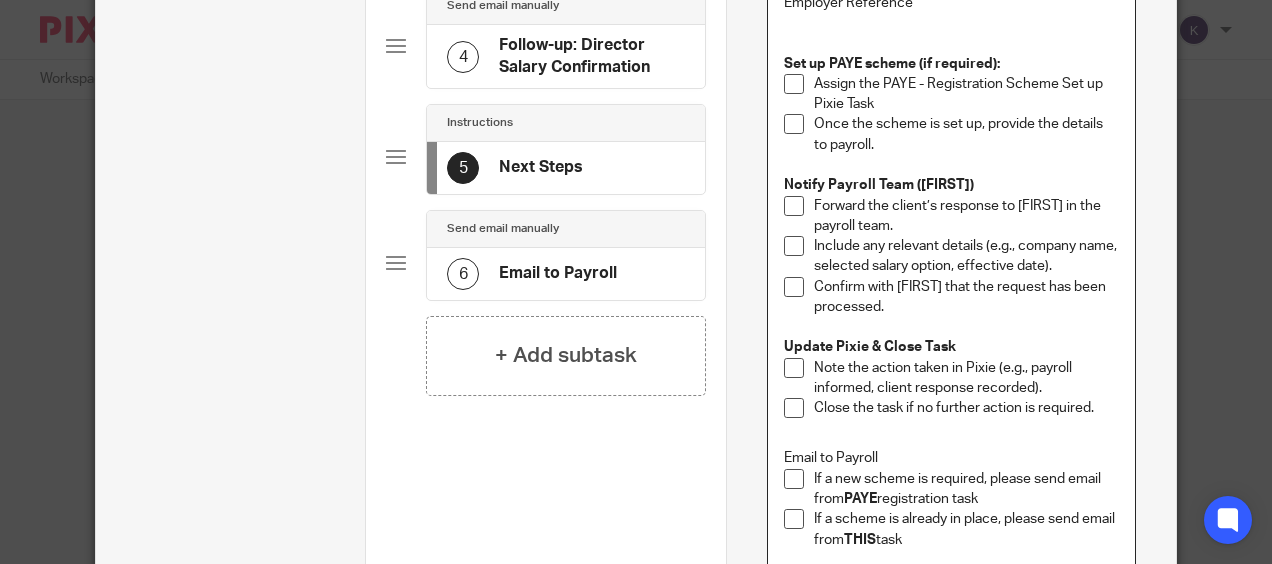 scroll, scrollTop: 800, scrollLeft: 0, axis: vertical 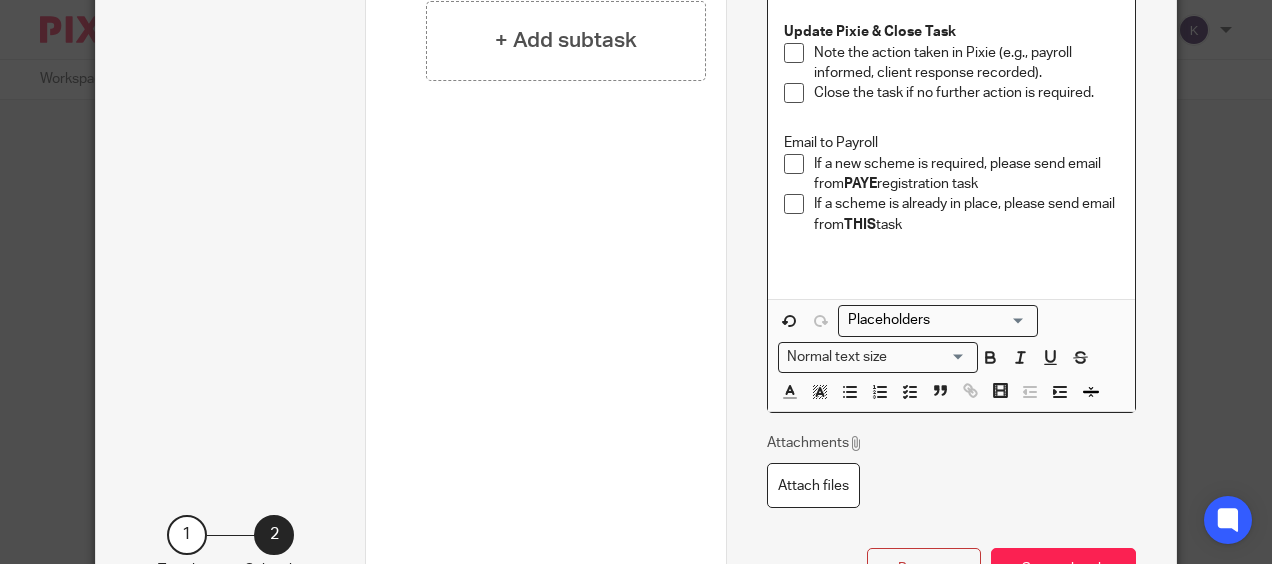 click at bounding box center (933, 320) 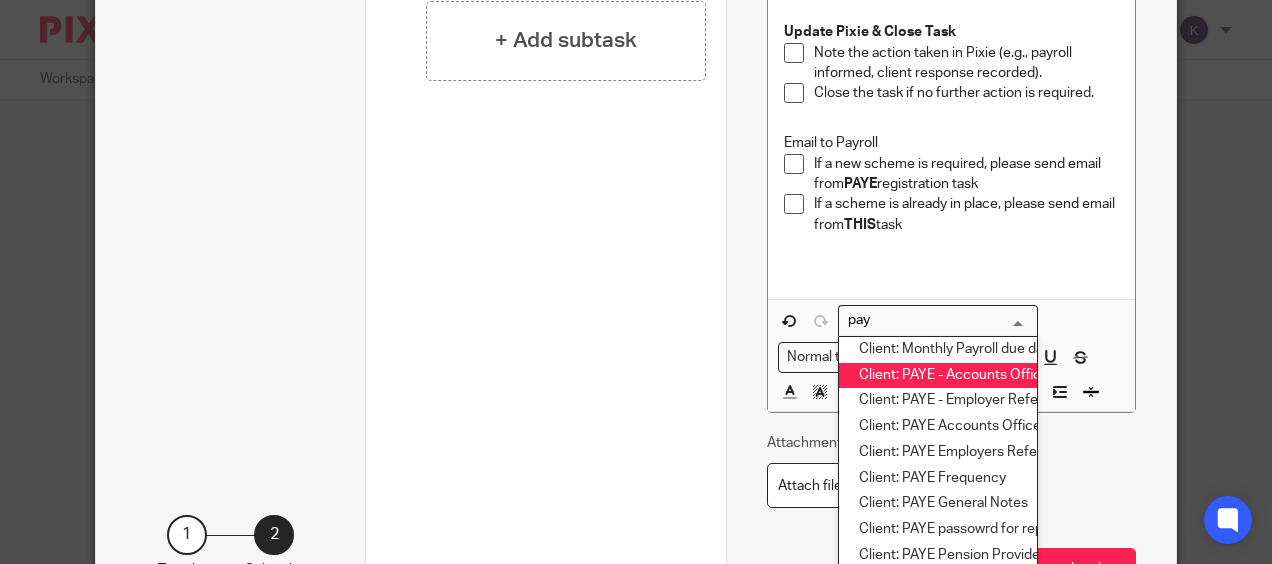 scroll, scrollTop: 0, scrollLeft: 0, axis: both 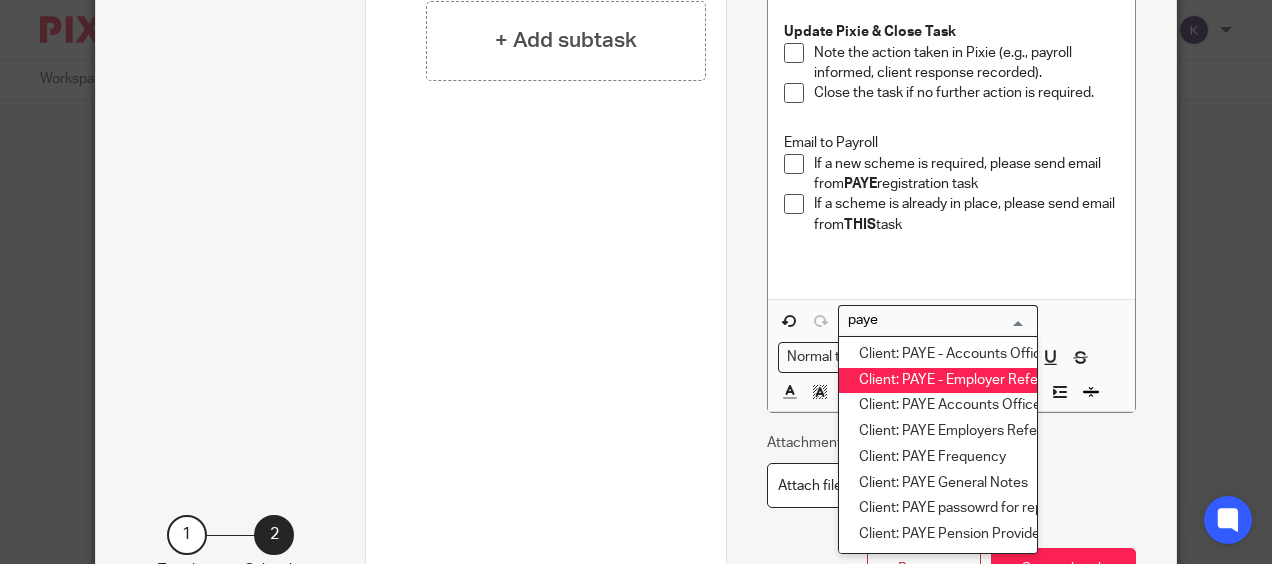 click on "Client: PAYE - Employer Reference" at bounding box center (938, 381) 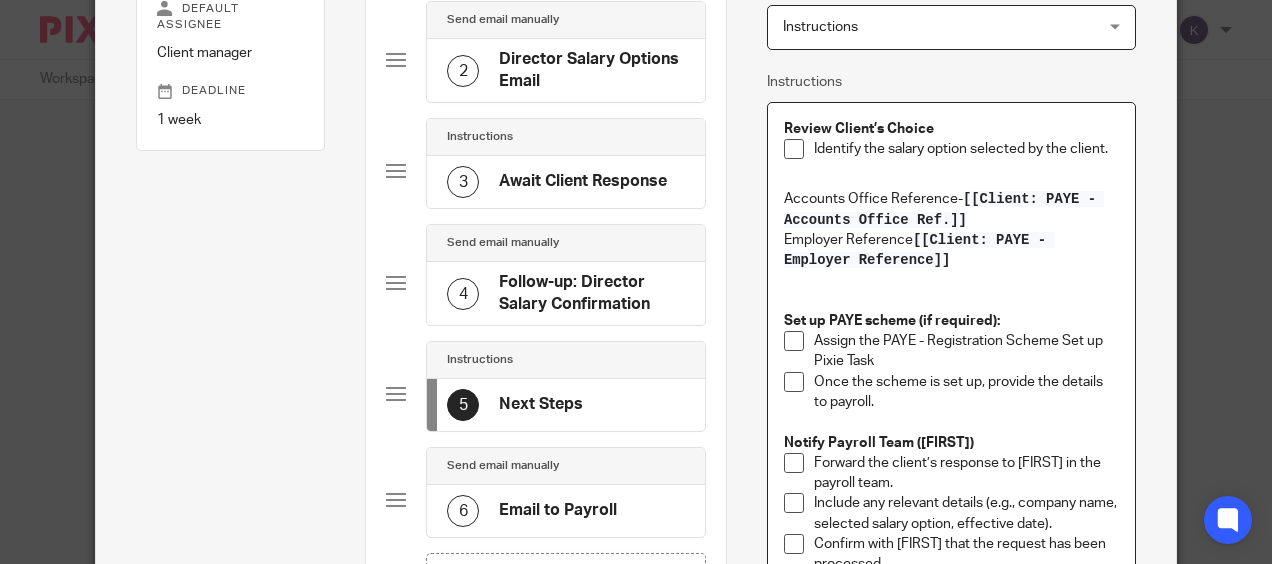 scroll, scrollTop: 200, scrollLeft: 0, axis: vertical 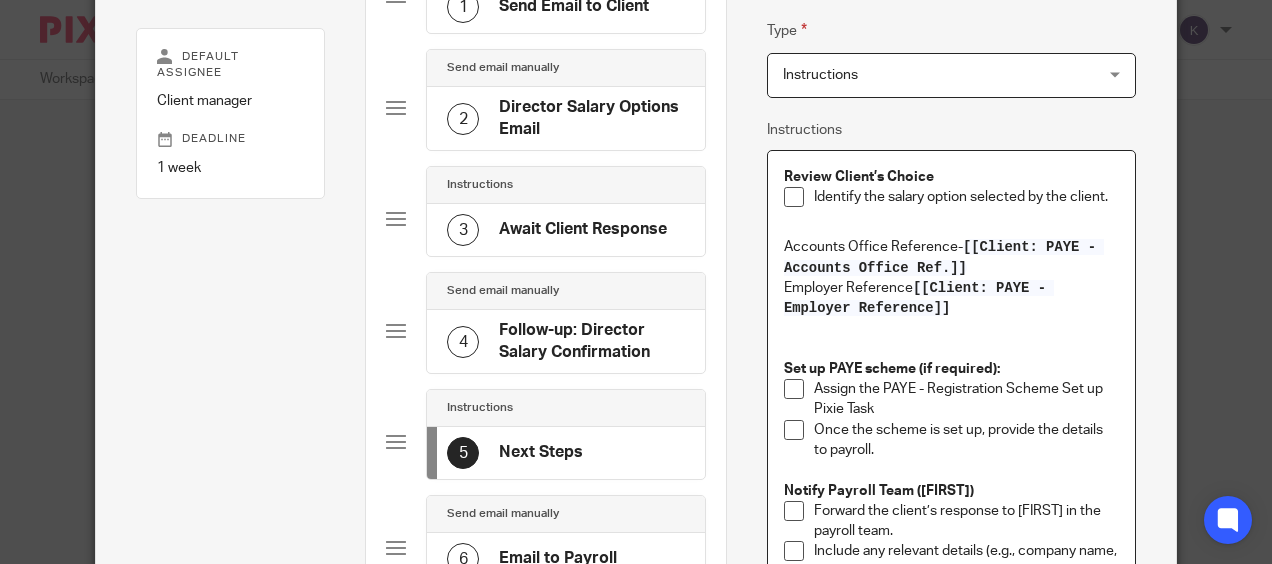 click at bounding box center (951, 349) 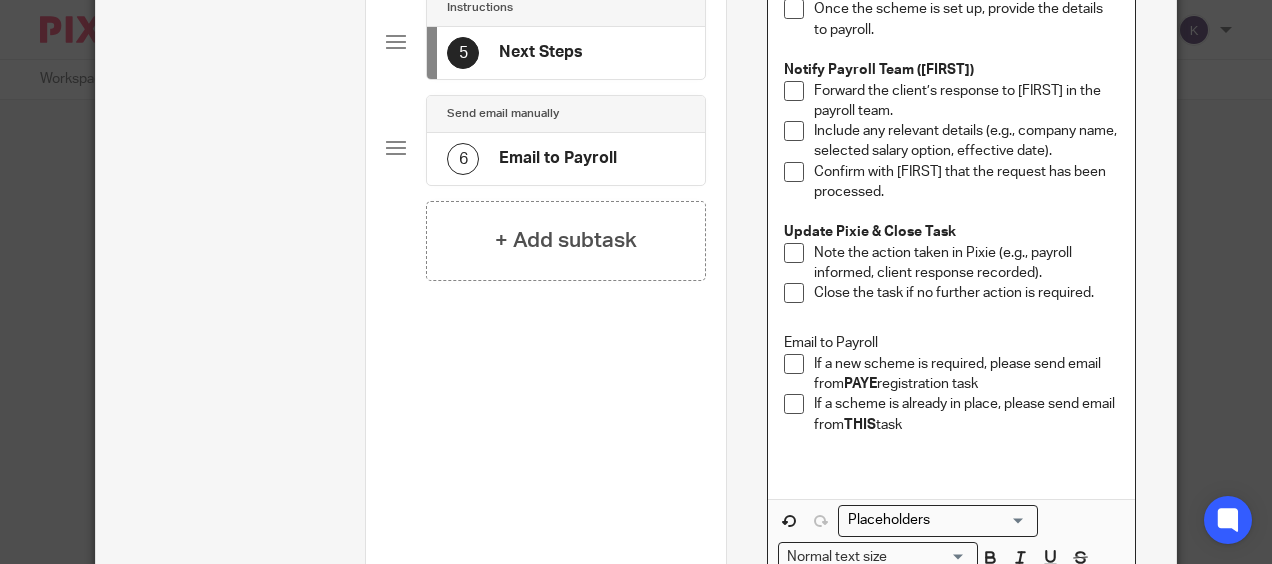 scroll, scrollTop: 700, scrollLeft: 0, axis: vertical 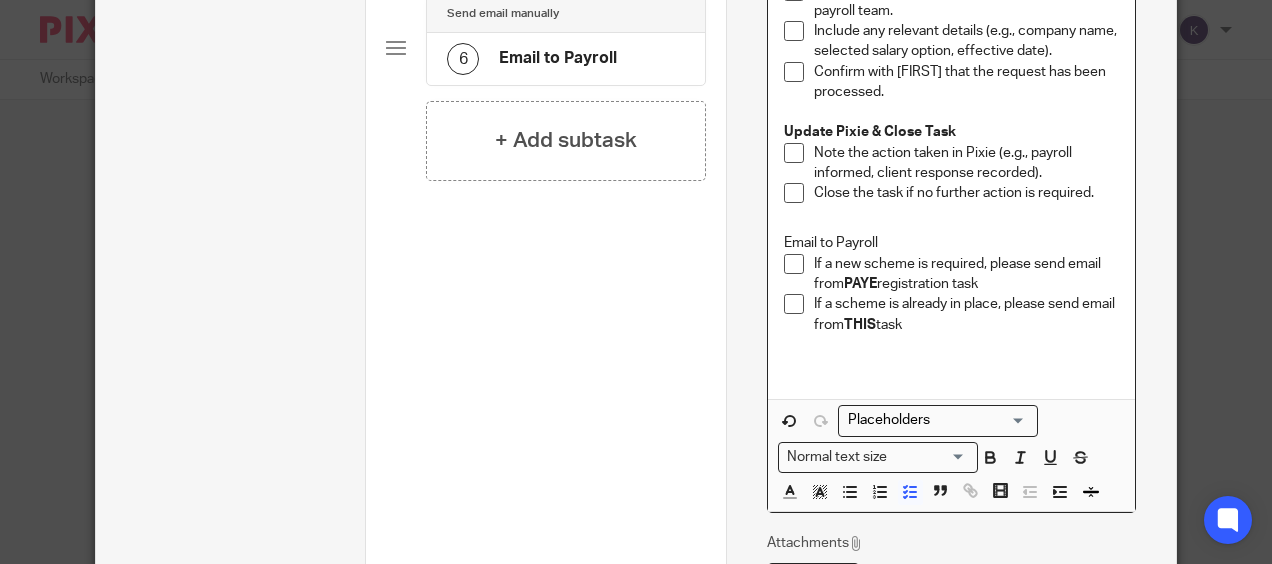 click on "If a scheme is already in place, please send email from  THIS  task" at bounding box center (966, 314) 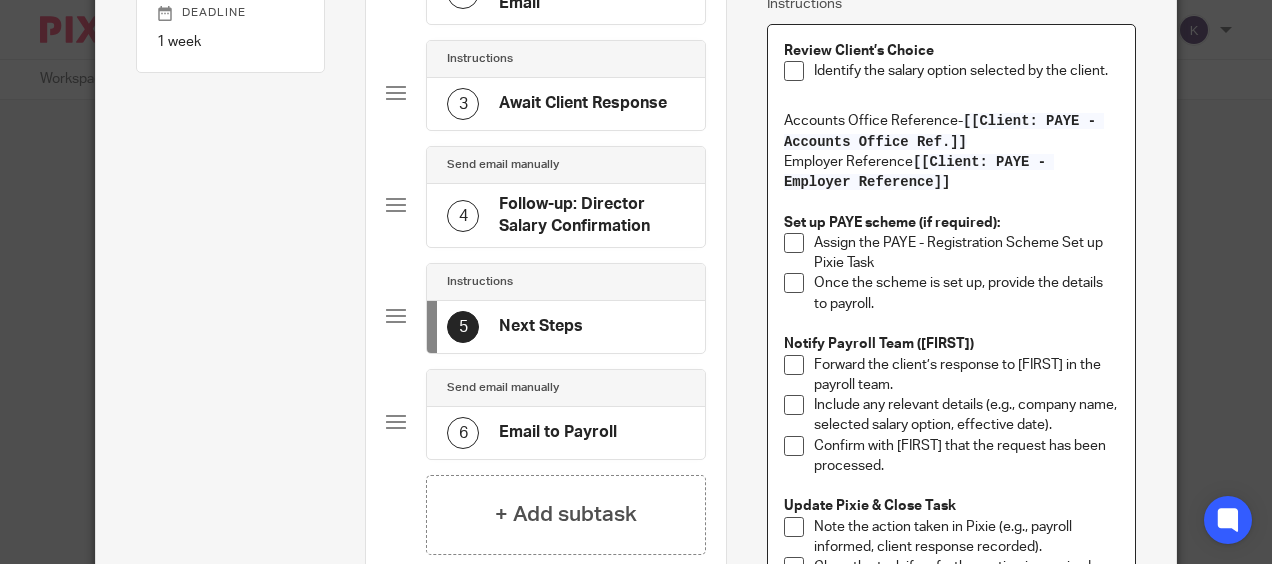 scroll, scrollTop: 300, scrollLeft: 0, axis: vertical 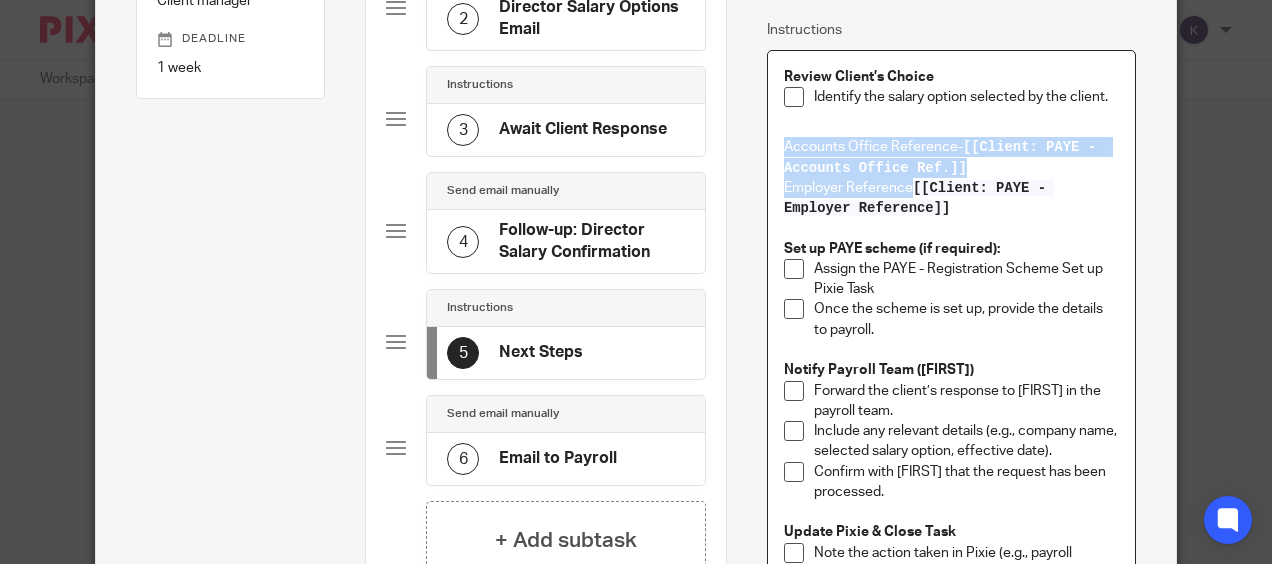 drag, startPoint x: 969, startPoint y: 212, endPoint x: 780, endPoint y: 143, distance: 201.20139 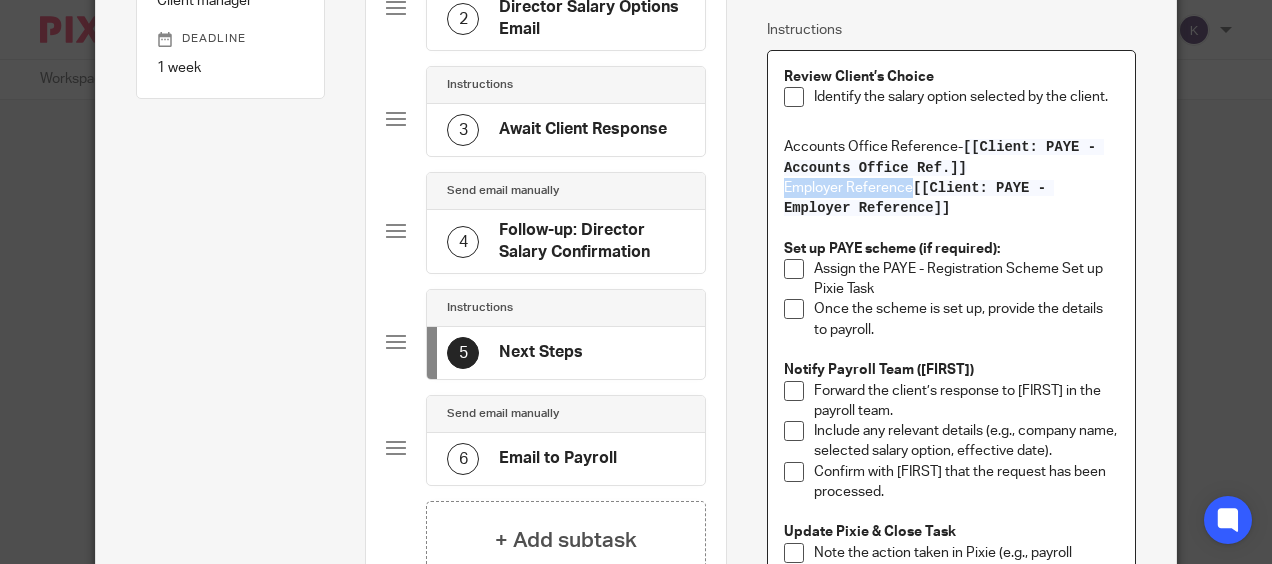 click on "Employer Reference  [[Client: PAYE - Employer Reference]]" at bounding box center (951, 198) 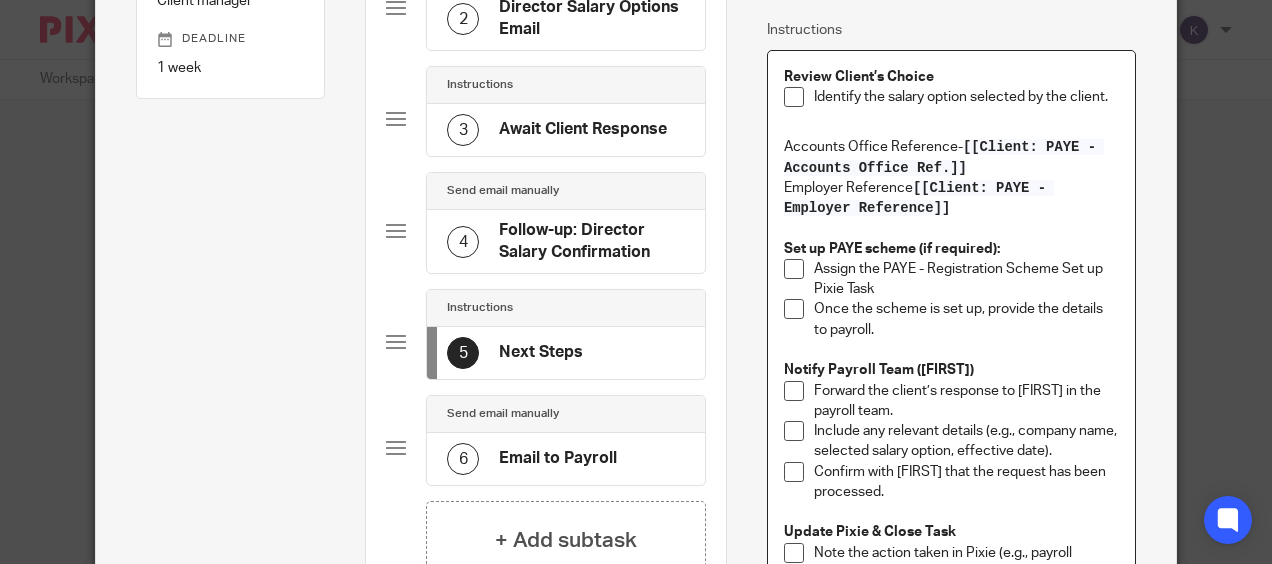 click on "Identify the salary option selected by the client." at bounding box center [966, 97] 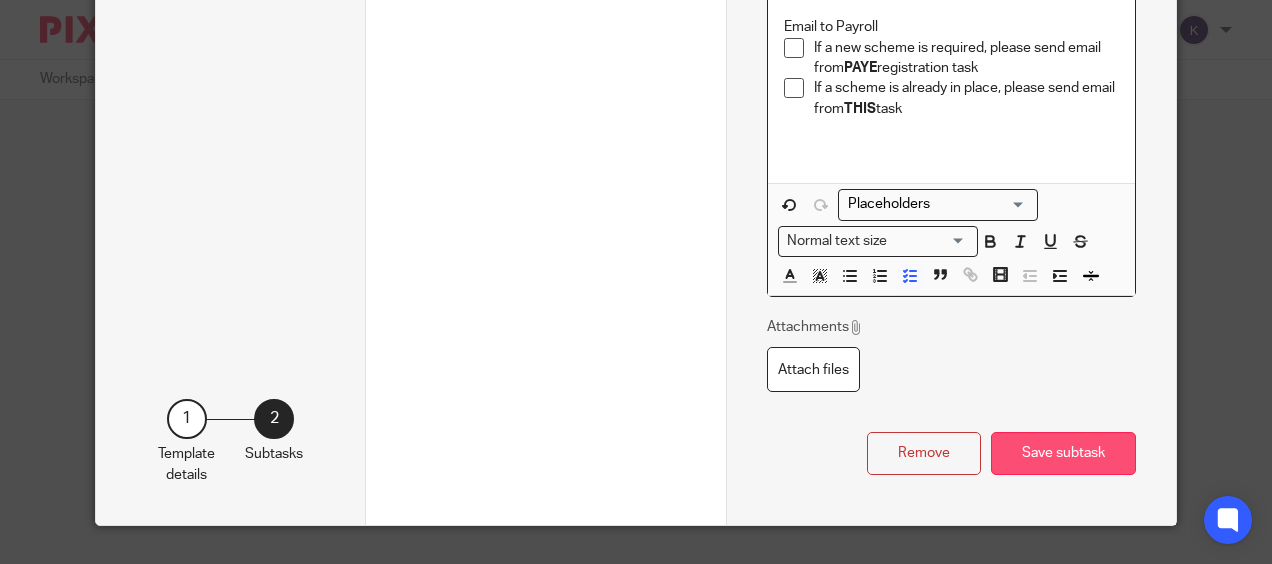 click on "Save subtask" at bounding box center (1063, 453) 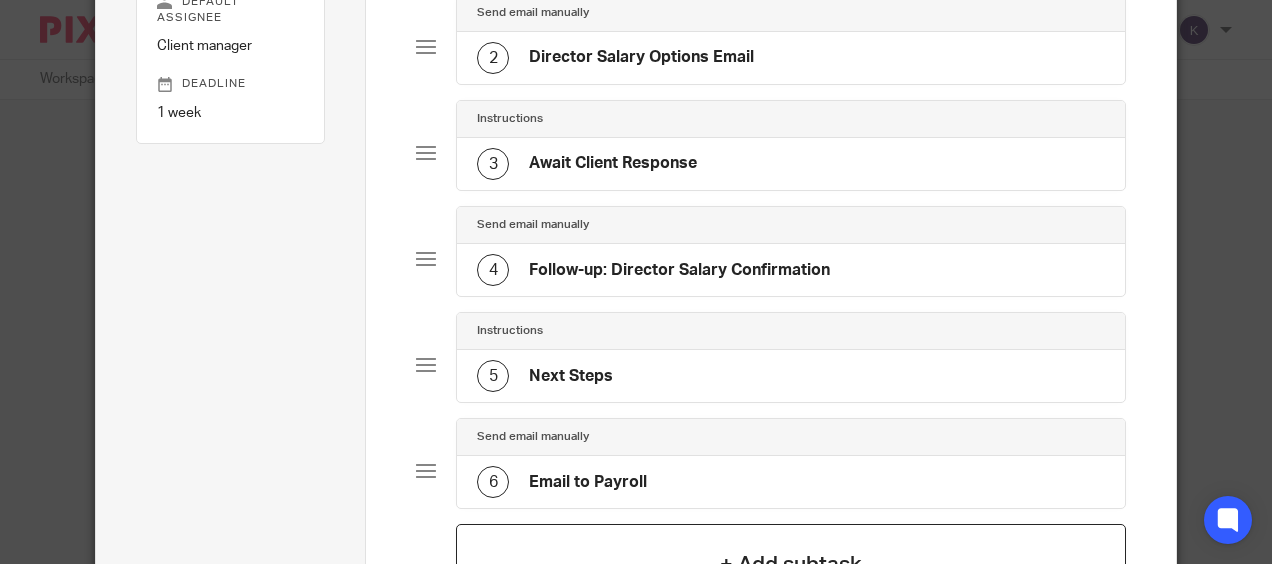 scroll, scrollTop: 472, scrollLeft: 0, axis: vertical 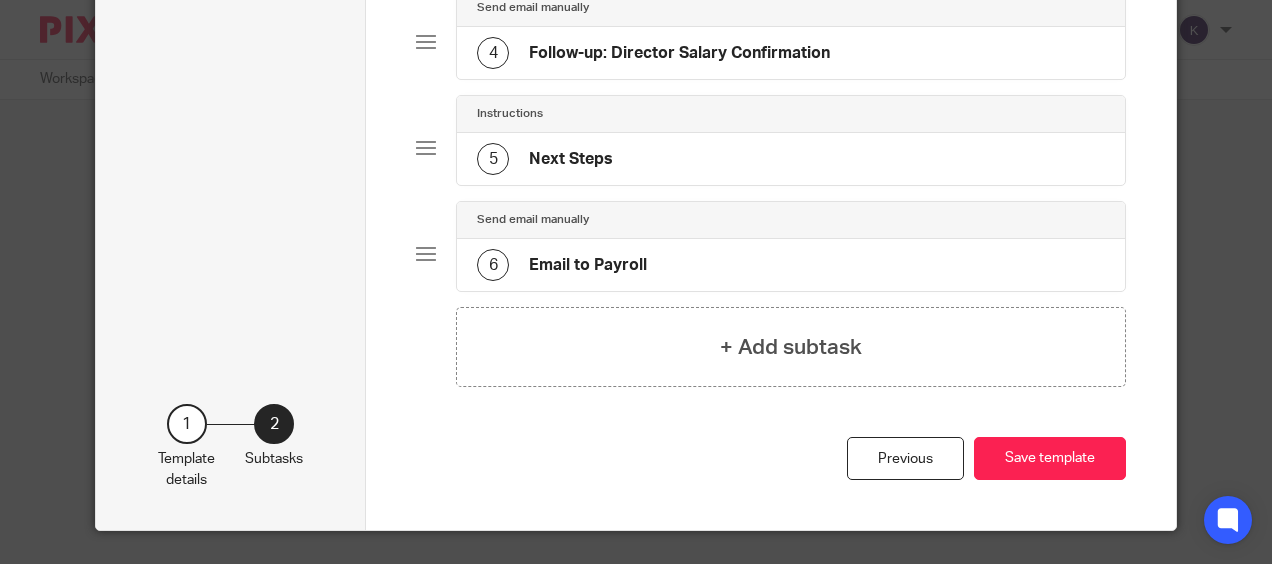 click on "Email to Payroll" 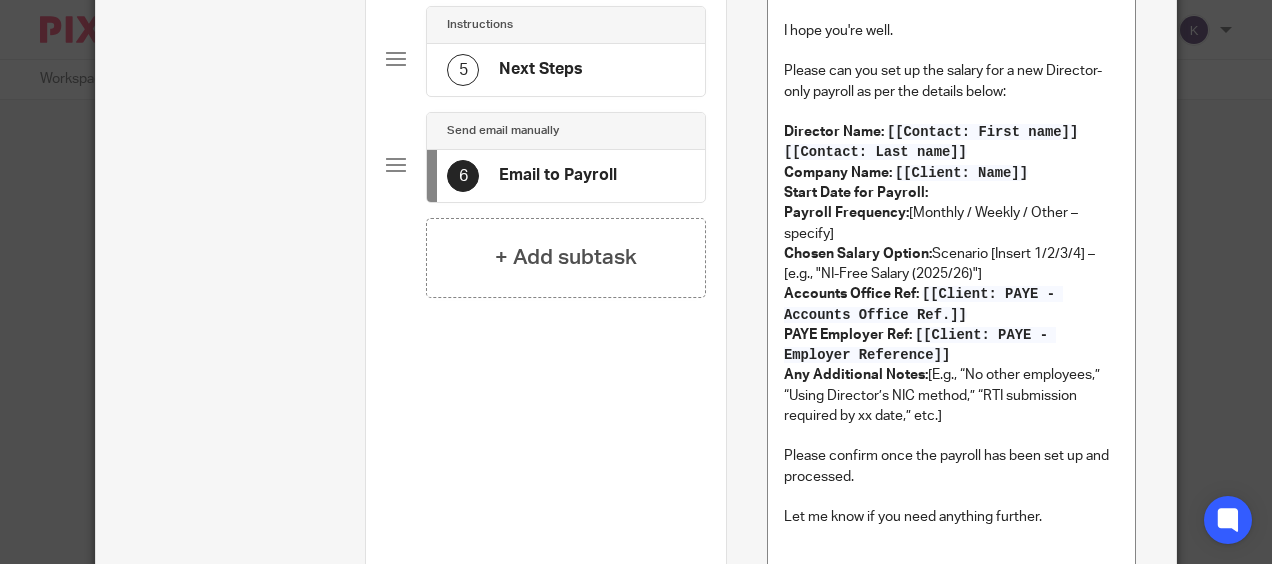 scroll, scrollTop: 600, scrollLeft: 0, axis: vertical 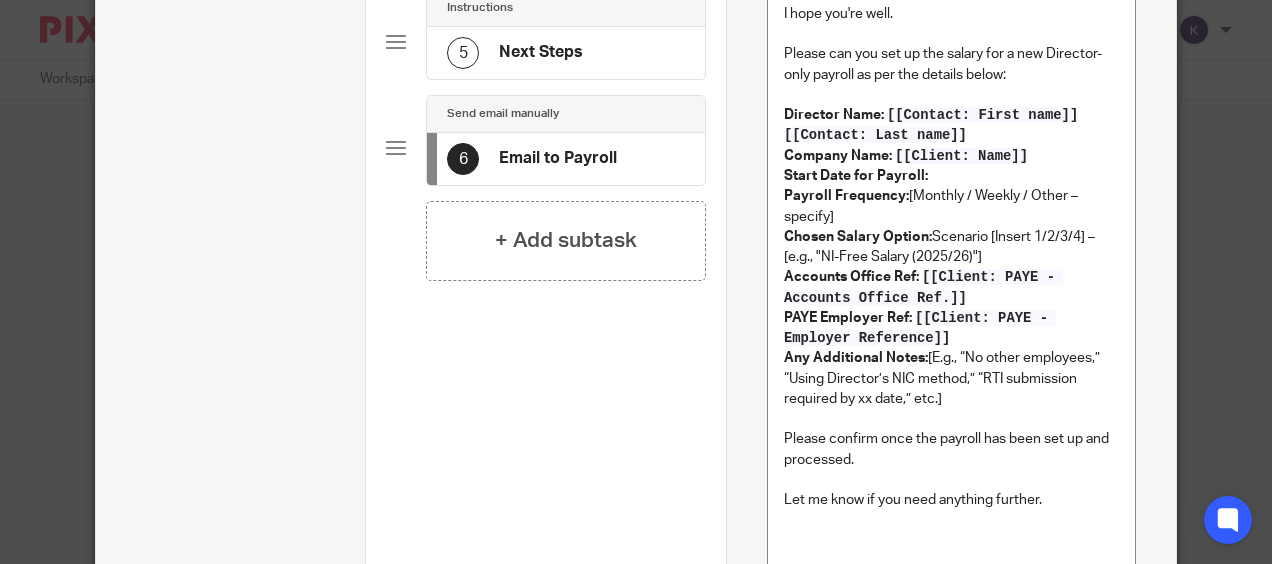 click on "PAYE Employer Ref:   [[Client: PAYE - Employer Reference]] Any Additional Notes:  [E.g., “No other employees,” “Using Director’s NIC method,” “RTI submission required by xx date,” etc.]" at bounding box center (951, 358) 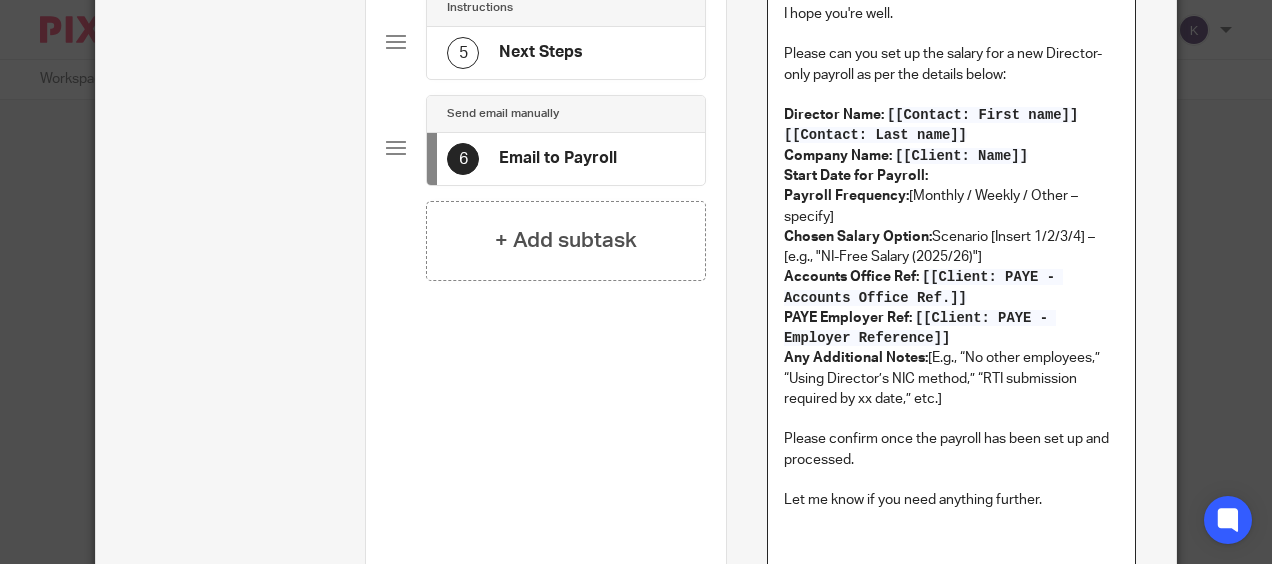 click on "Director Name:   [[Contact: First name]] [[Contact: Last name]] Company Name:   [[Client: Name]] Start Date for Payroll:   Payroll Frequency:  [Monthly / Weekly / Other – specify] Chosen Salary Option:  Scenario [Insert 1/2/3/4] – [e.g., "NI-Free Salary (2025/26)"] Accounts Office Ref:   [[Client: PAYE - Accounts Office Ref.]]" at bounding box center [951, 206] 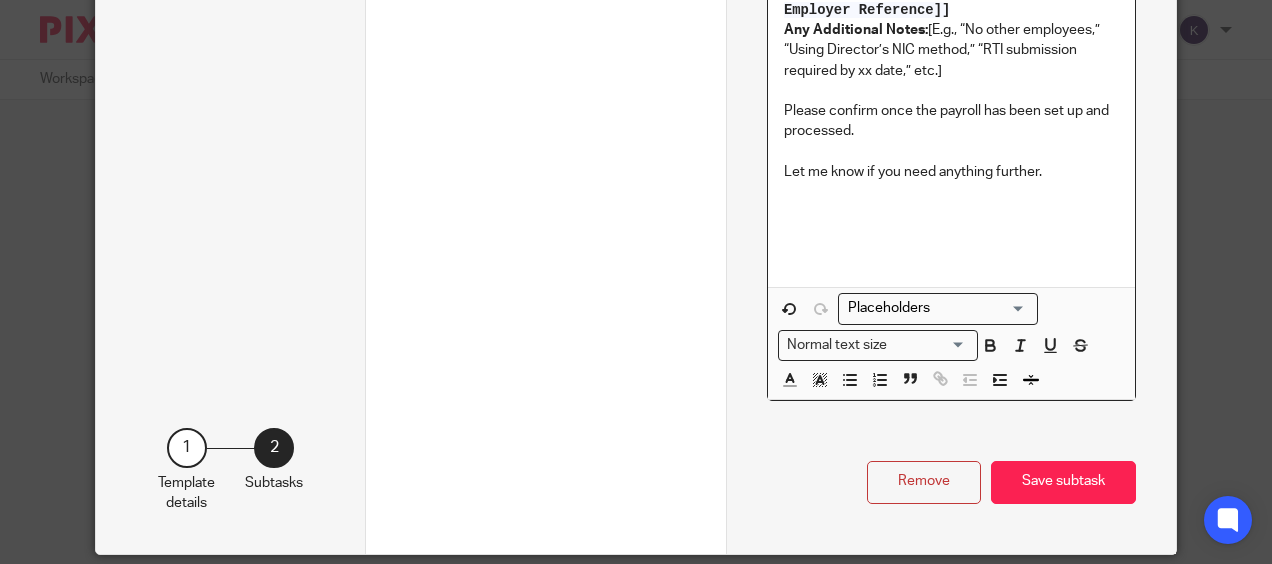 scroll, scrollTop: 938, scrollLeft: 0, axis: vertical 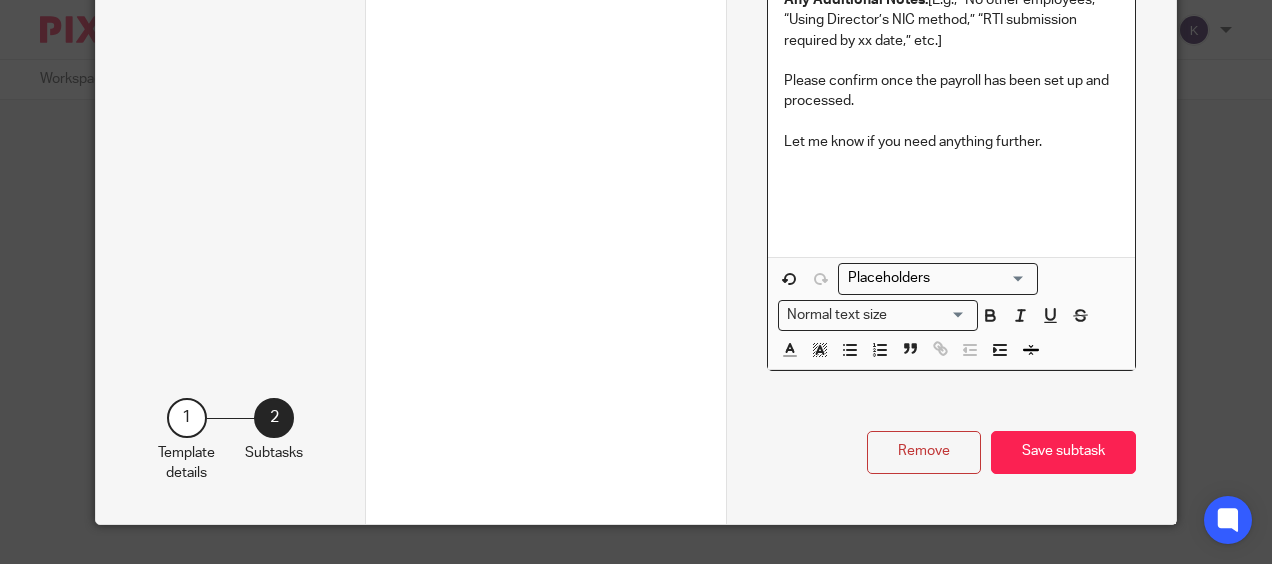 click at bounding box center (933, 278) 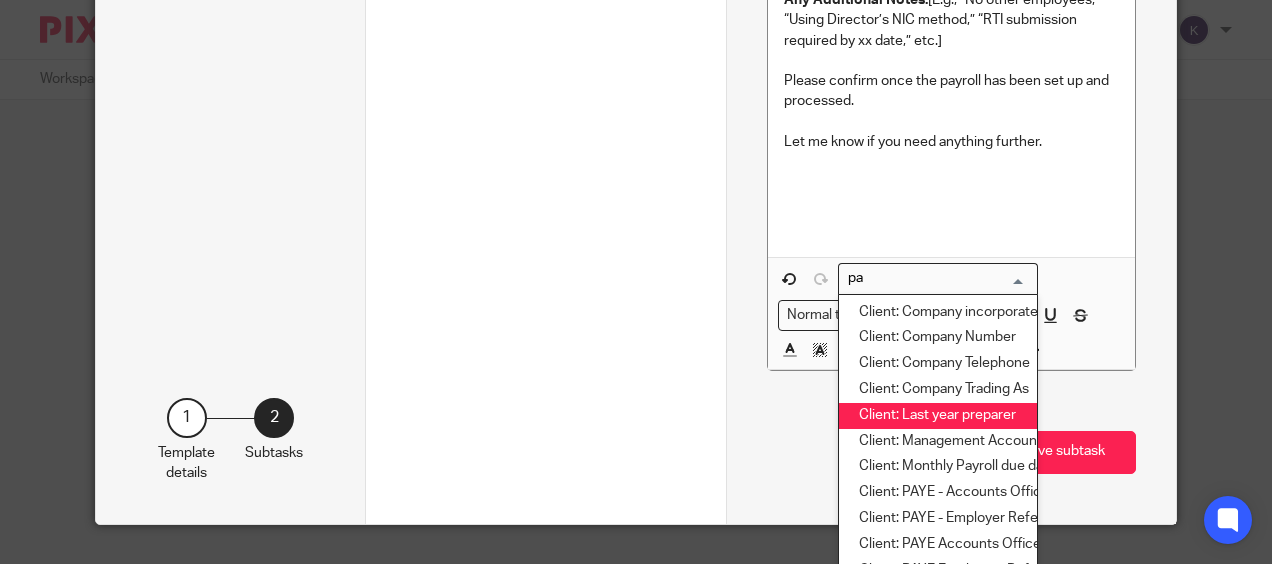 type on "p" 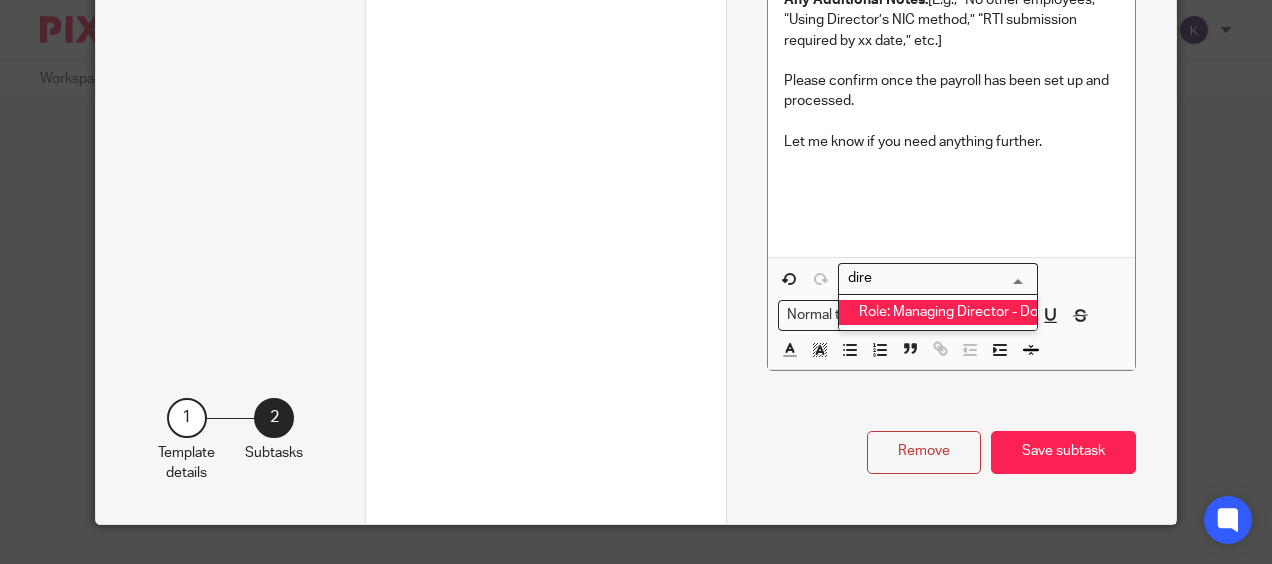 type on "dire" 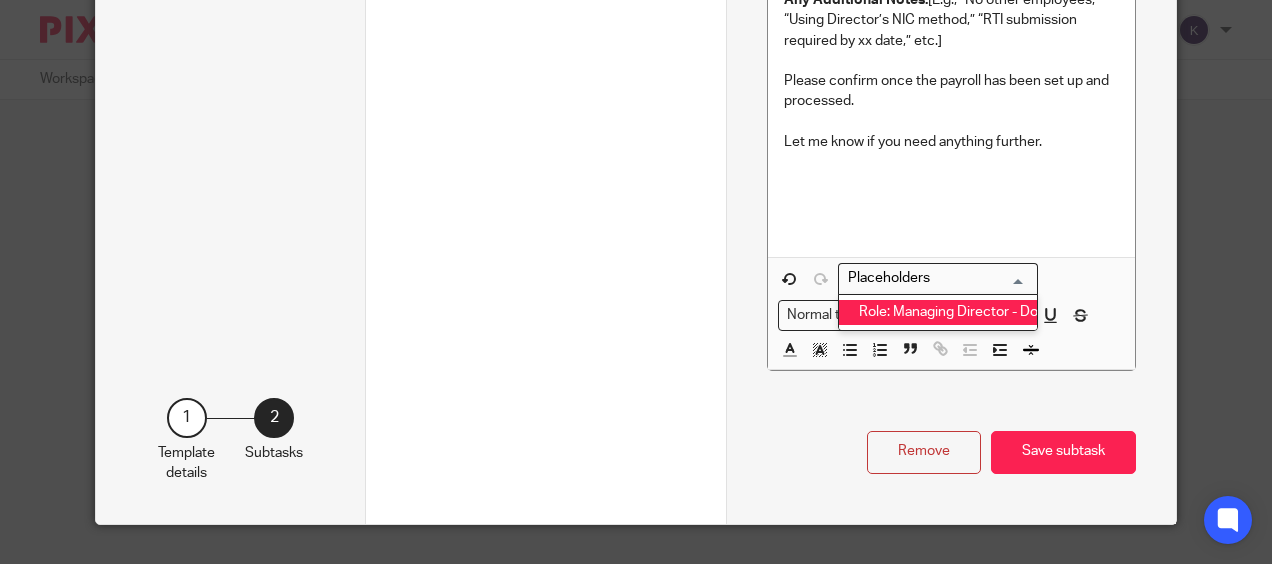 click at bounding box center (951, 192) 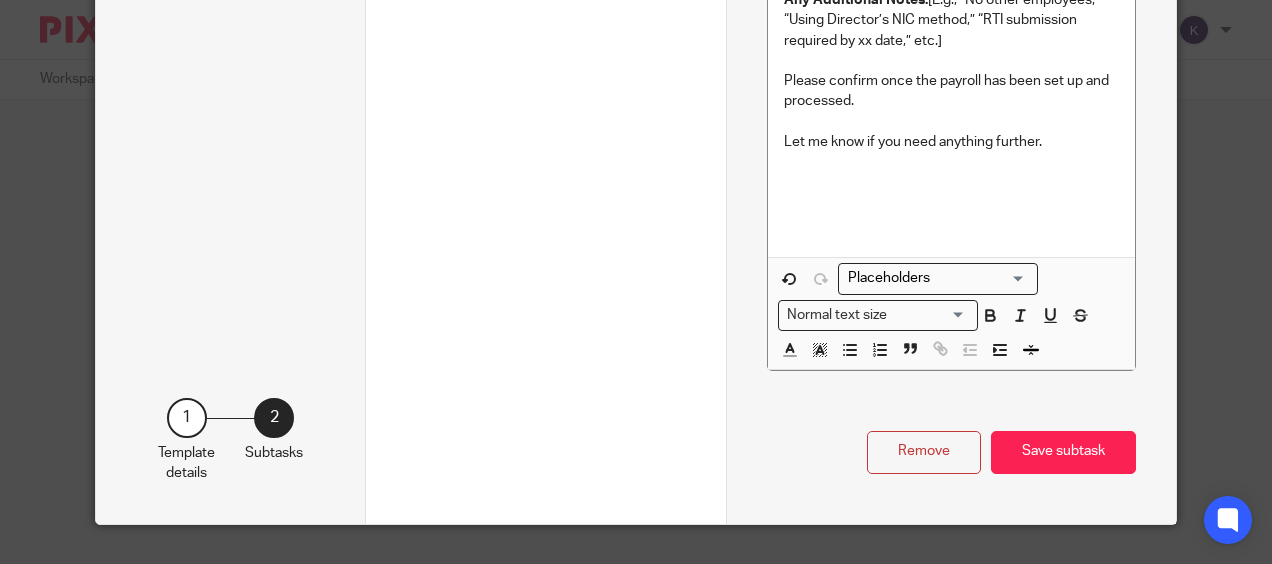 click on "Total  6
Instructions
1
Send Email to Client
Send email manually
2
Director Salary Options Email
Instructions
3
Await Client Response
Send email manually
4
Follow-up: Director Salary Confirmation
Instructions
5
Next Steps
Send email manually
6
Email to Payroll
+ Add subtask" 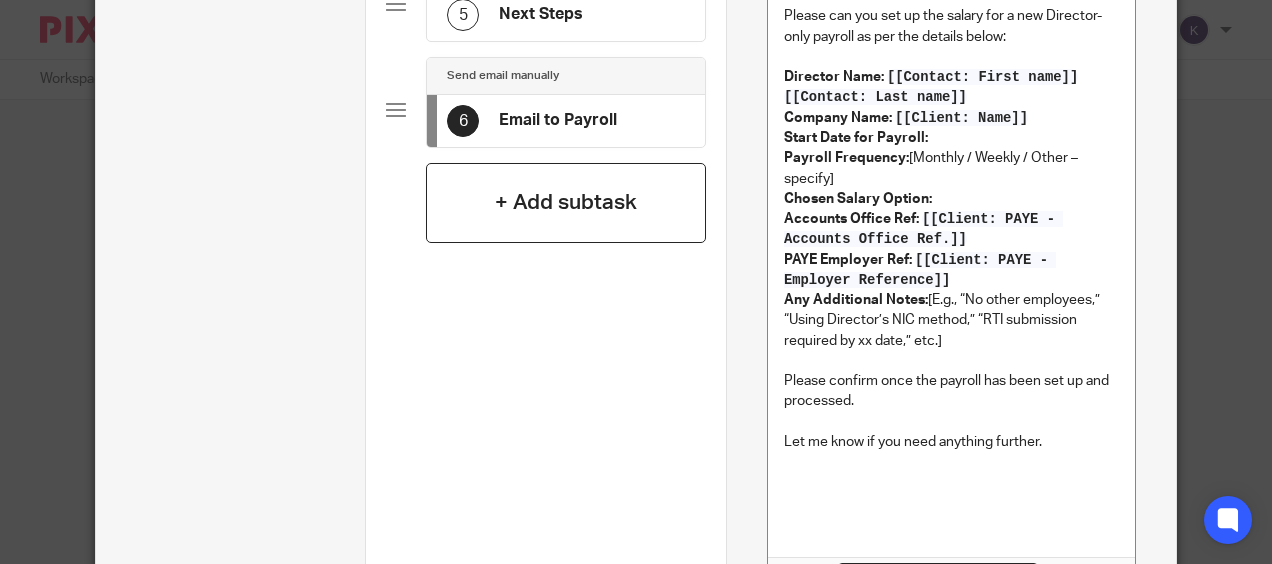 scroll, scrollTop: 938, scrollLeft: 0, axis: vertical 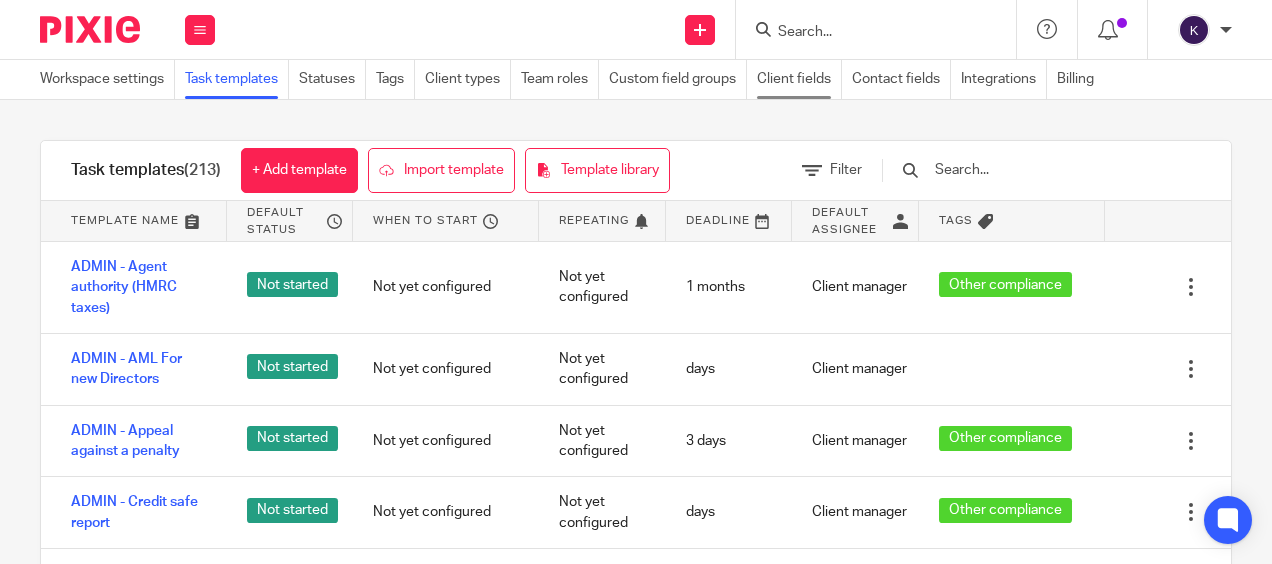 click on "Client fields" at bounding box center [799, 79] 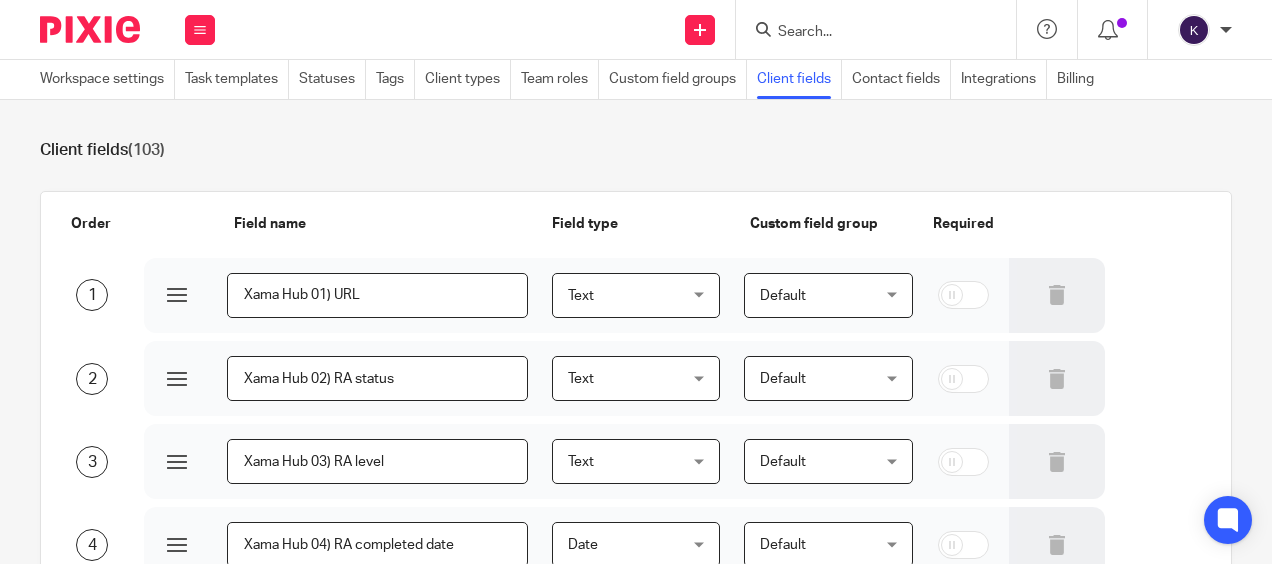 click on "Custom field groups" at bounding box center [678, 79] 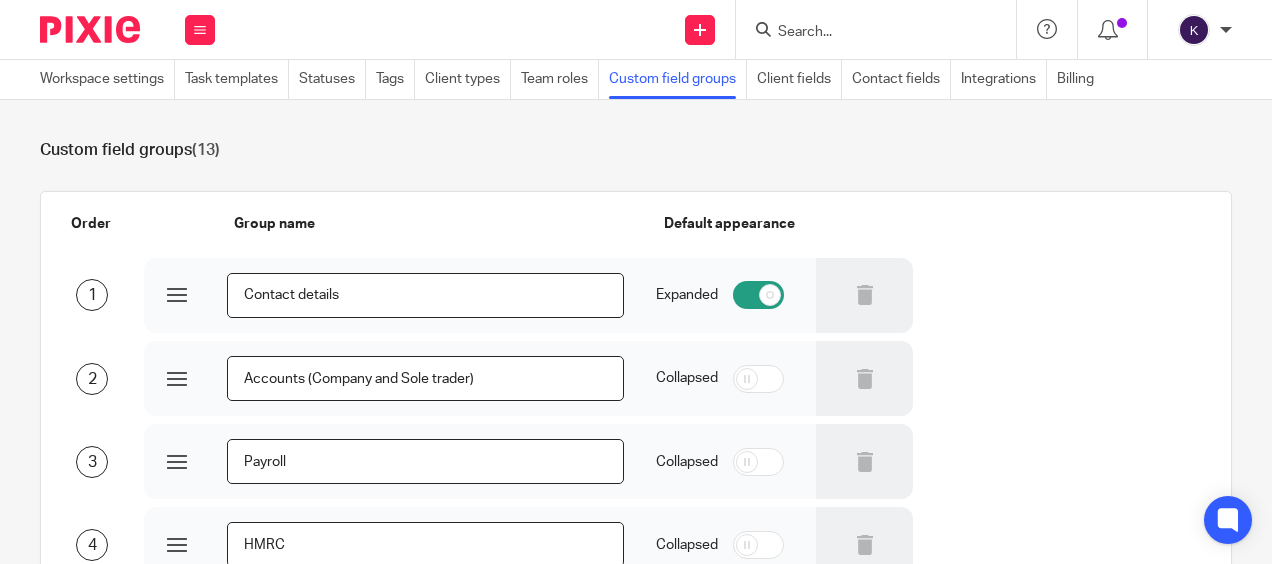scroll, scrollTop: 0, scrollLeft: 0, axis: both 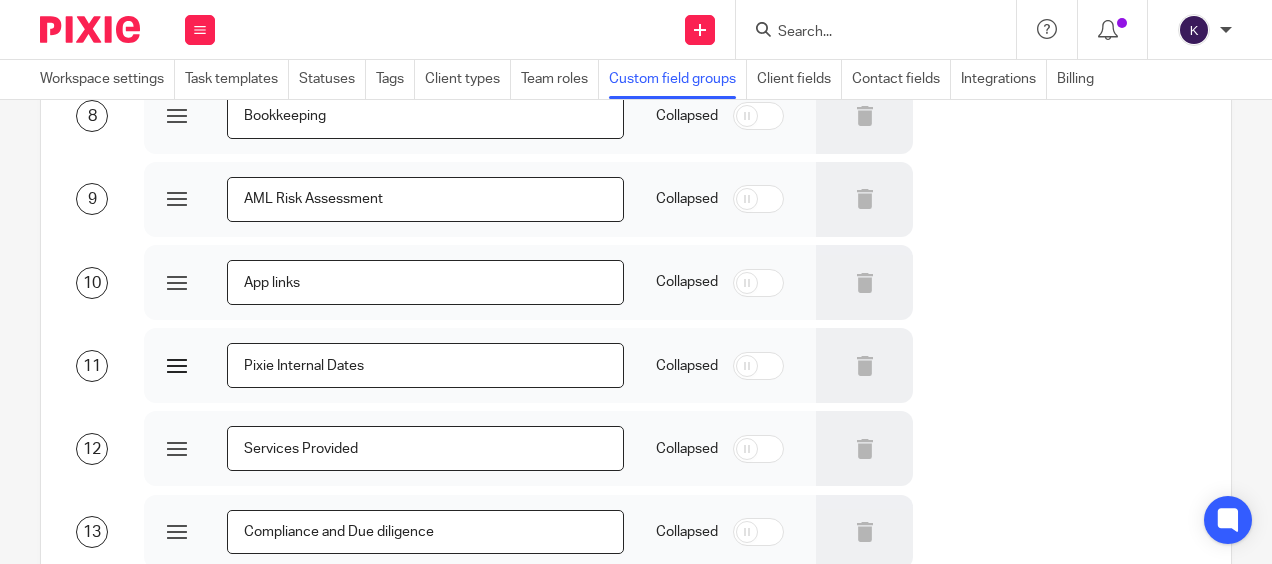 click at bounding box center [177, 366] 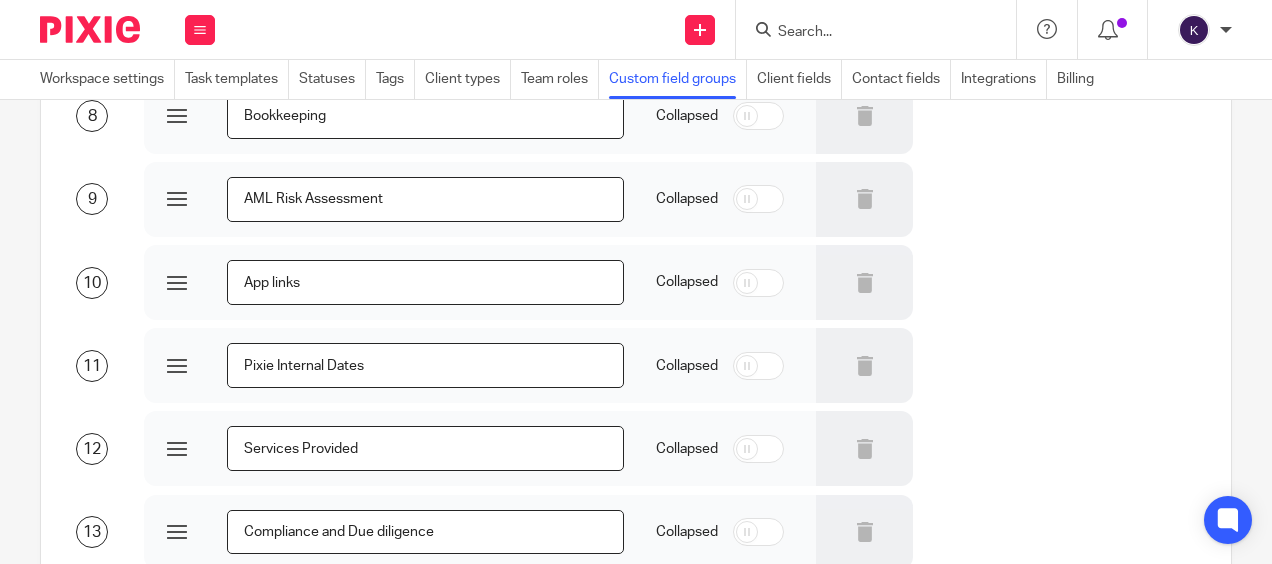 click at bounding box center (758, 366) 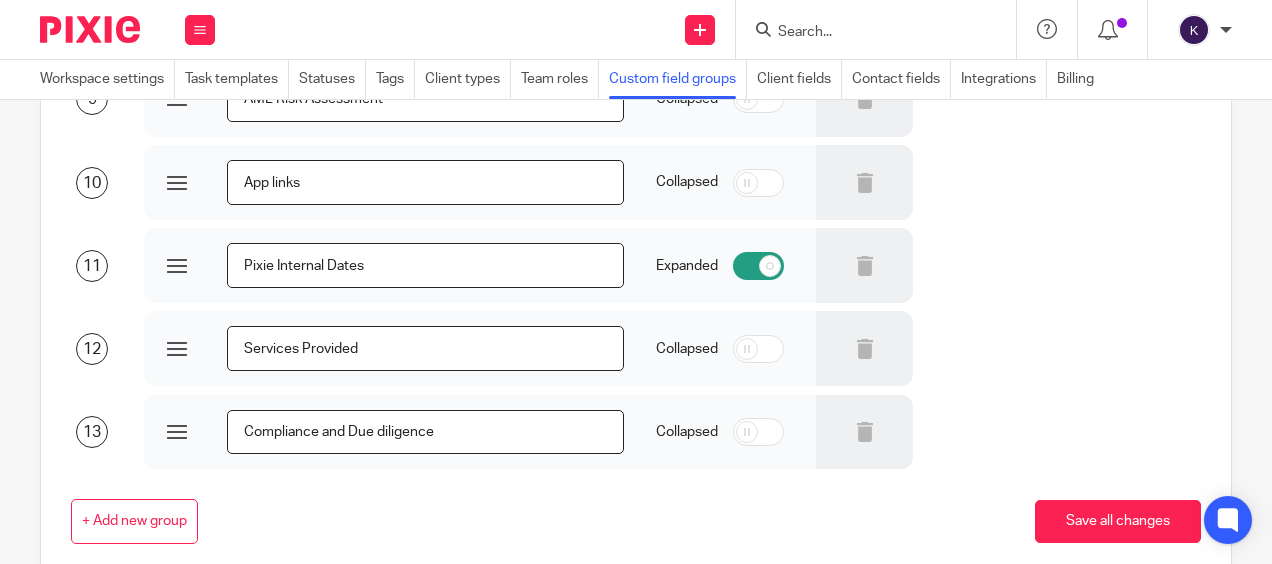 click at bounding box center (758, 266) 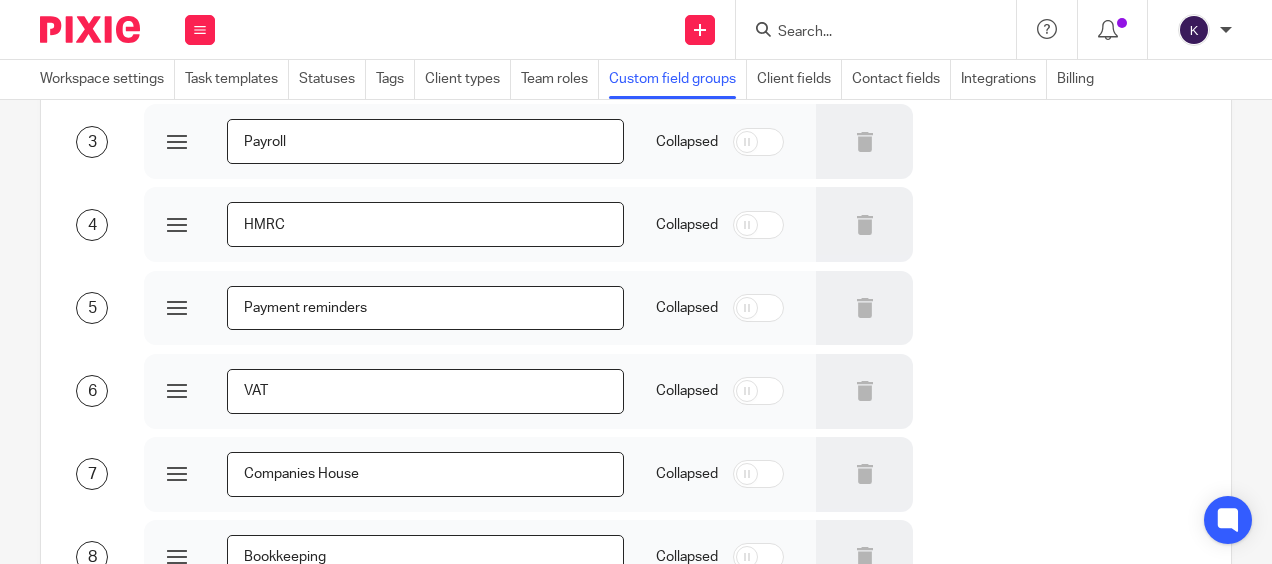 scroll, scrollTop: 161, scrollLeft: 0, axis: vertical 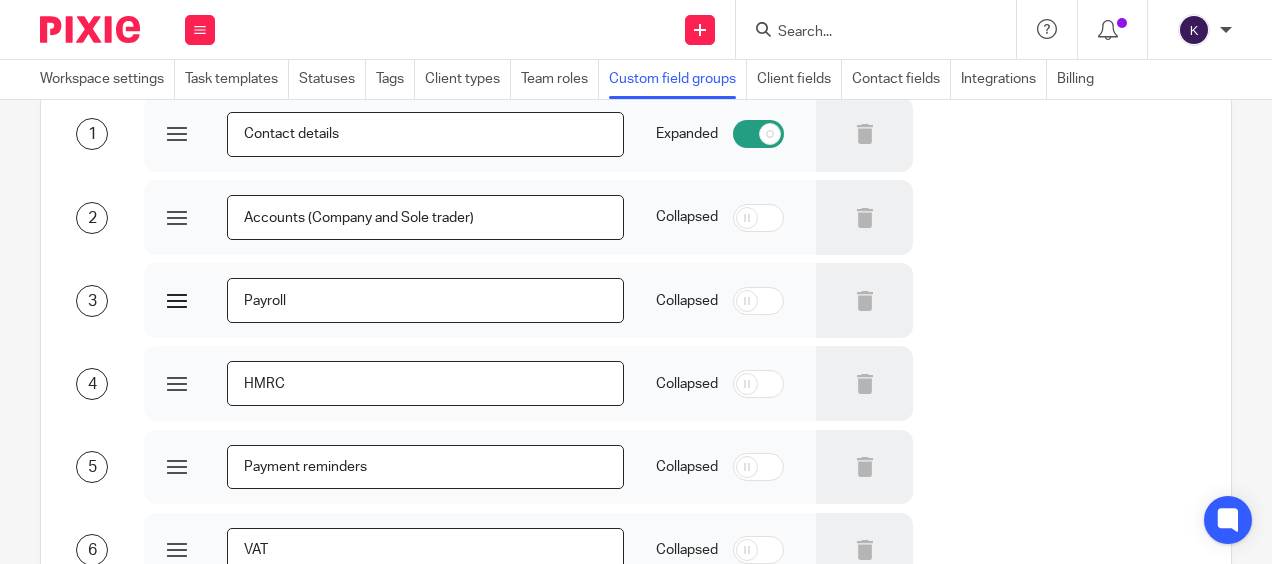 click at bounding box center (177, 301) 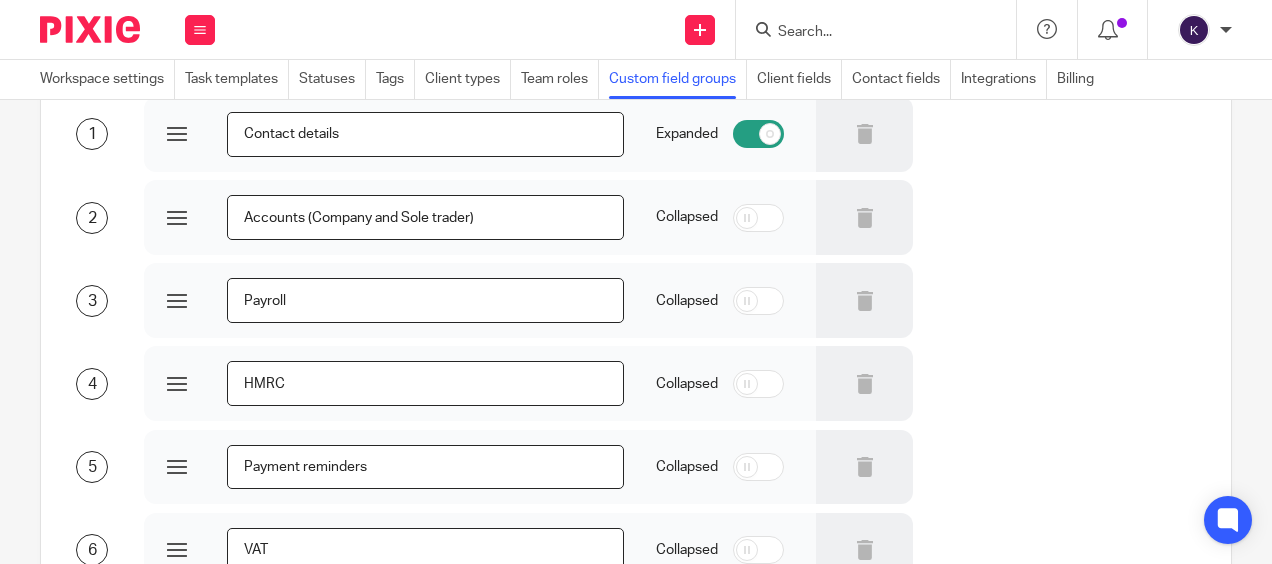 click on "3" at bounding box center [92, 301] 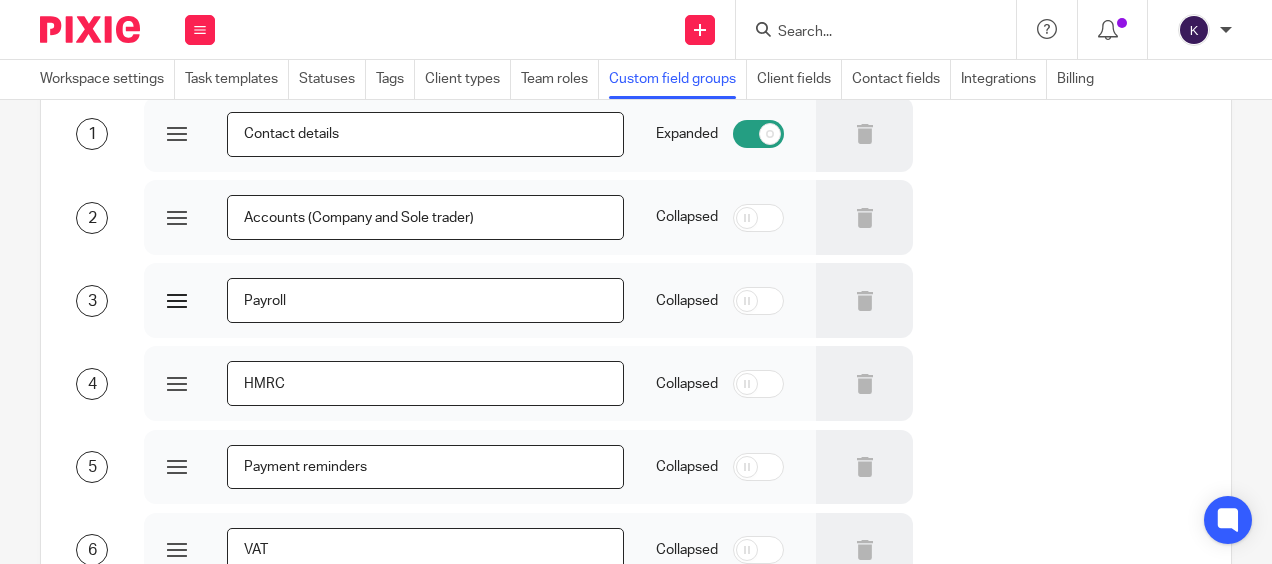 click on "Payroll" at bounding box center (384, 300) 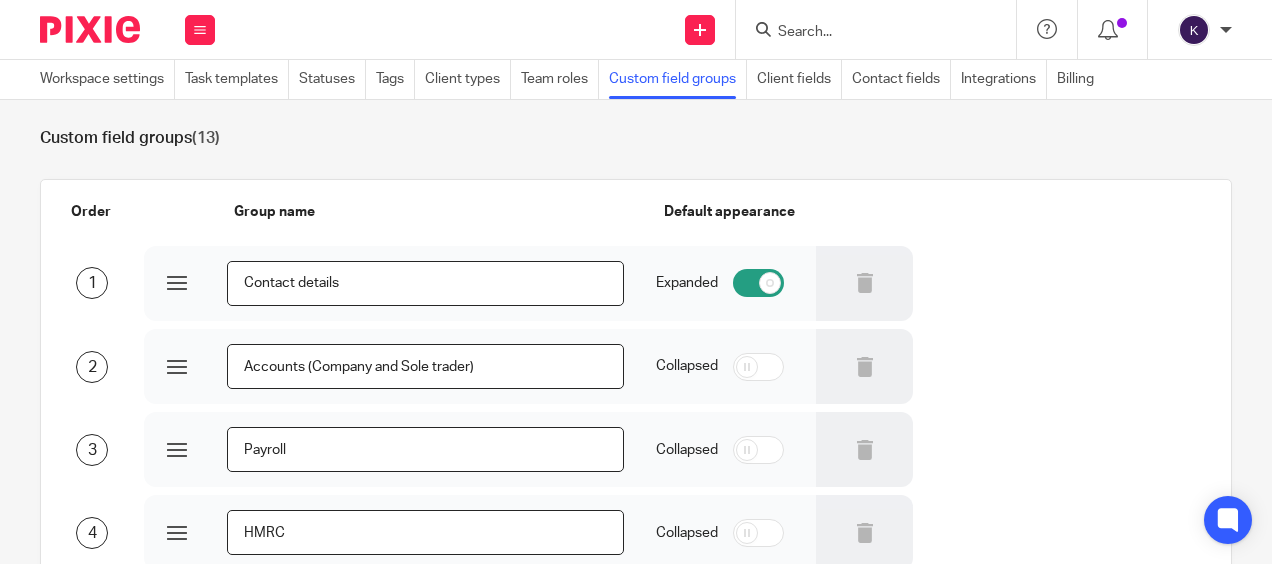 scroll, scrollTop: 0, scrollLeft: 0, axis: both 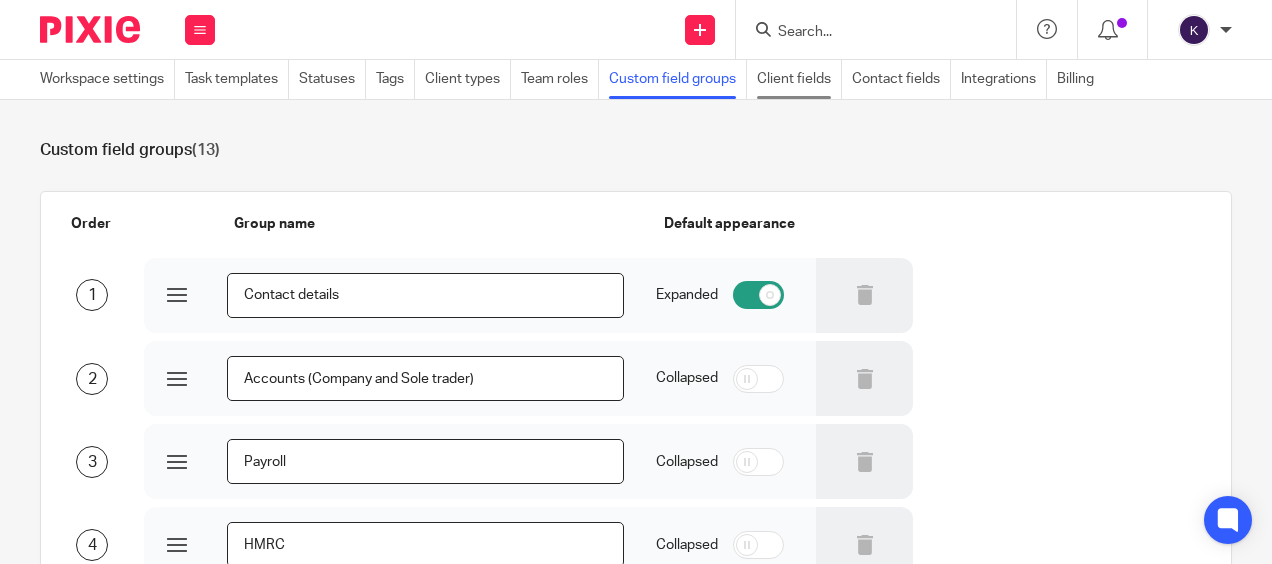 click on "Client fields" at bounding box center [799, 79] 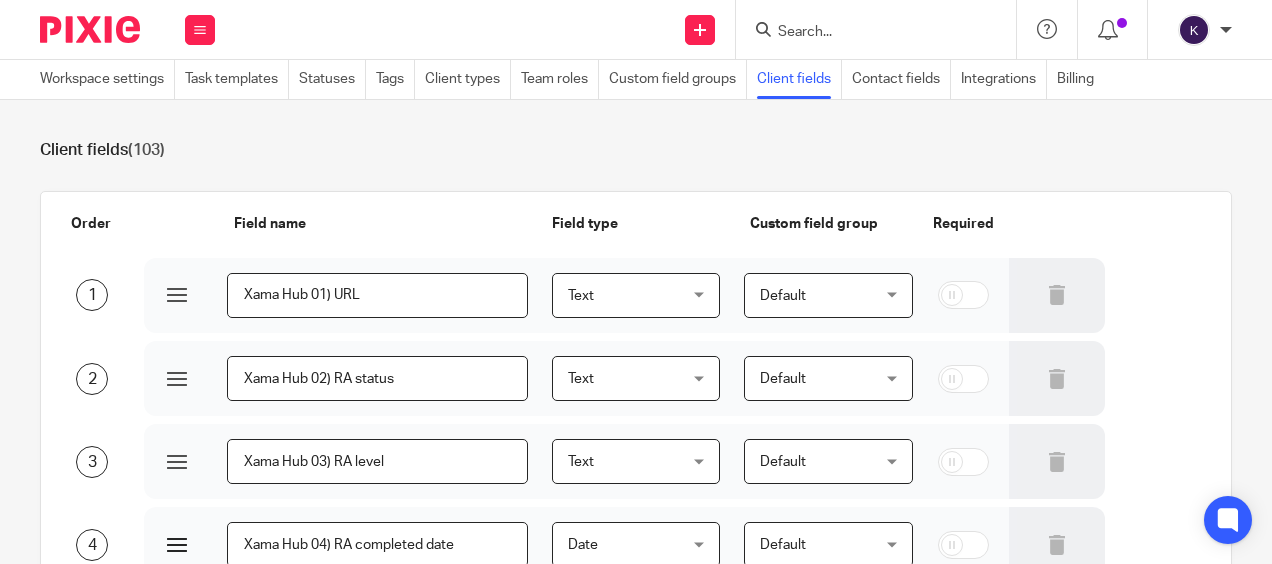 scroll, scrollTop: 0, scrollLeft: 0, axis: both 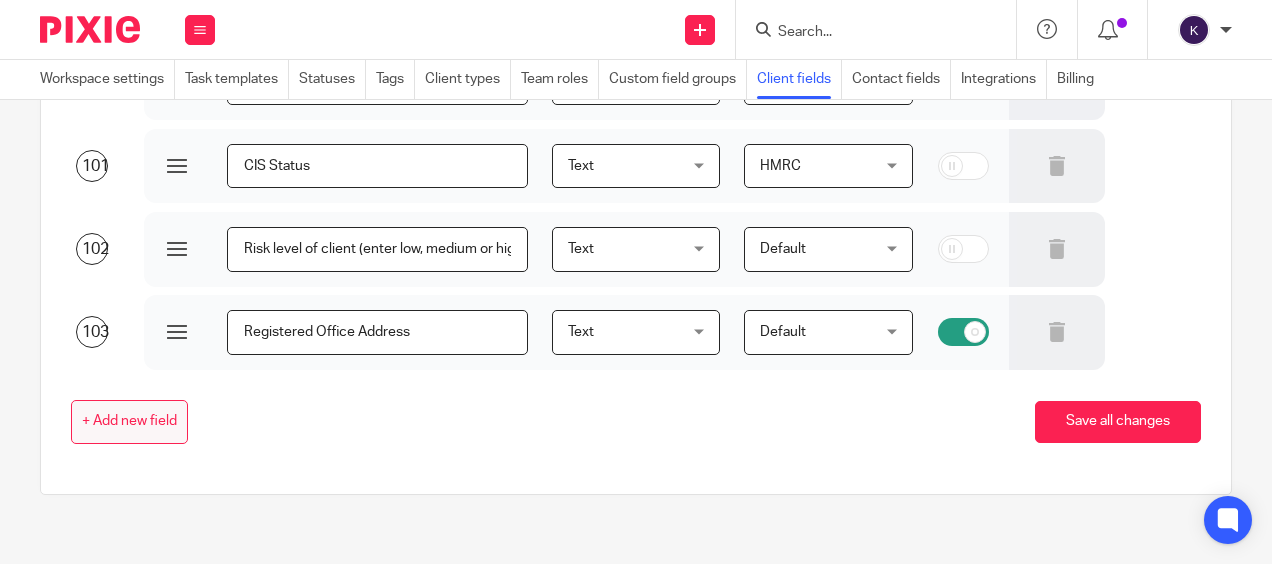 click on "+ Add new field" at bounding box center [129, 422] 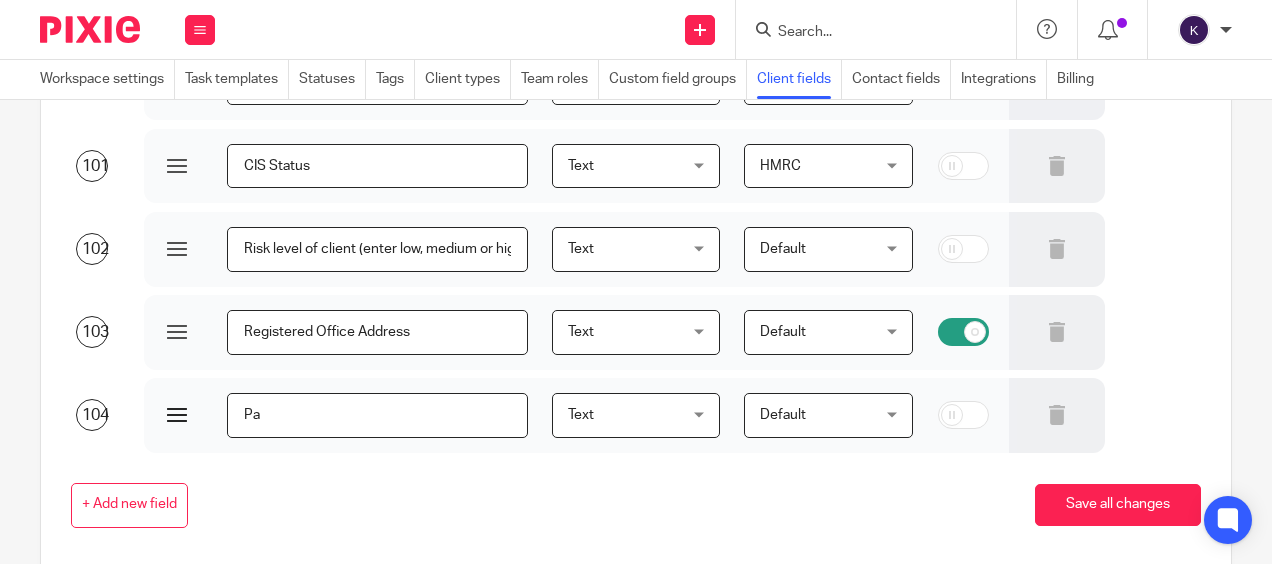 type on "P" 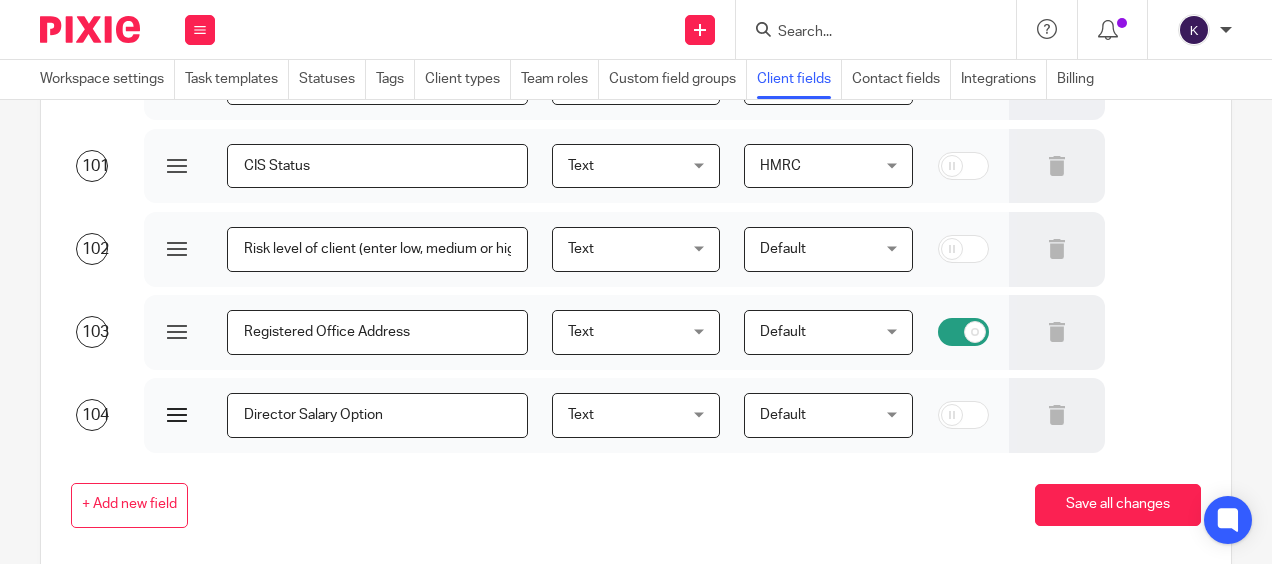 type on "Director Salary Option" 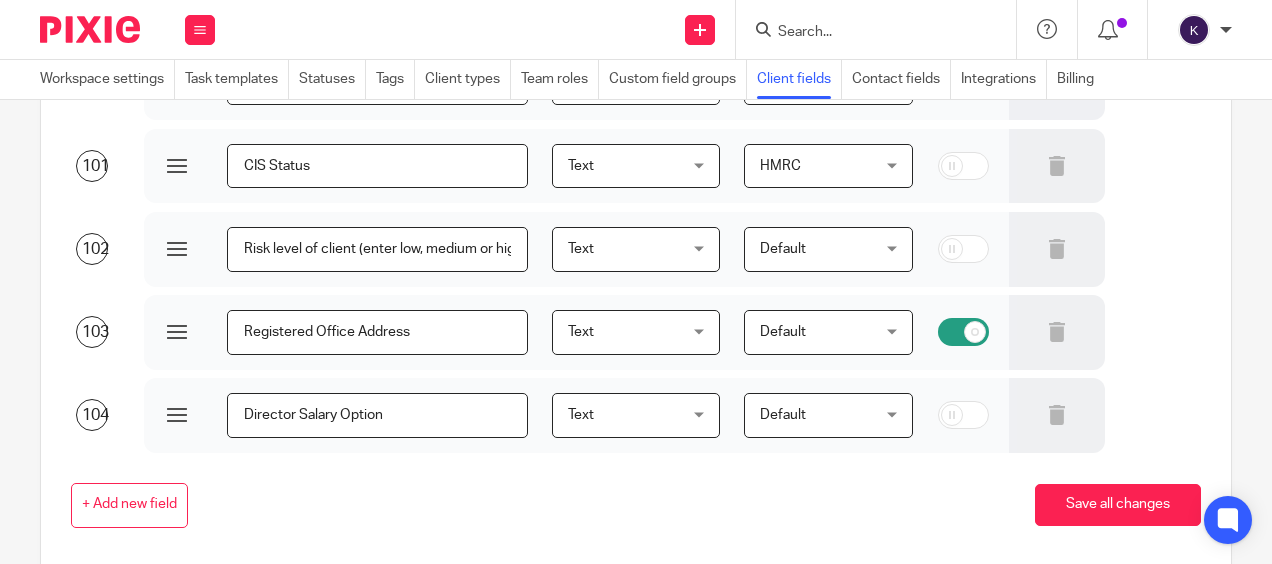 click on "Text" at bounding box center (628, 415) 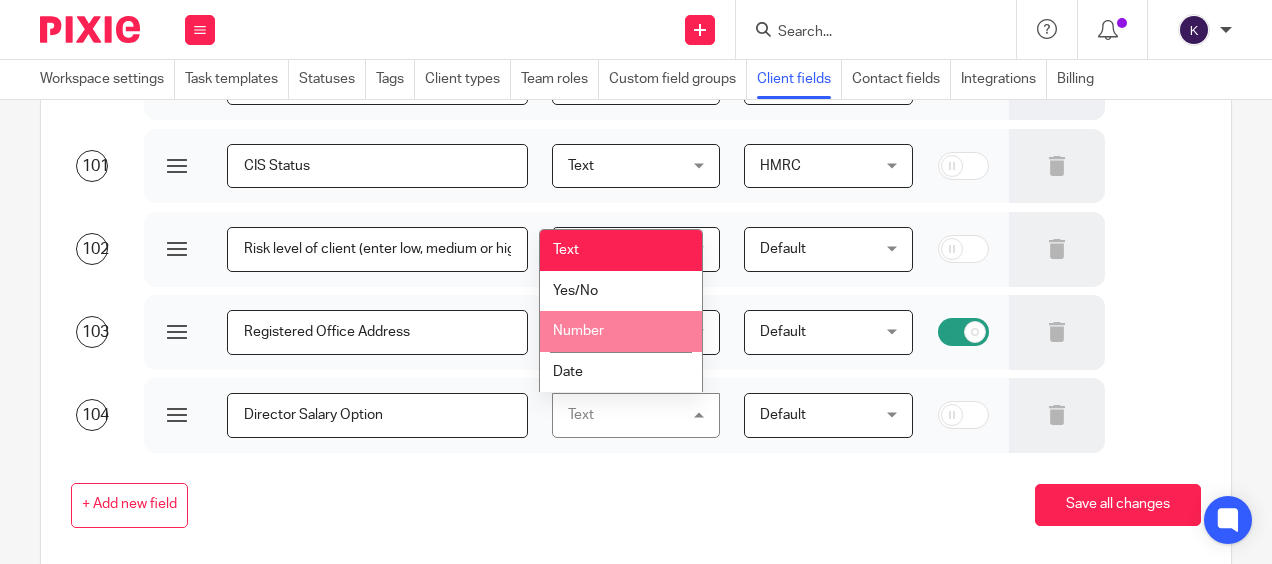 click on "Number" at bounding box center (621, 331) 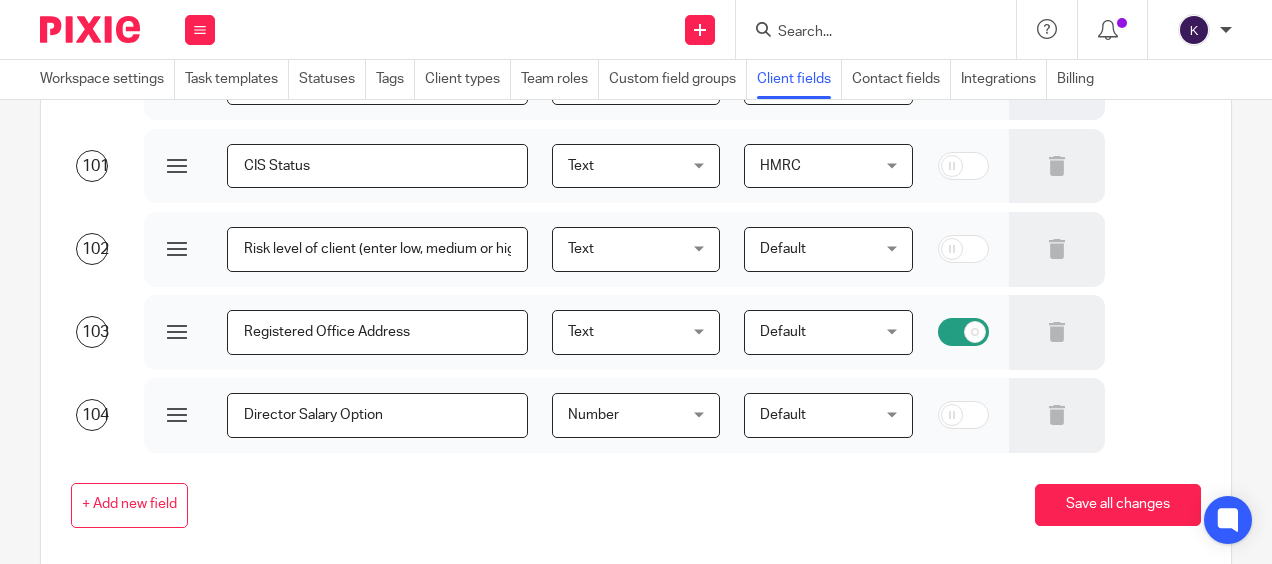 click on "Default" at bounding box center [783, 415] 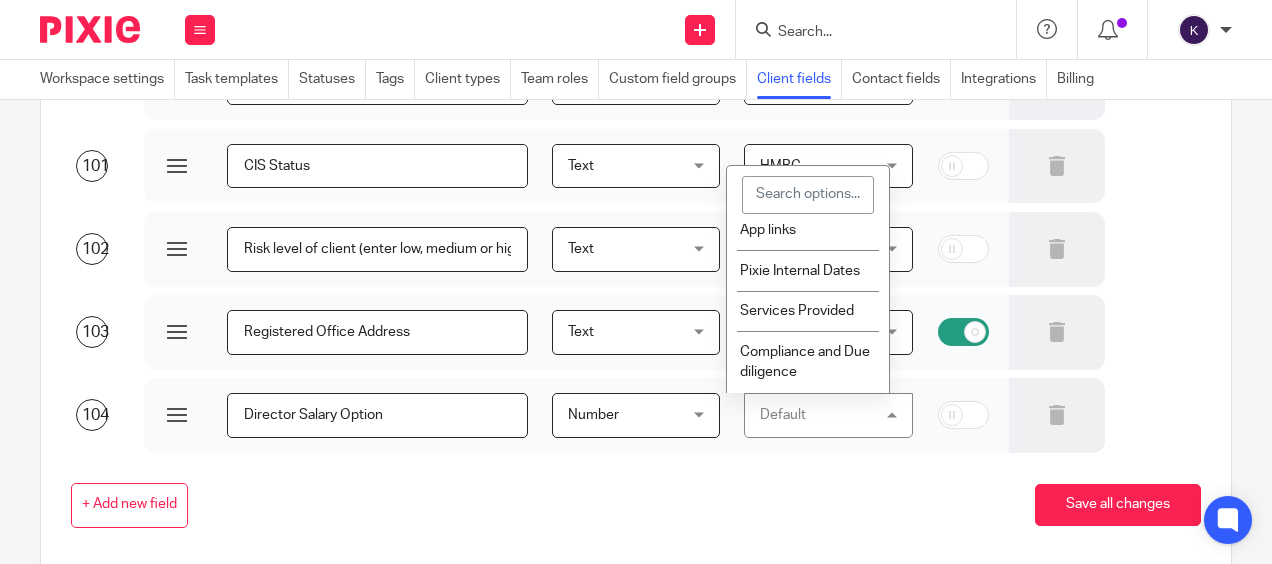 scroll, scrollTop: 502, scrollLeft: 0, axis: vertical 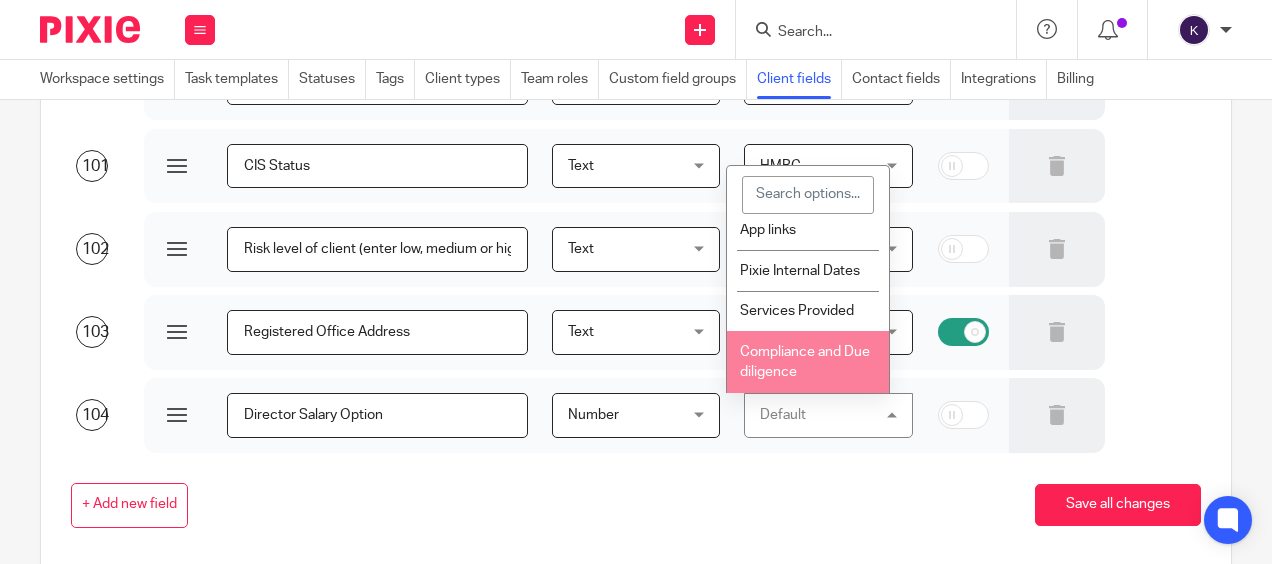 click on "Default
Default" at bounding box center (828, 415) 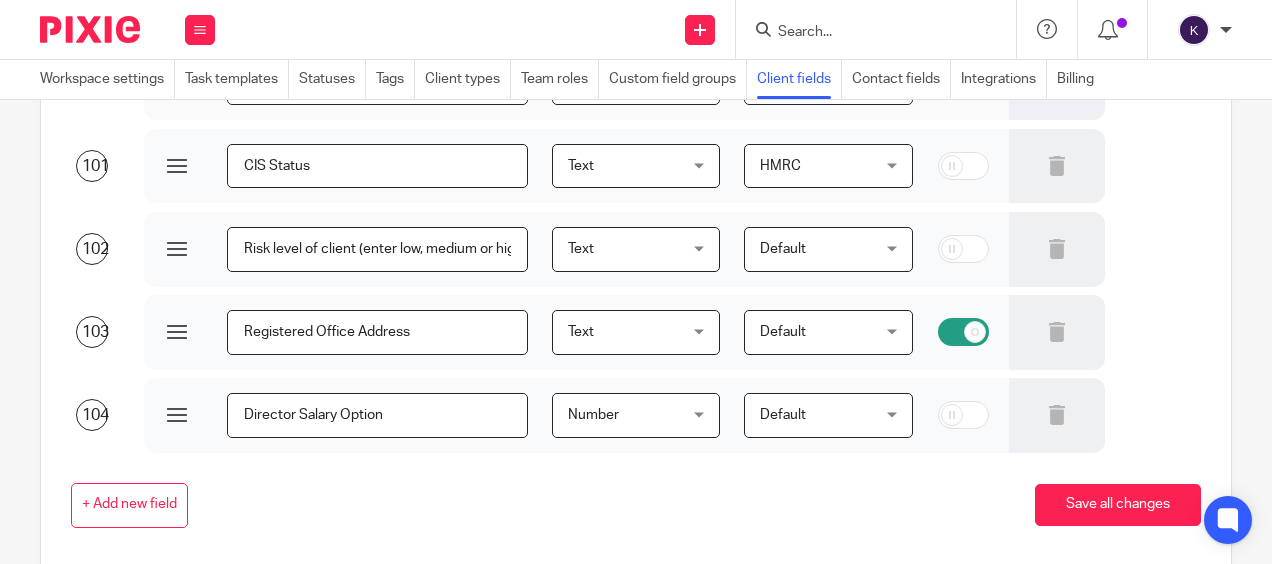 click on "+ Add new field
Save all changes" at bounding box center (624, 505) 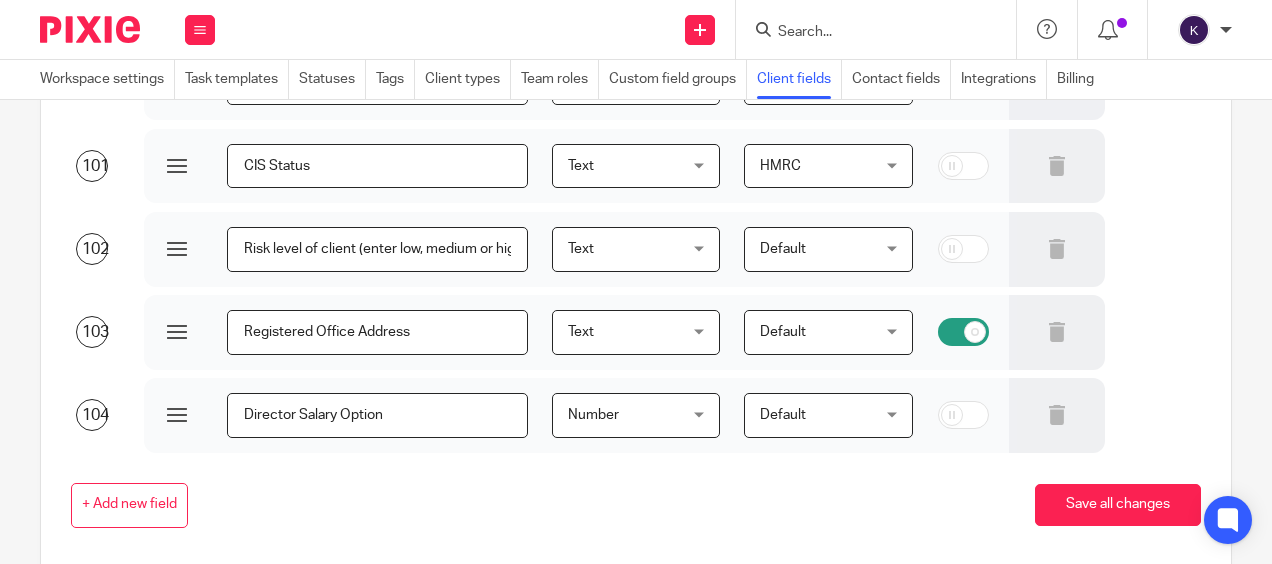 click on "Default" at bounding box center [820, 415] 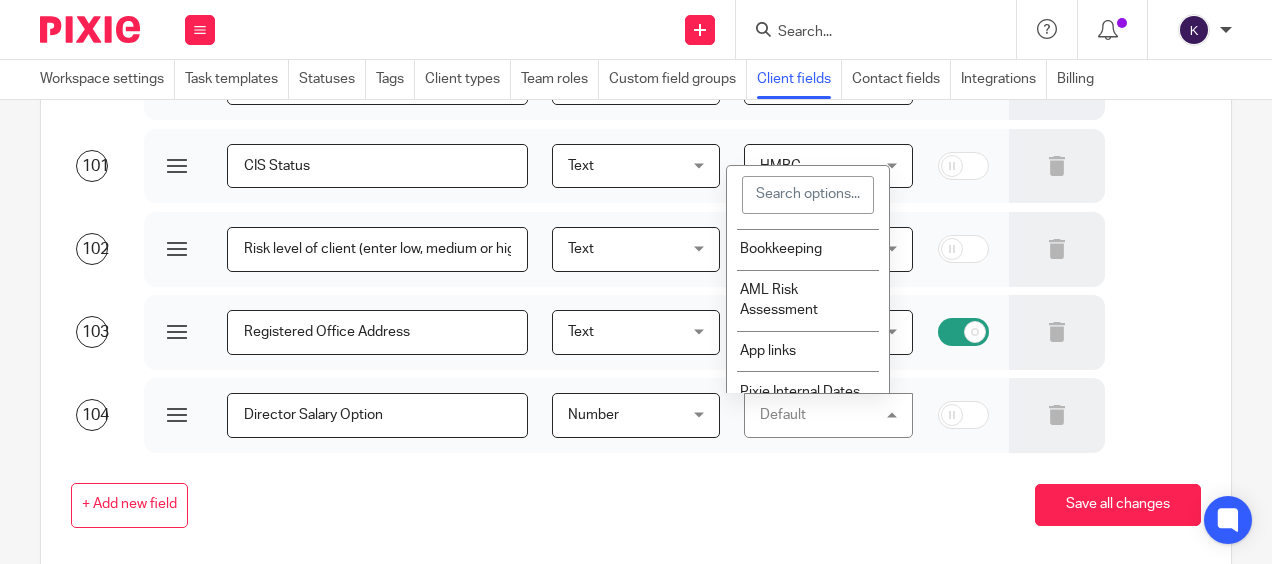 scroll, scrollTop: 302, scrollLeft: 0, axis: vertical 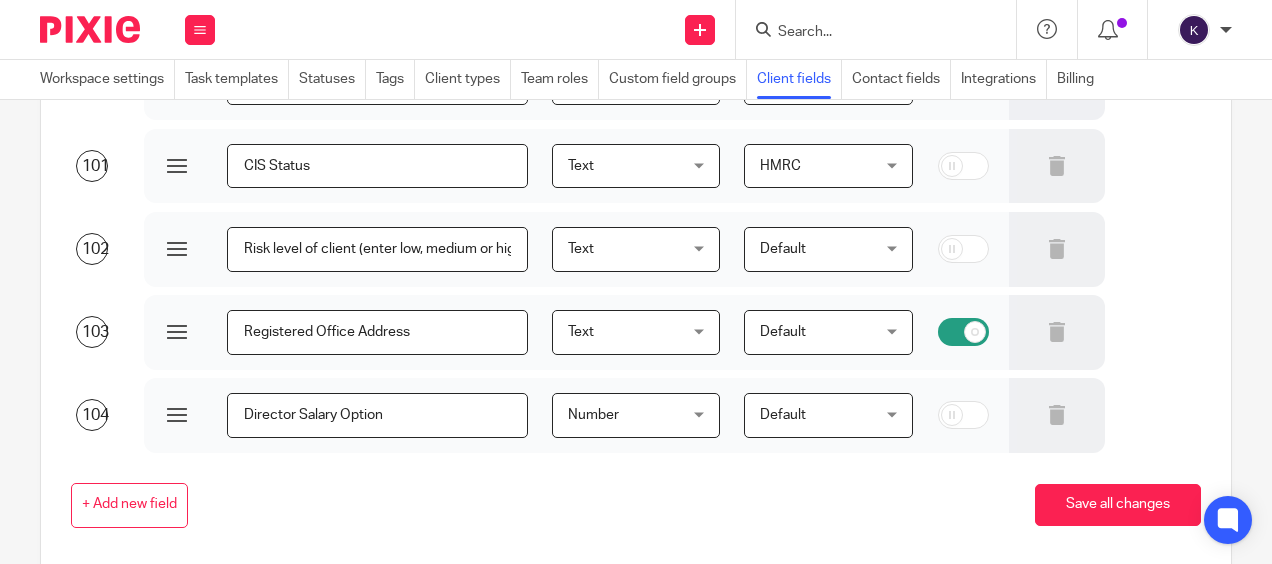 click on "+ Add new field
Save all changes" at bounding box center (624, 505) 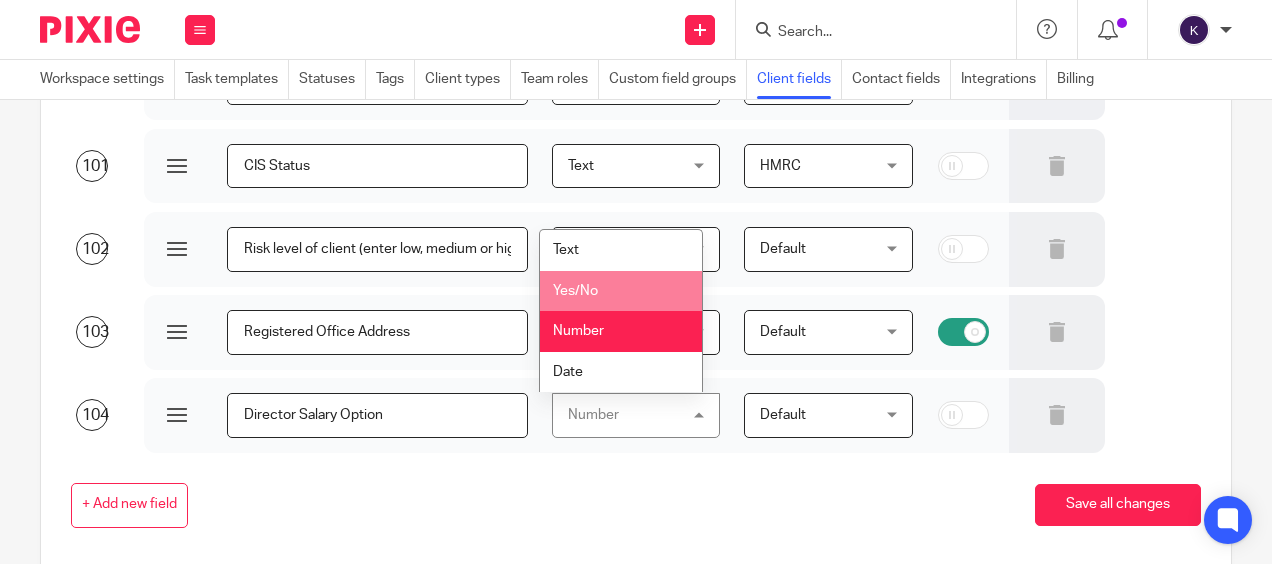 click on "Text" at bounding box center [621, 250] 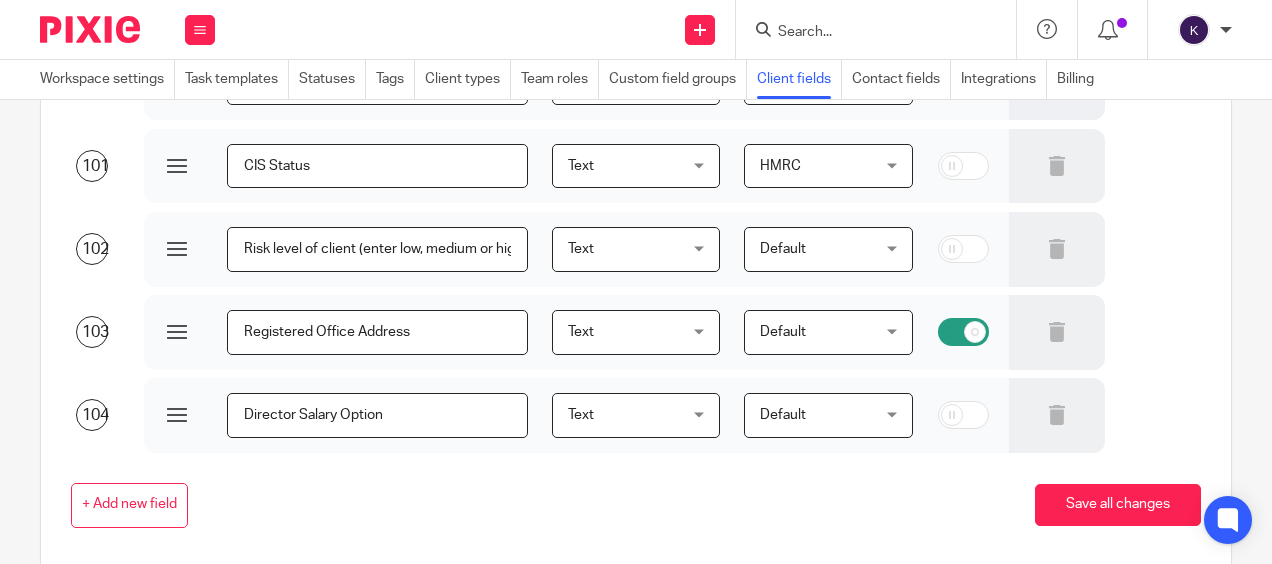 click on "Default" at bounding box center (820, 415) 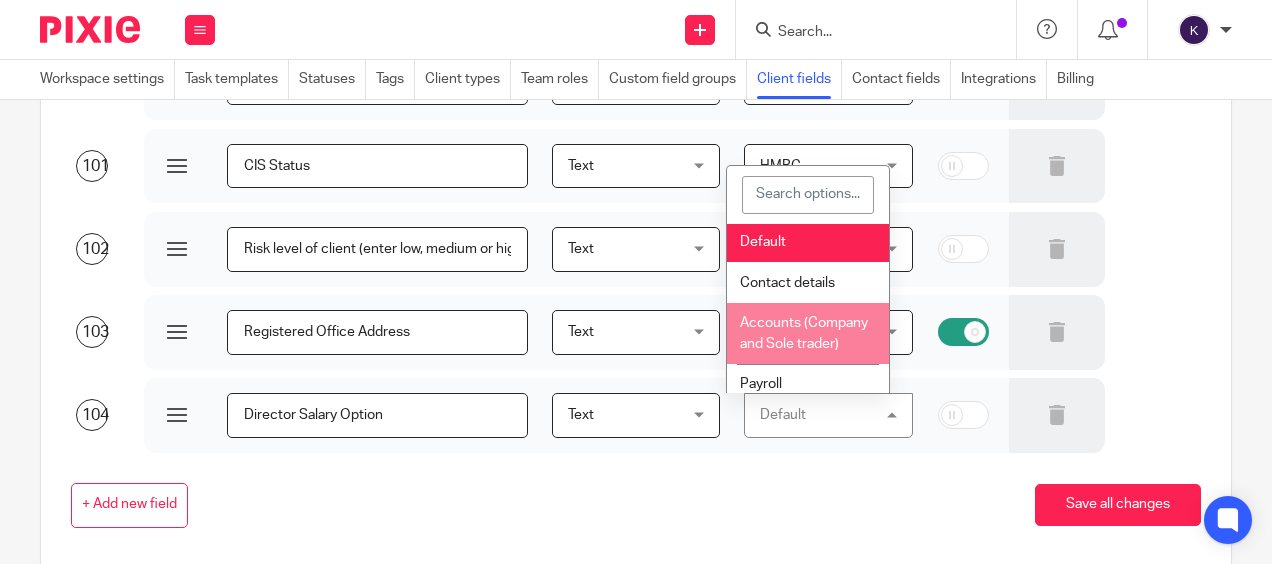 scroll, scrollTop: 0, scrollLeft: 0, axis: both 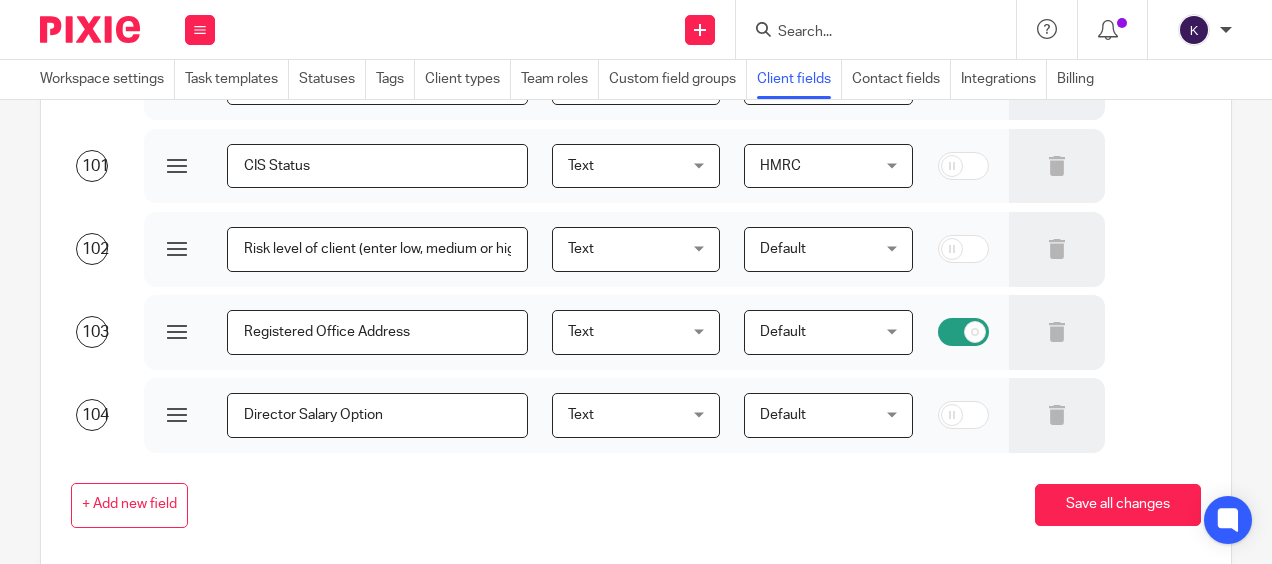 drag, startPoint x: 819, startPoint y: 500, endPoint x: 823, endPoint y: 474, distance: 26.305893 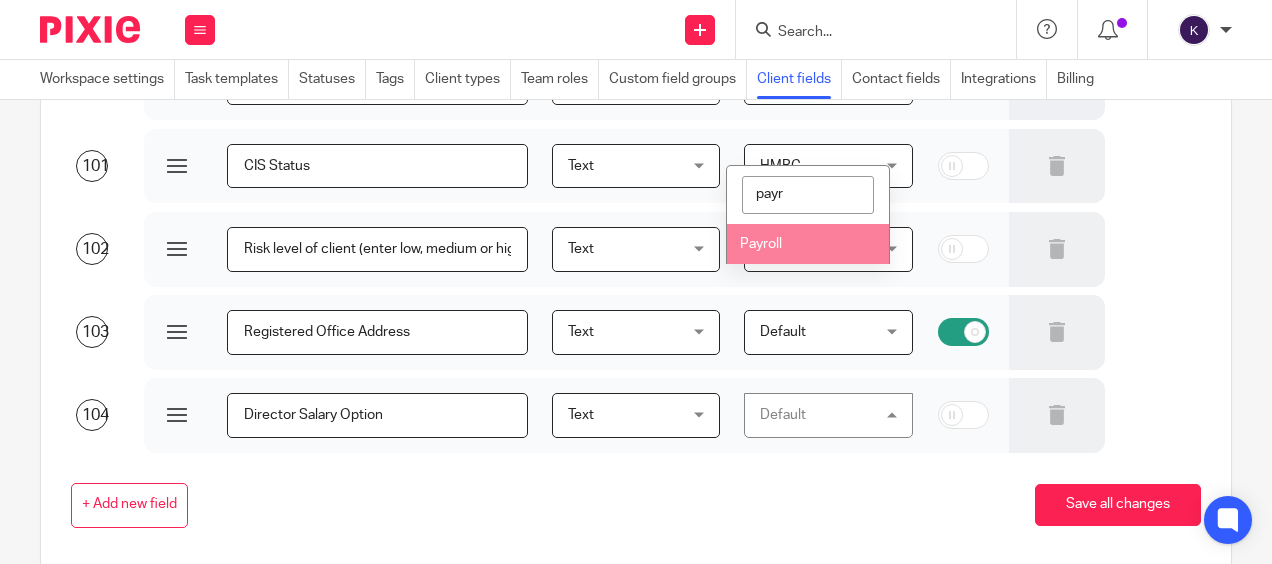 type on "payr" 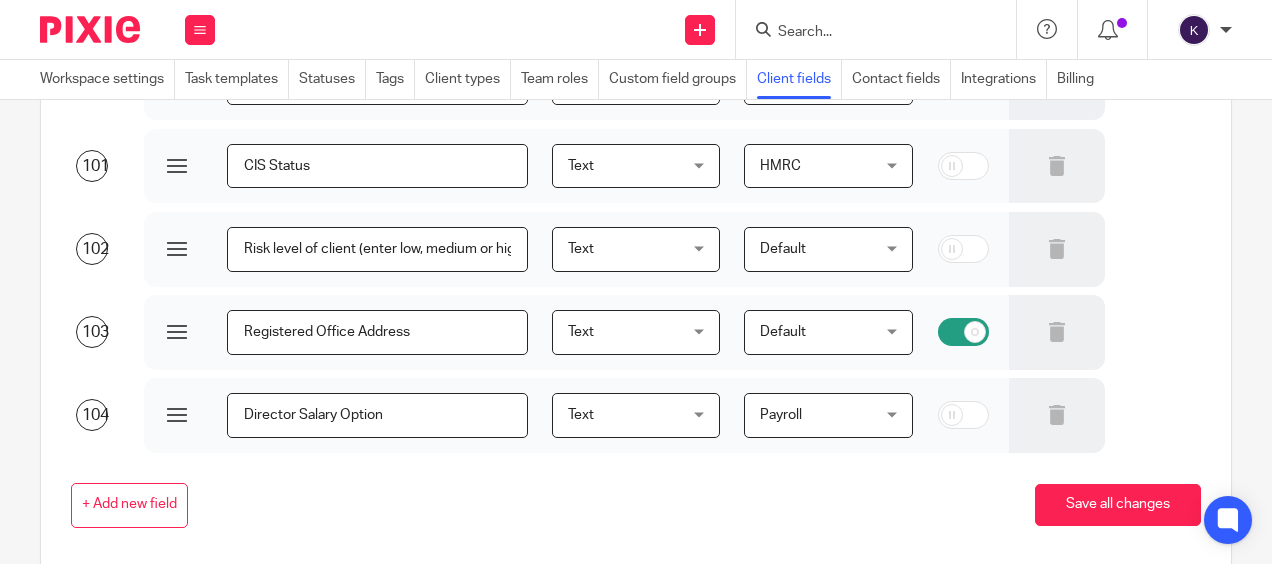 click on "+ Add new field
Save all changes" at bounding box center (624, 505) 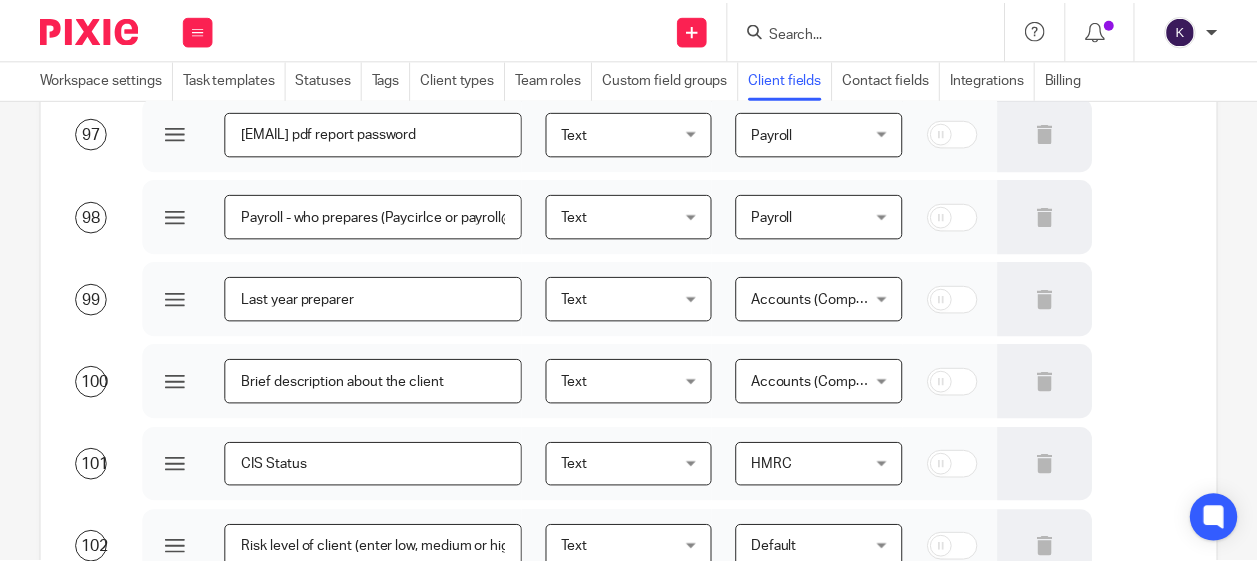 scroll, scrollTop: 8526, scrollLeft: 0, axis: vertical 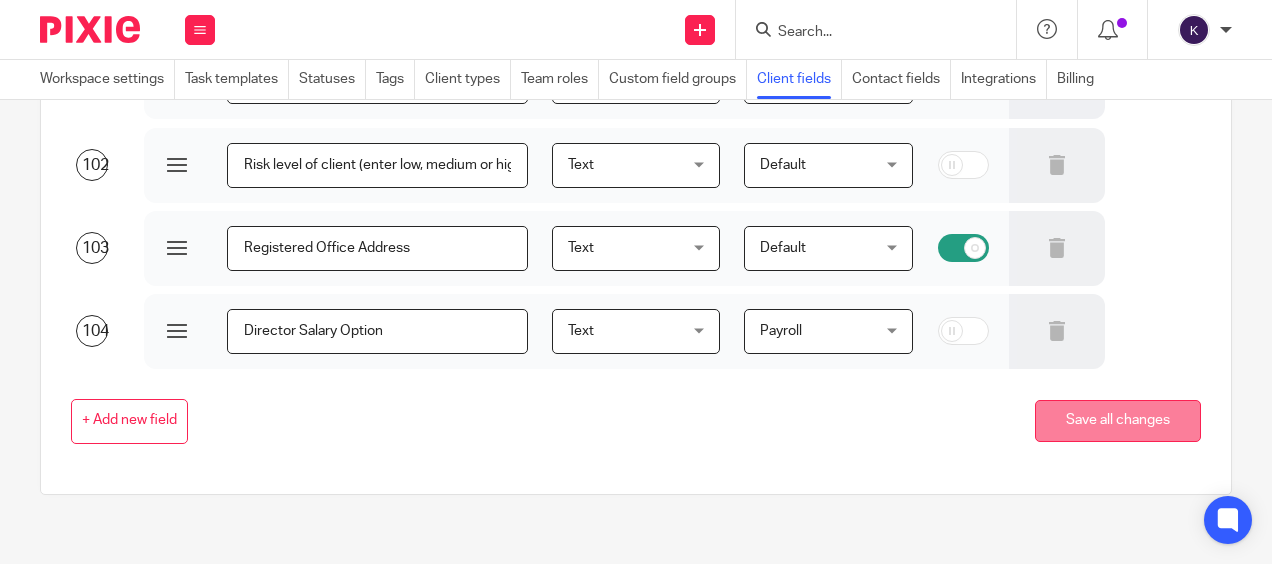 click on "Save all changes" at bounding box center (1118, 421) 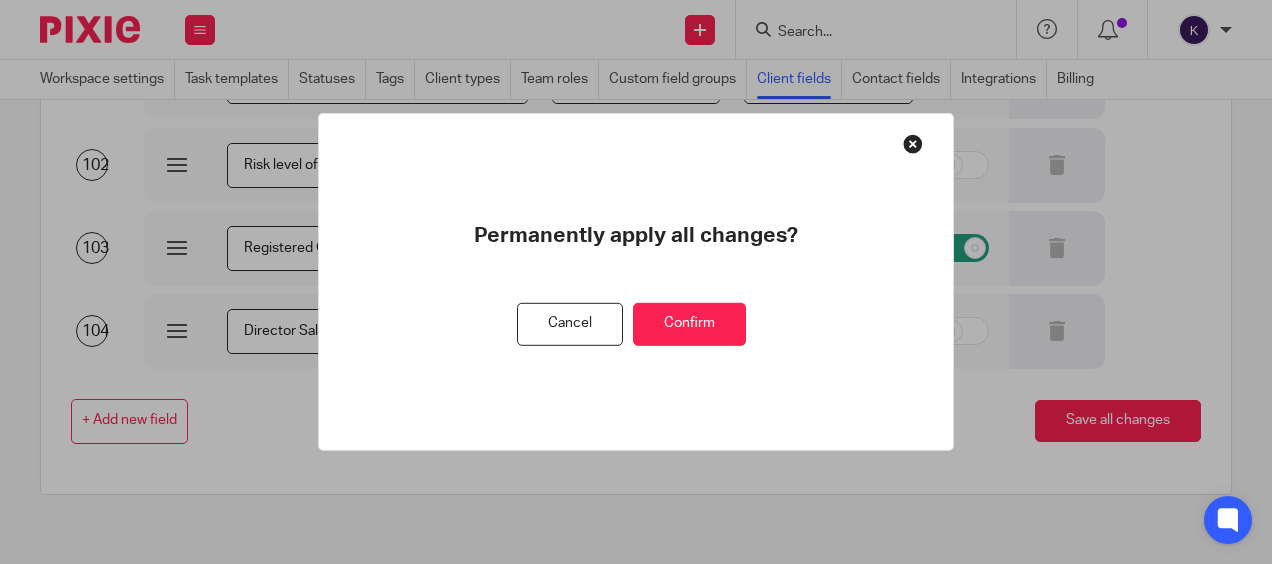 click on "Confirm" at bounding box center (689, 324) 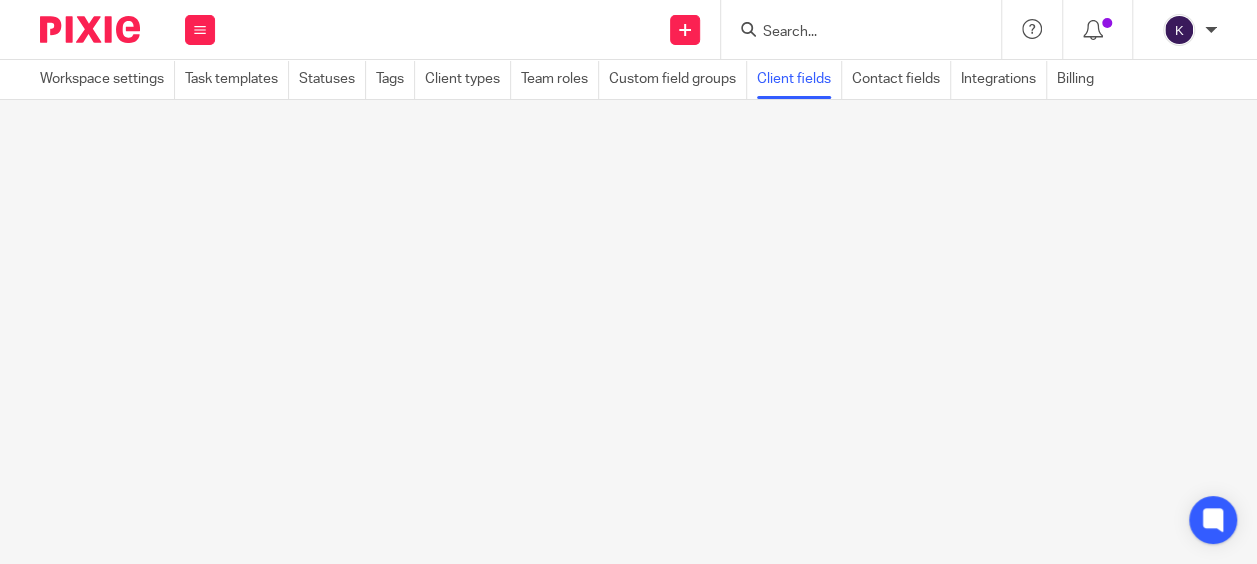 scroll, scrollTop: 0, scrollLeft: 0, axis: both 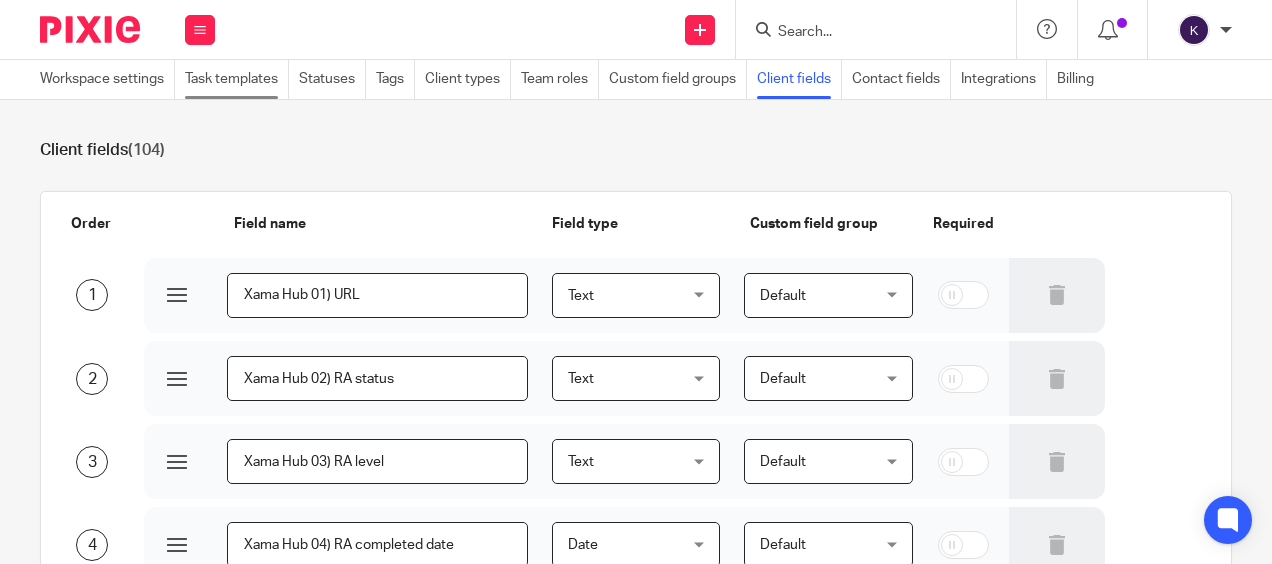 click on "Task templates" at bounding box center (237, 79) 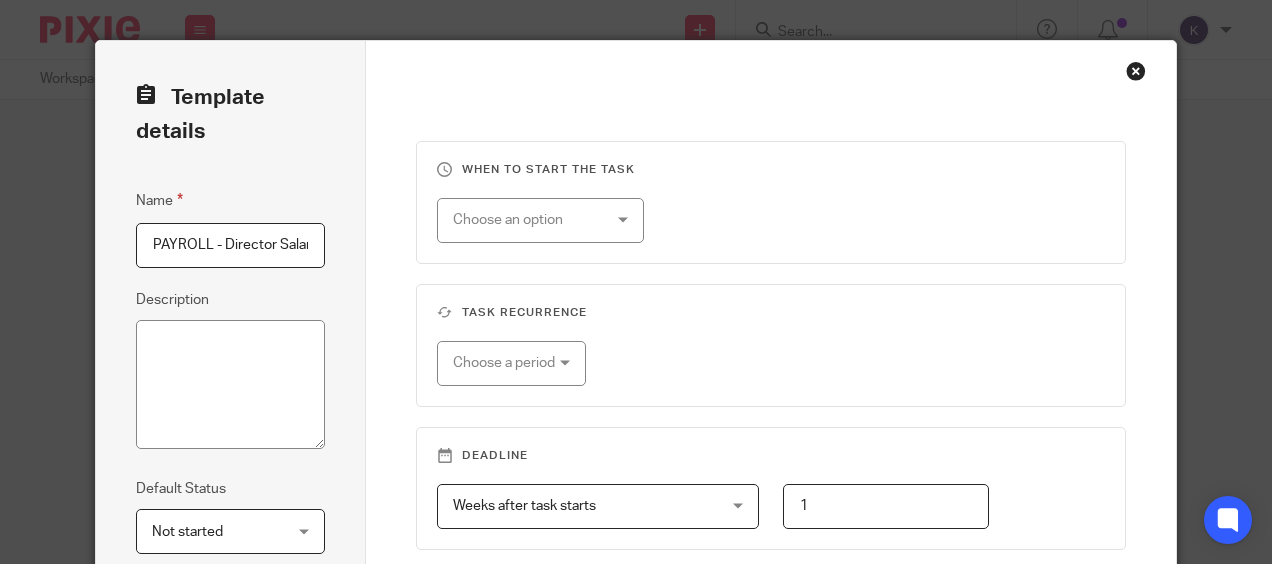scroll, scrollTop: 0, scrollLeft: 0, axis: both 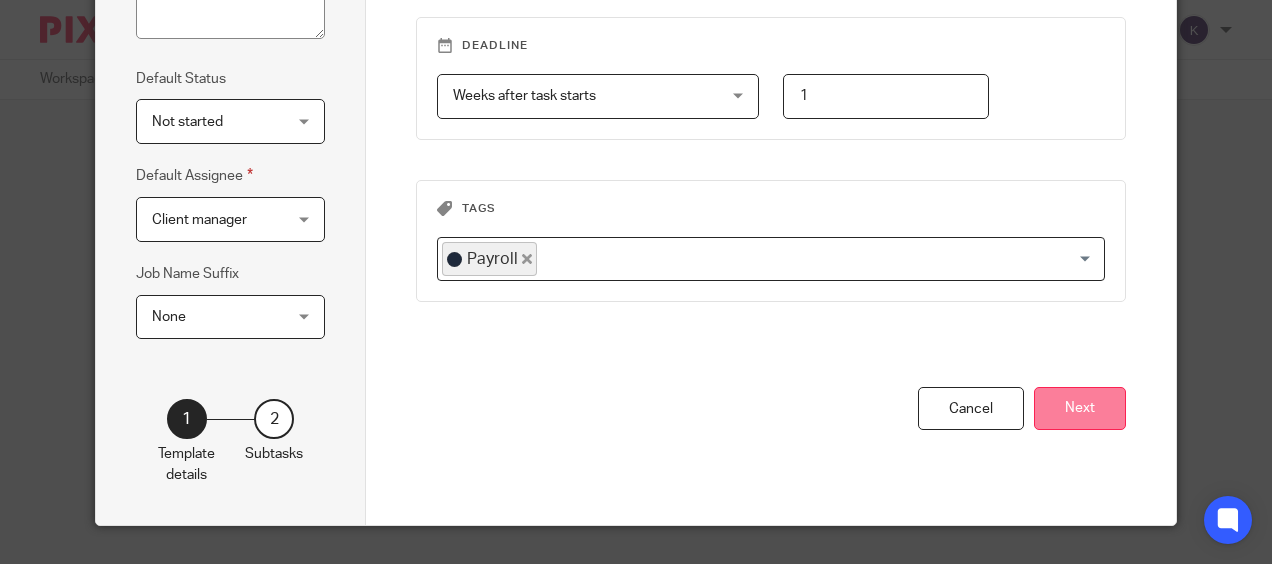 click on "Next" at bounding box center (1080, 408) 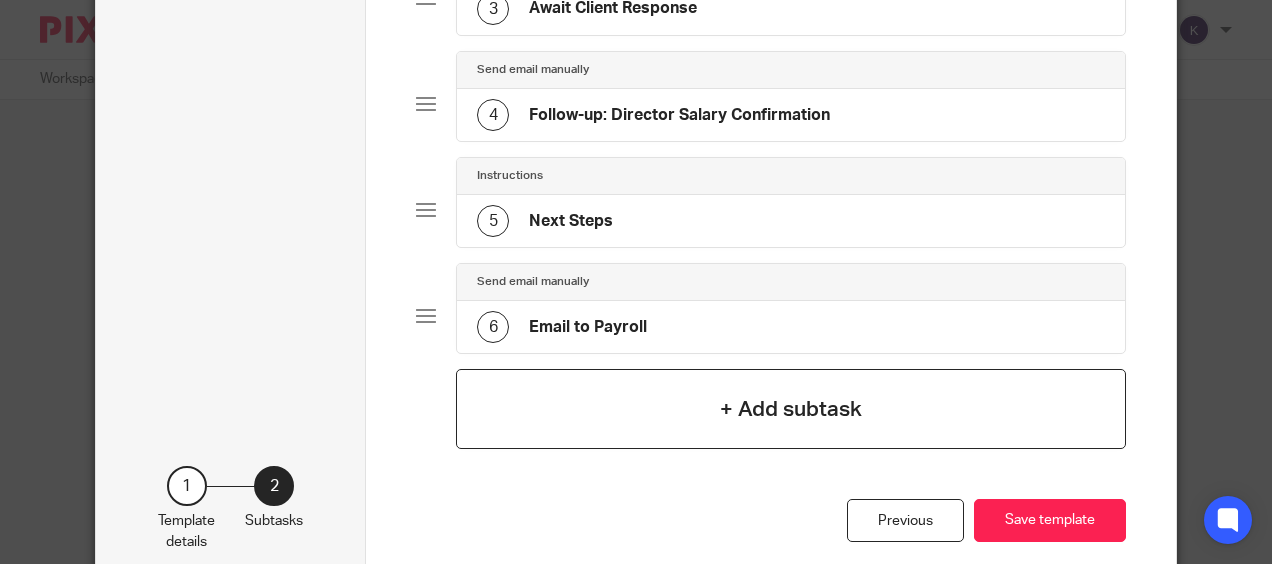 scroll, scrollTop: 0, scrollLeft: 0, axis: both 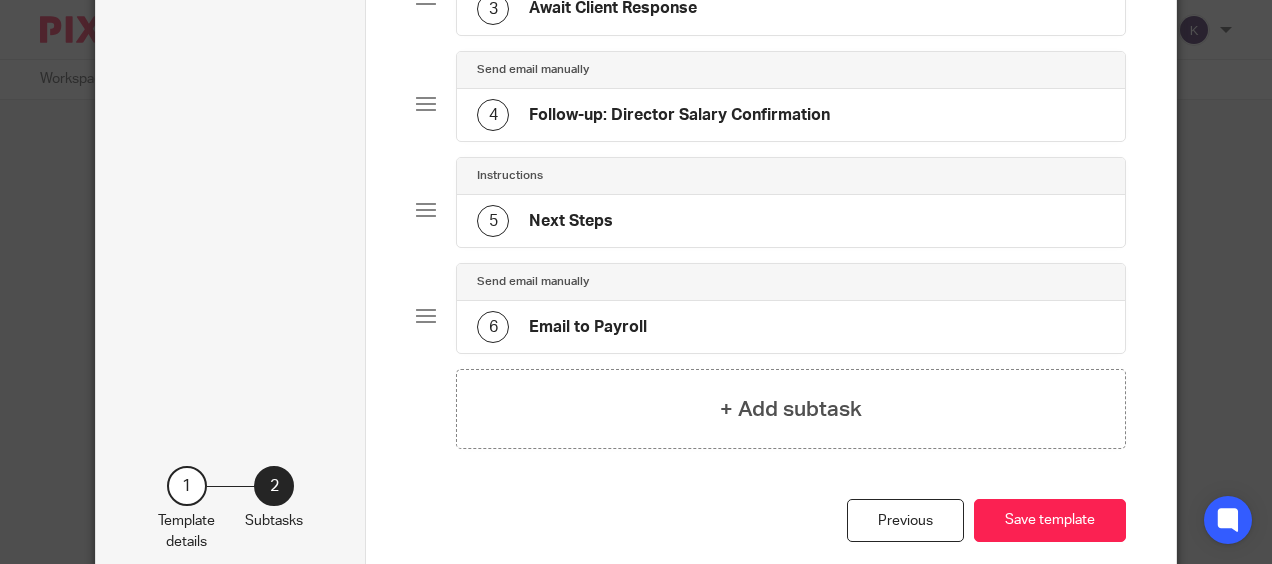 click on "Send email manually" 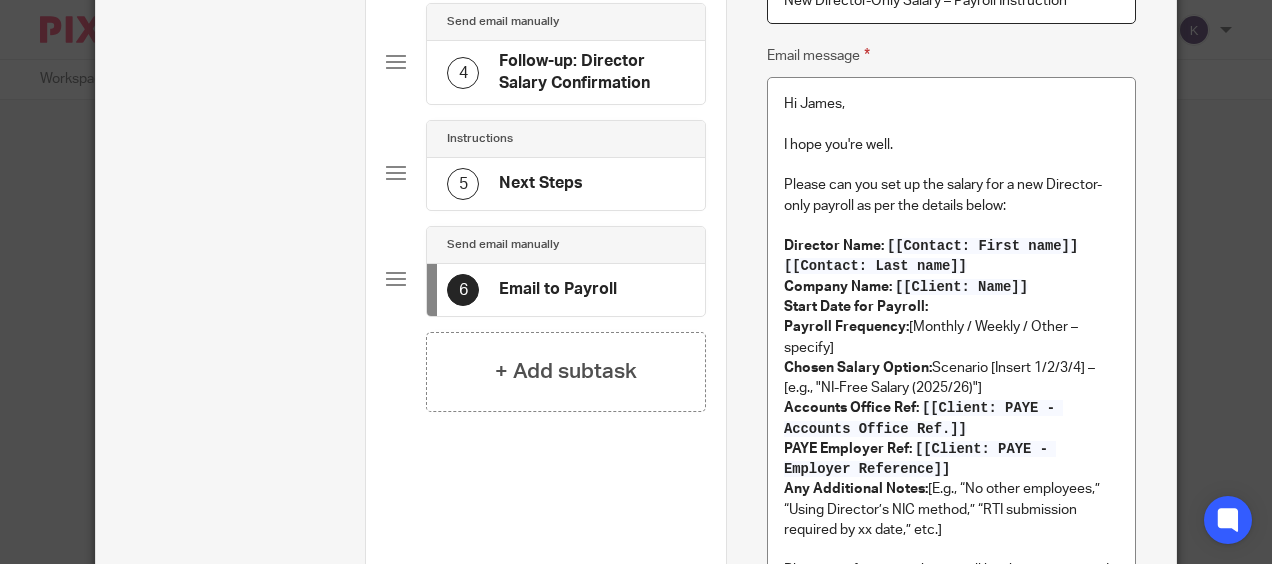 scroll, scrollTop: 500, scrollLeft: 0, axis: vertical 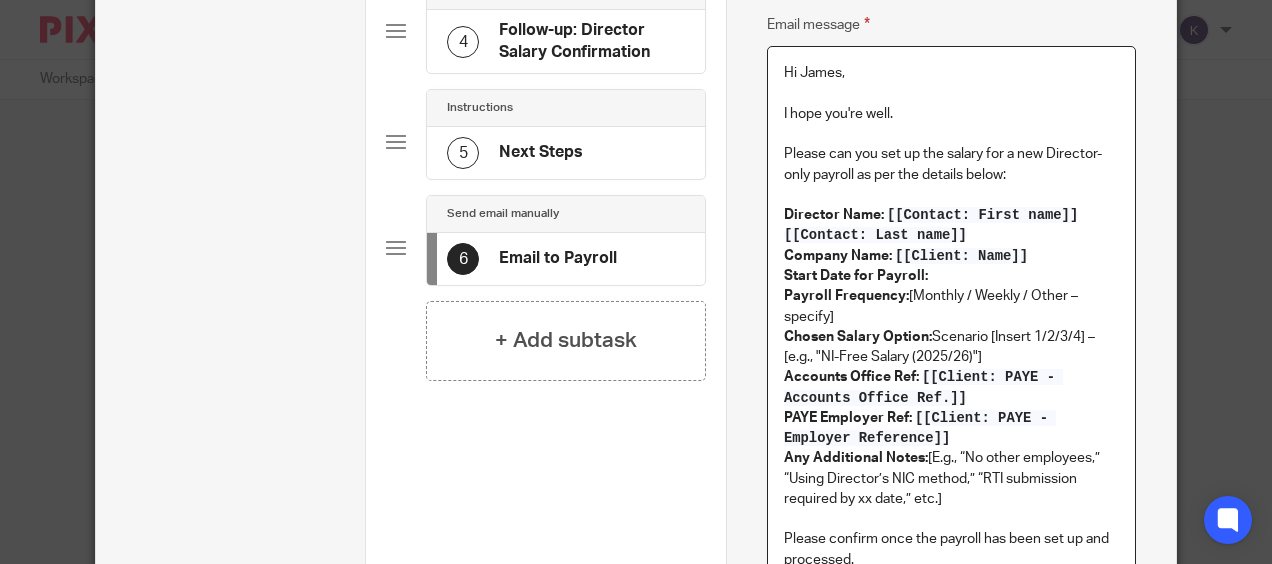 drag, startPoint x: 998, startPoint y: 366, endPoint x: 929, endPoint y: 336, distance: 75.23962 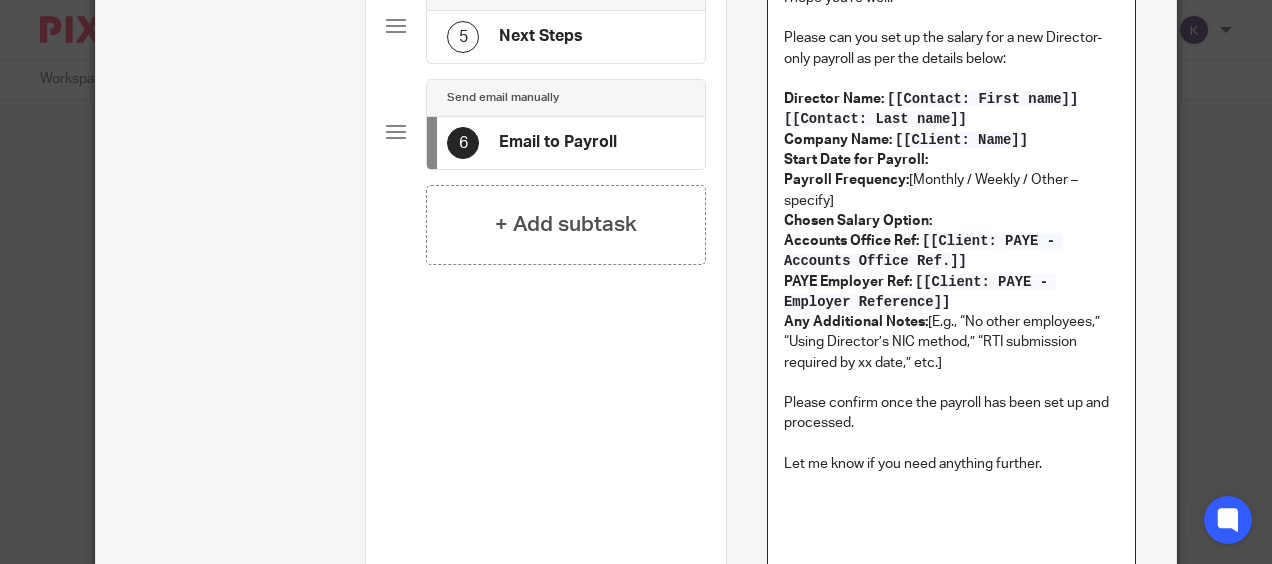 scroll, scrollTop: 900, scrollLeft: 0, axis: vertical 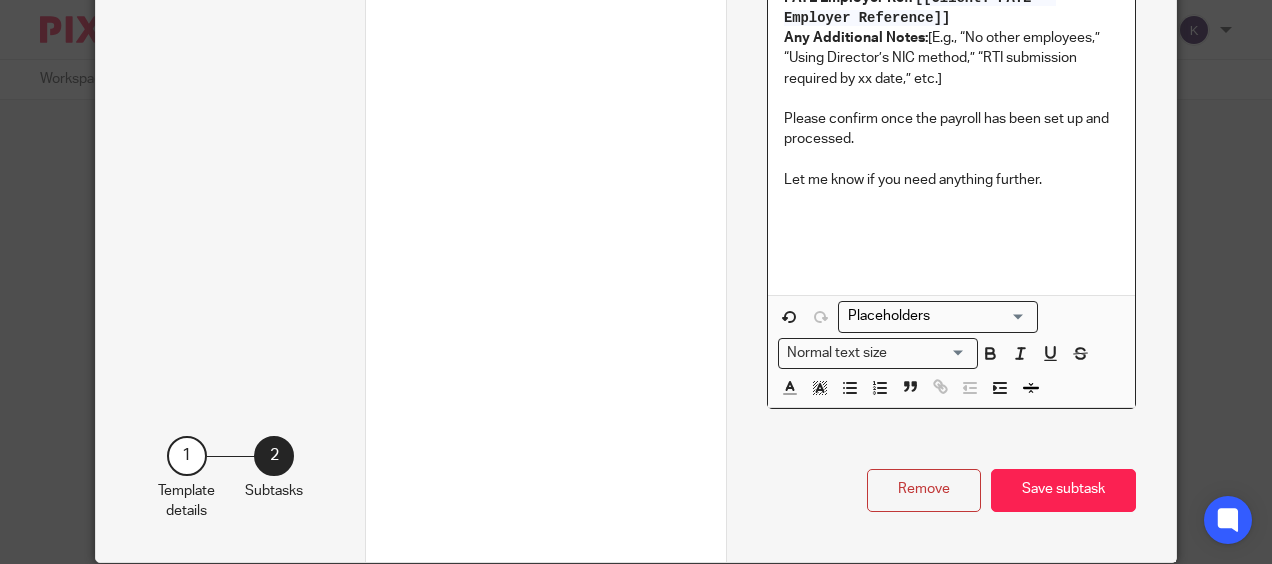 click at bounding box center (933, 316) 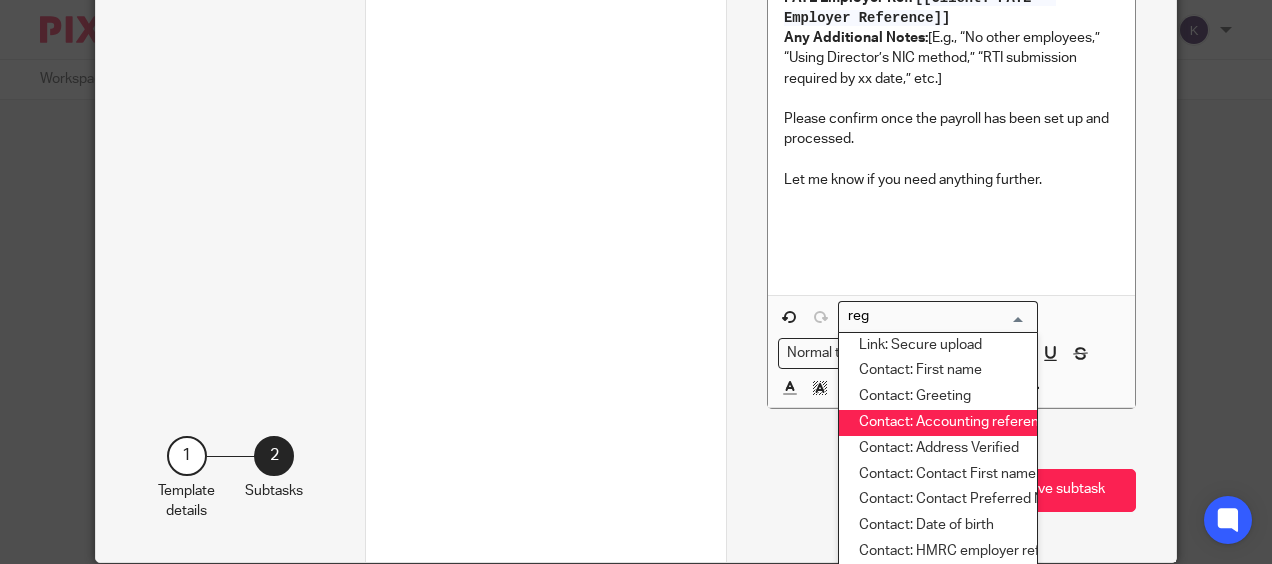 scroll, scrollTop: 0, scrollLeft: 0, axis: both 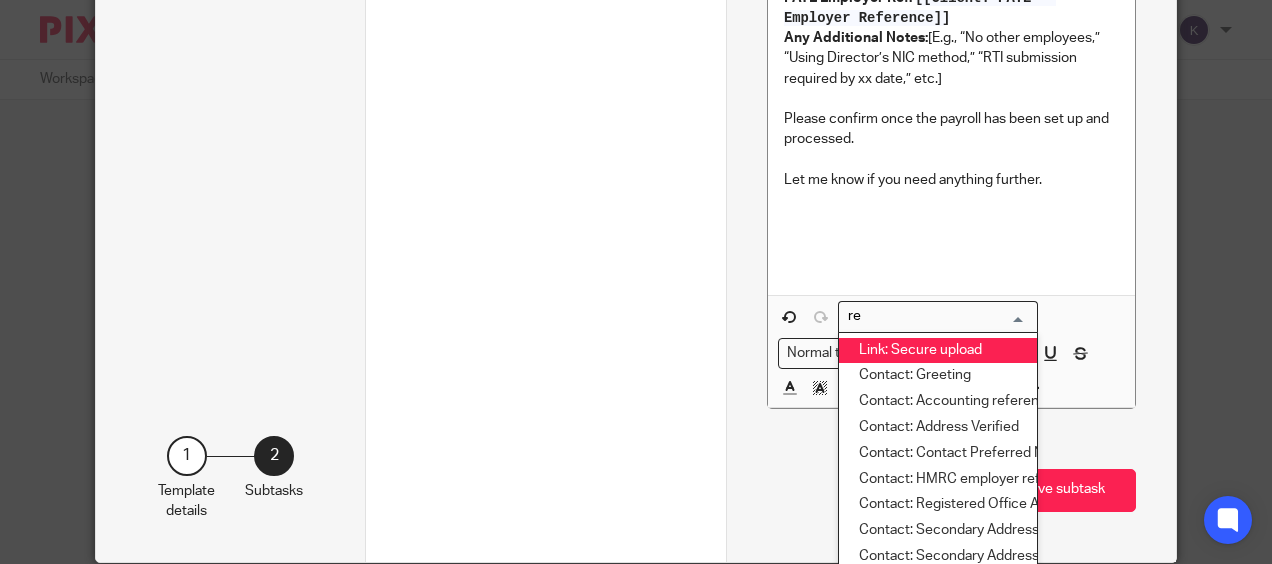 type on "r" 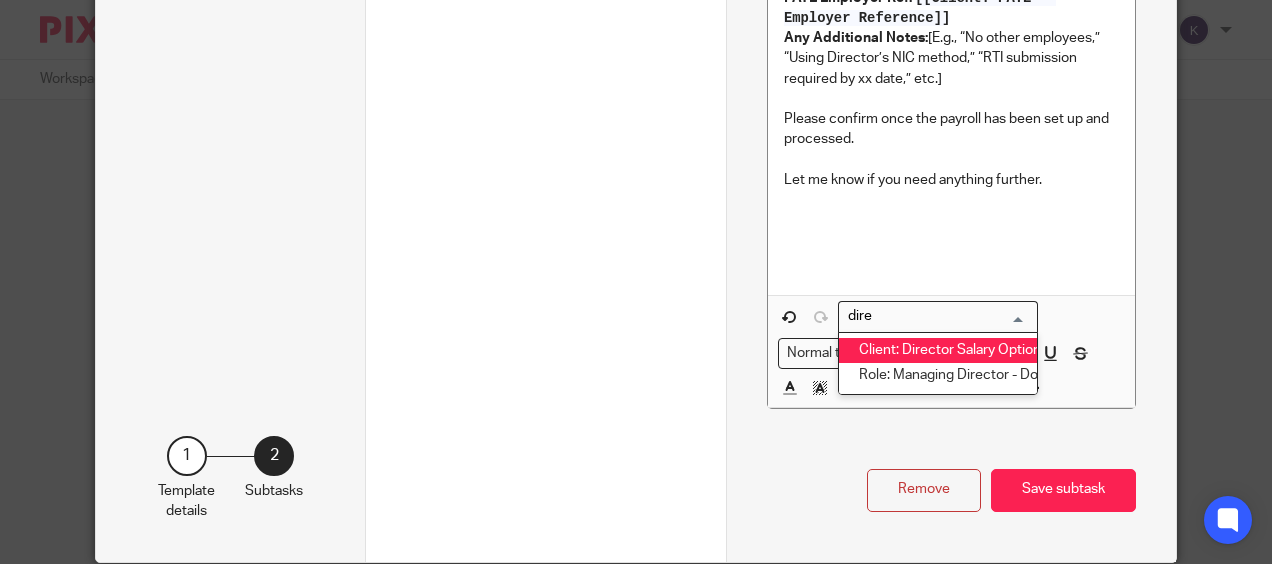 click on "Client: Director Salary Option" at bounding box center [938, 351] 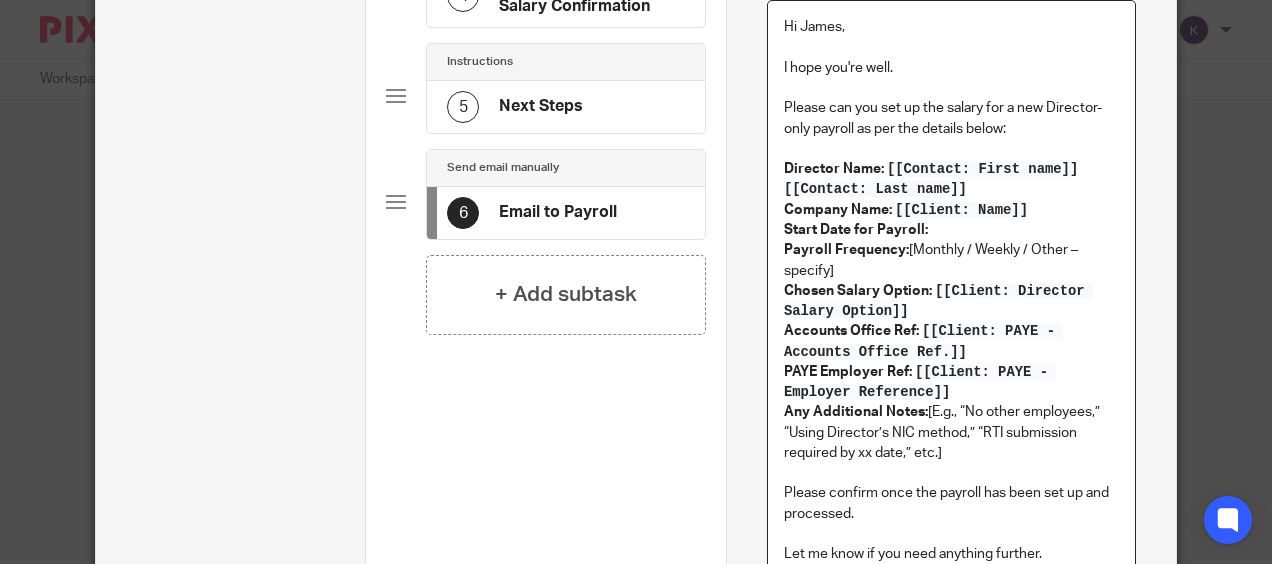 scroll, scrollTop: 646, scrollLeft: 0, axis: vertical 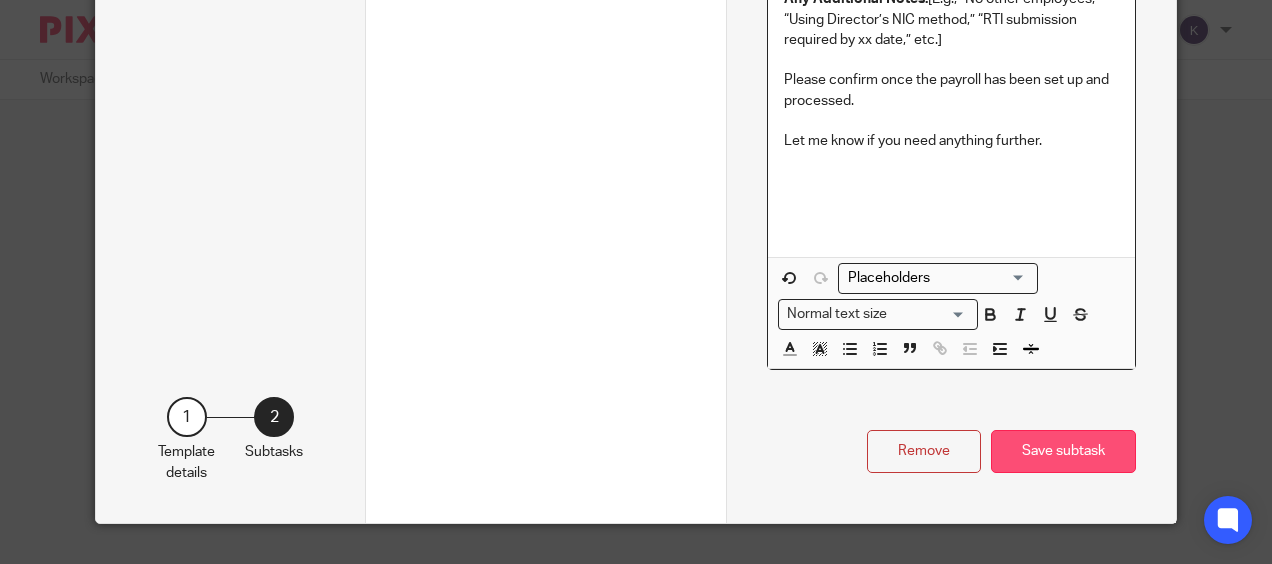 click on "Save subtask" at bounding box center (1063, 451) 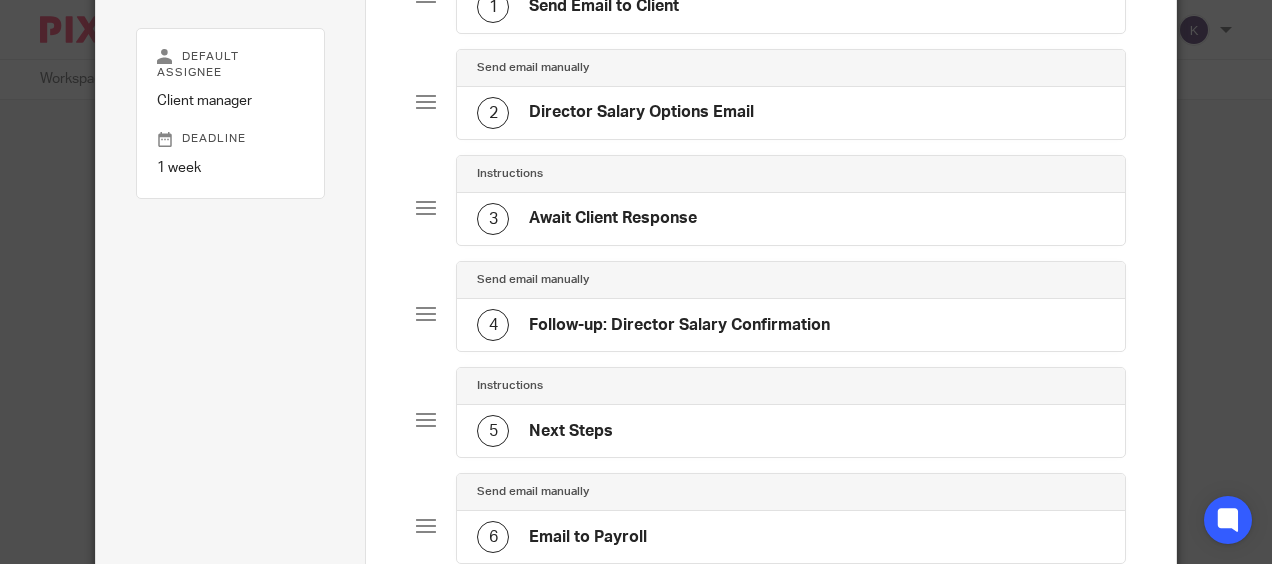 scroll, scrollTop: 400, scrollLeft: 0, axis: vertical 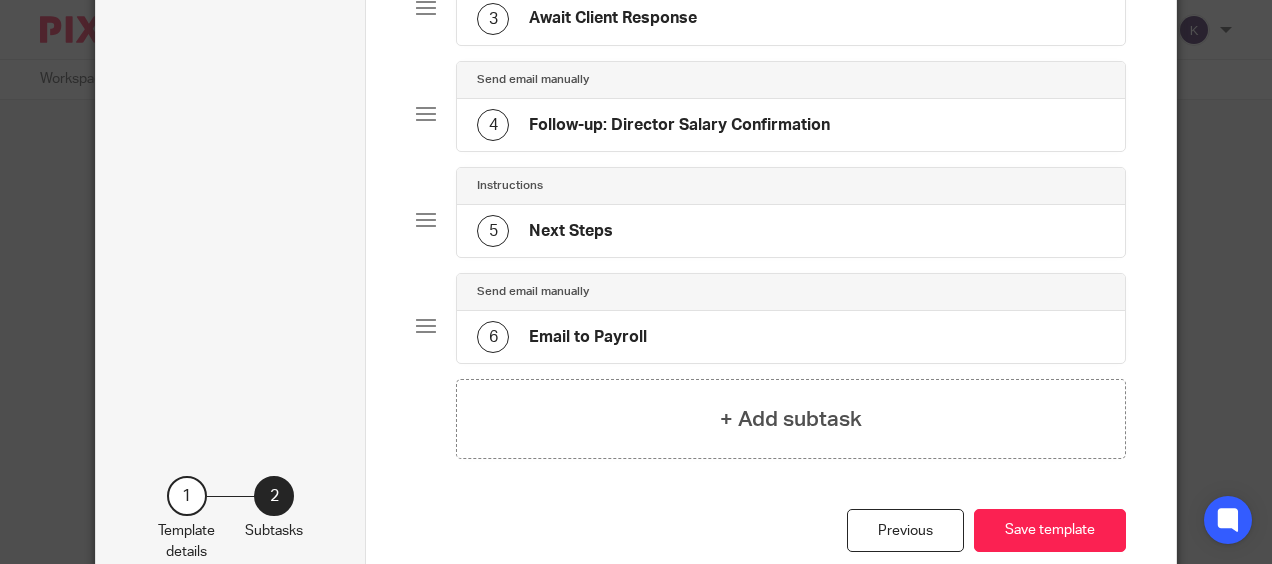 click on "5
Next Steps" 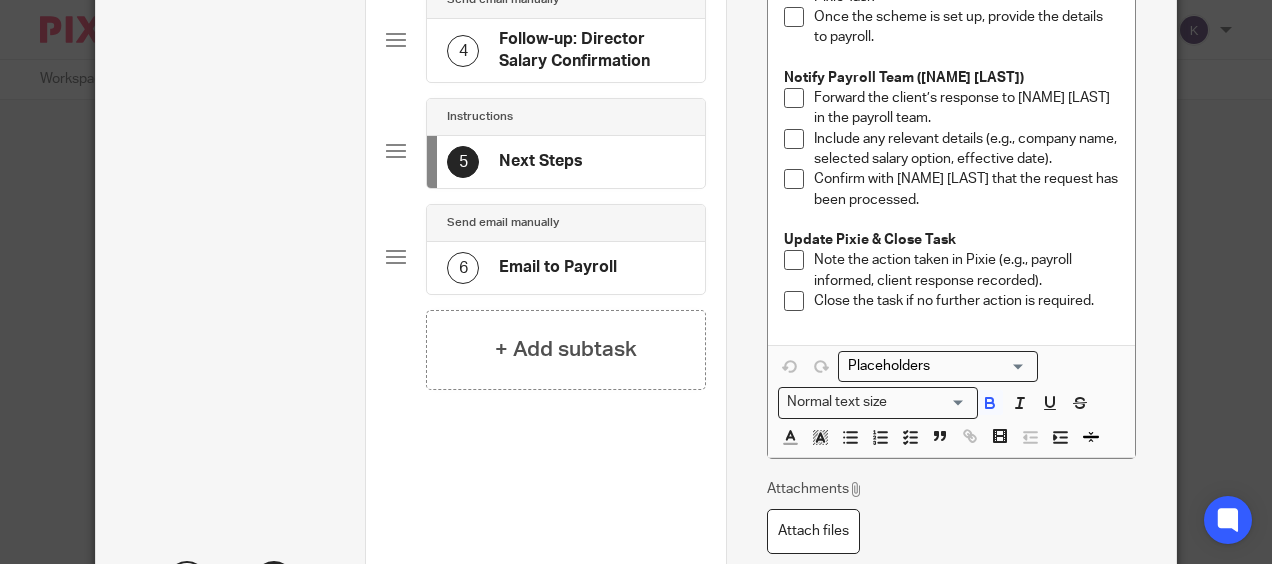 scroll, scrollTop: 500, scrollLeft: 0, axis: vertical 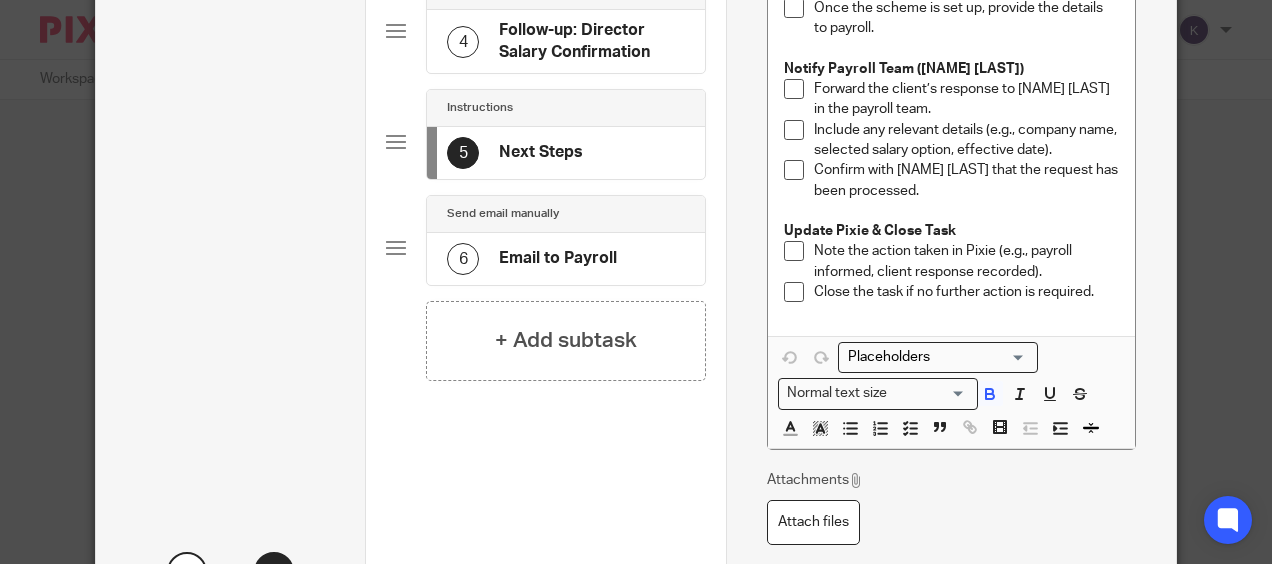 click on "6
Email to Payroll" 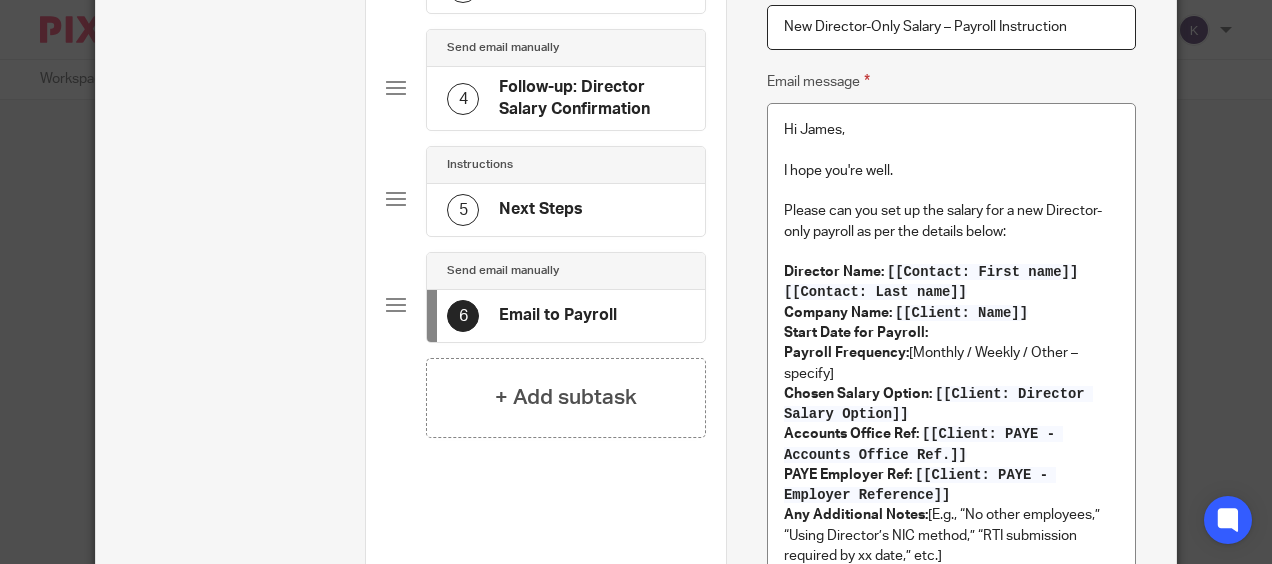 scroll, scrollTop: 500, scrollLeft: 0, axis: vertical 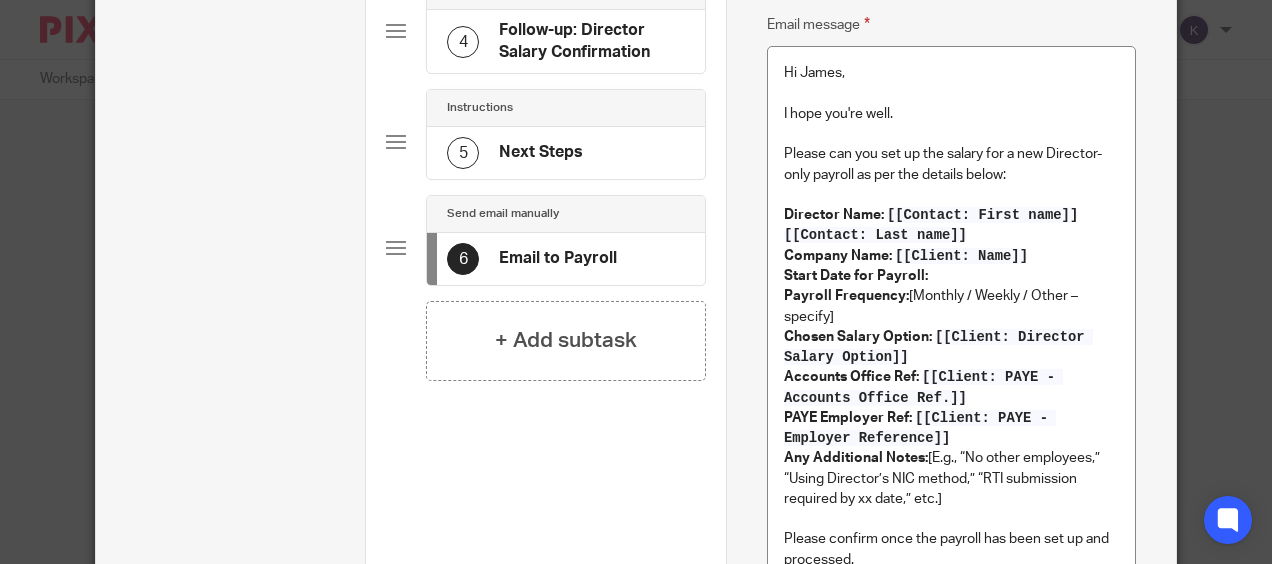 click on "5
Next Steps" 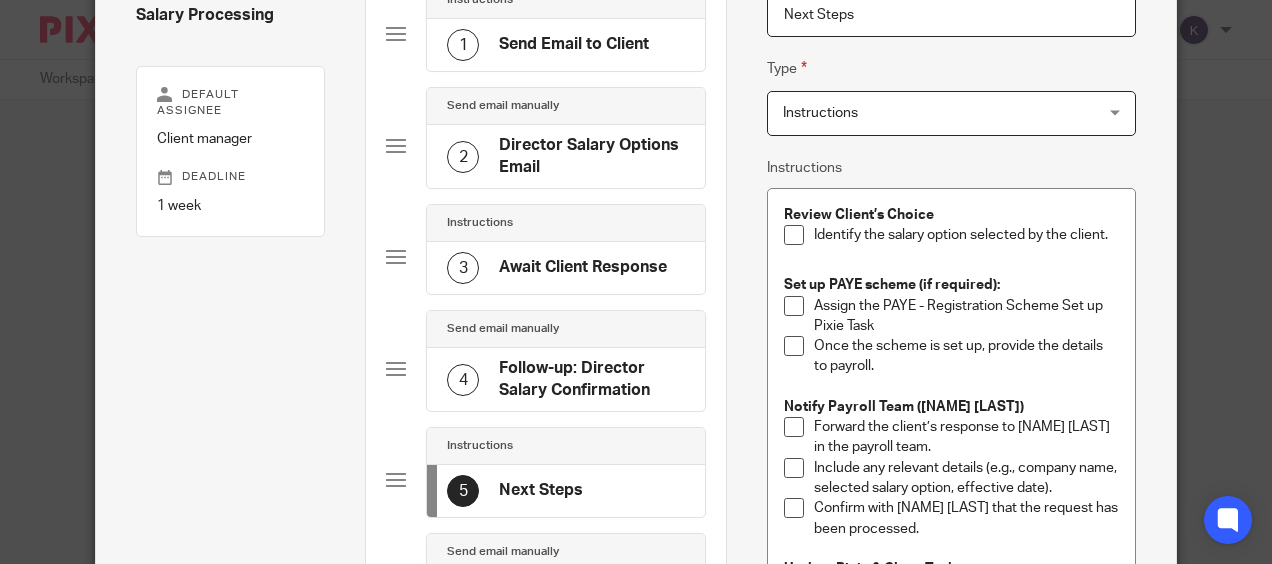 scroll, scrollTop: 100, scrollLeft: 0, axis: vertical 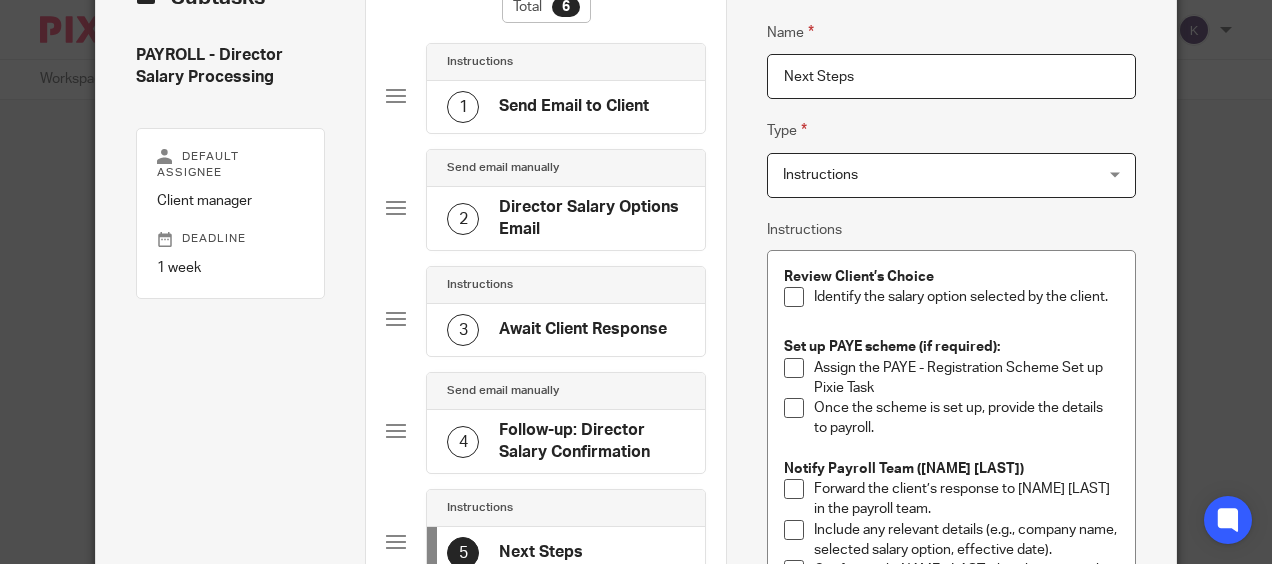 drag, startPoint x: 1112, startPoint y: 297, endPoint x: 1123, endPoint y: 289, distance: 13.601471 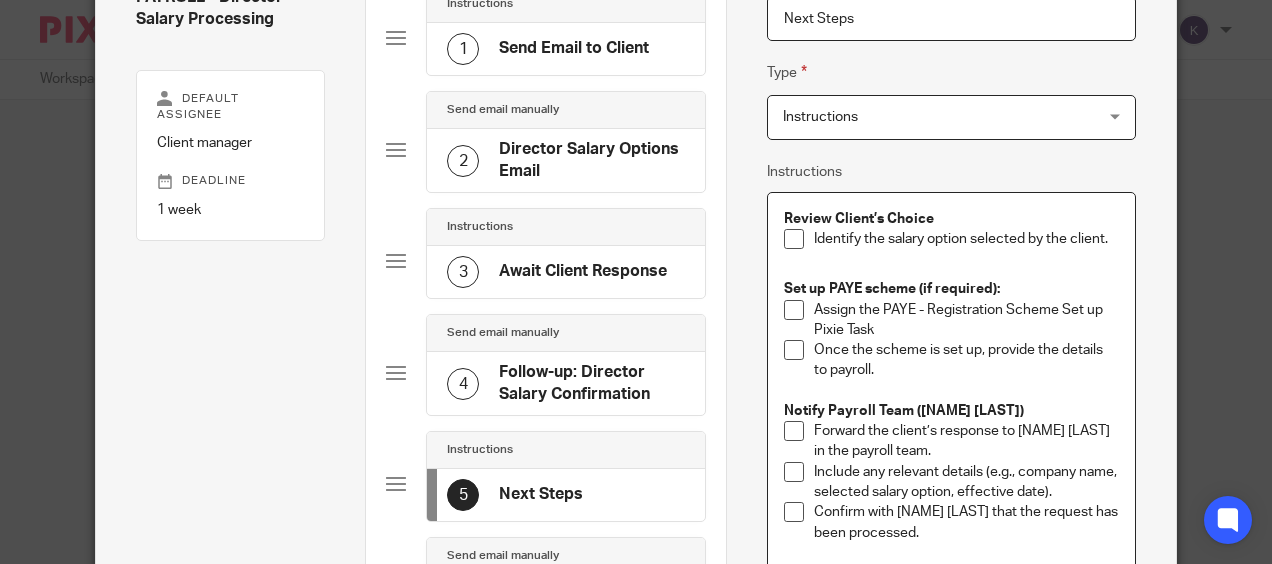 scroll, scrollTop: 200, scrollLeft: 0, axis: vertical 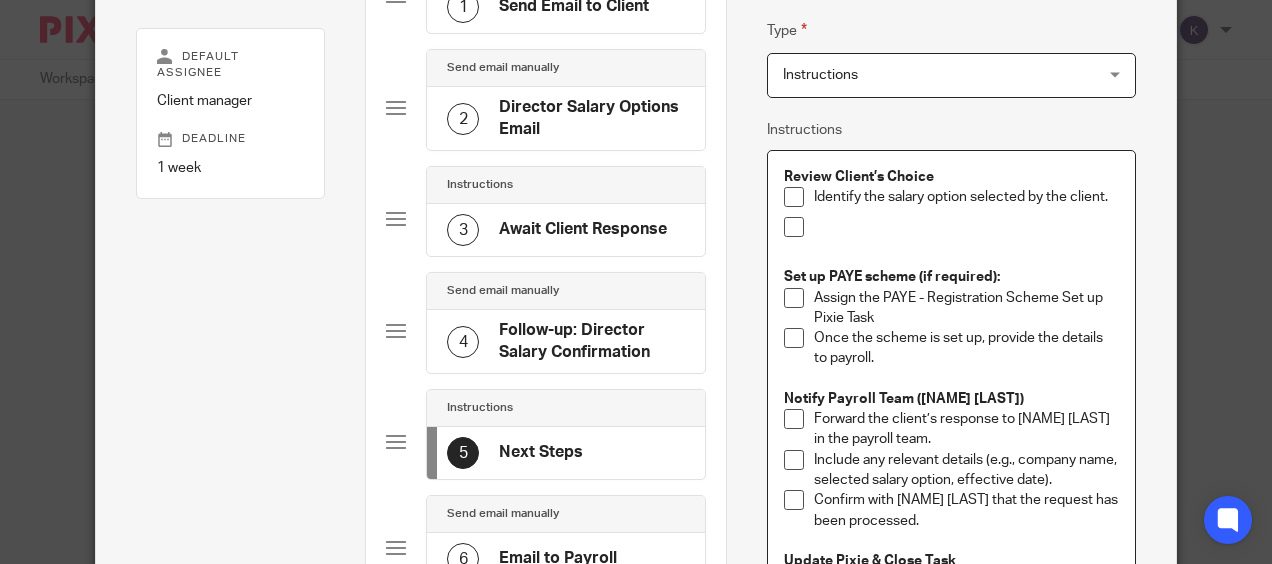 type 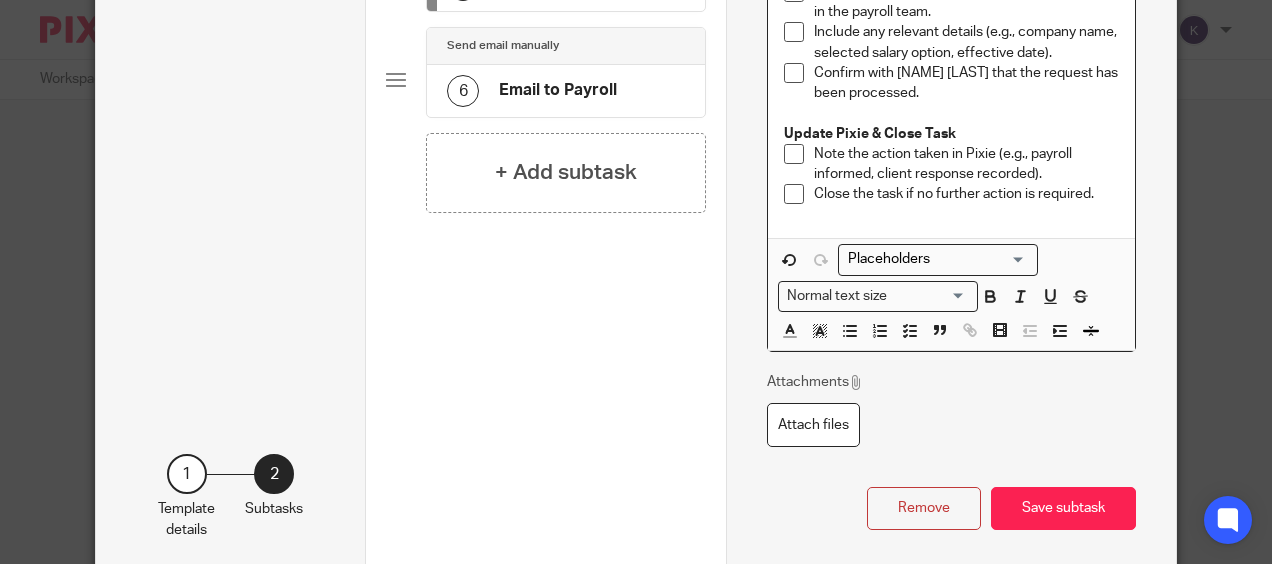 scroll, scrollTop: 700, scrollLeft: 0, axis: vertical 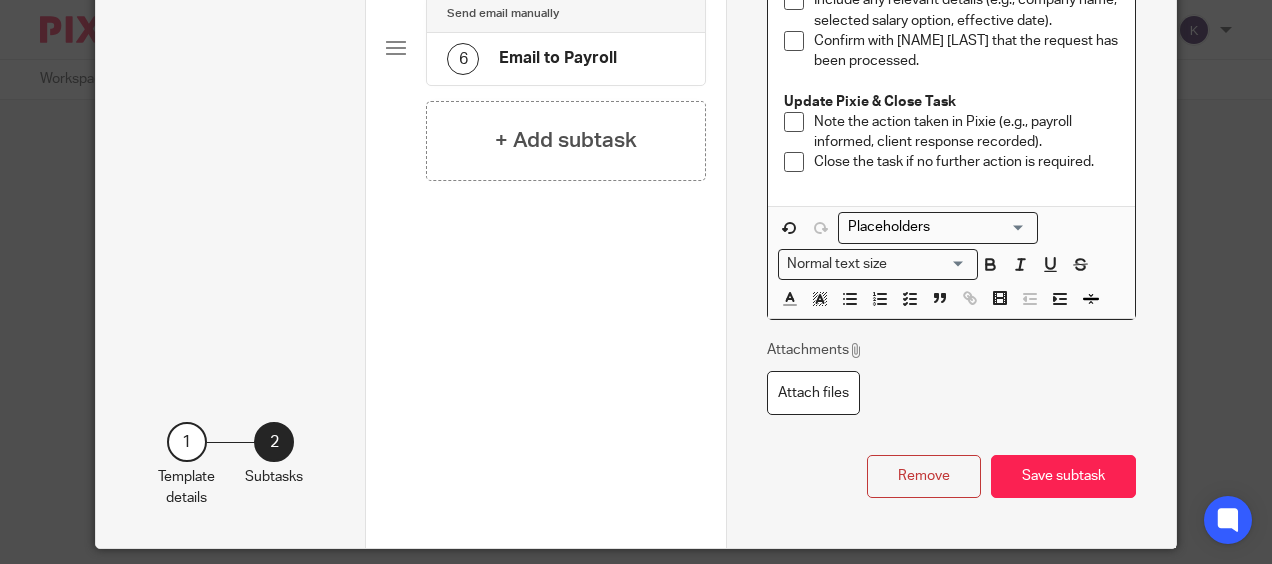 click at bounding box center [933, 227] 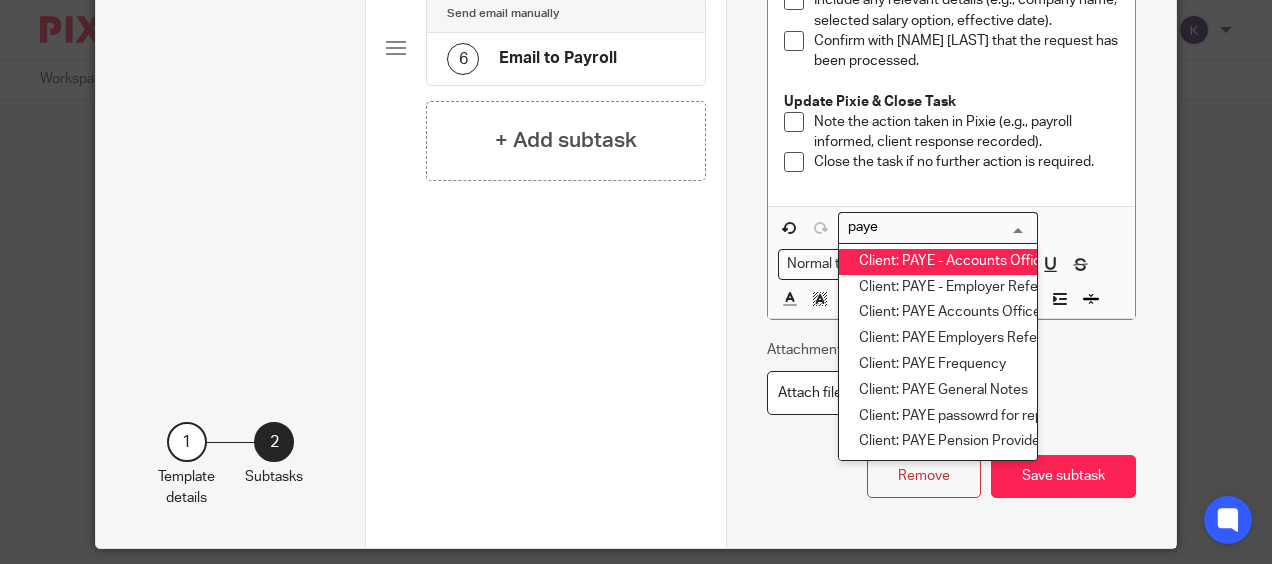 click on "Client: PAYE - Accounts Office Ref." at bounding box center [938, 262] 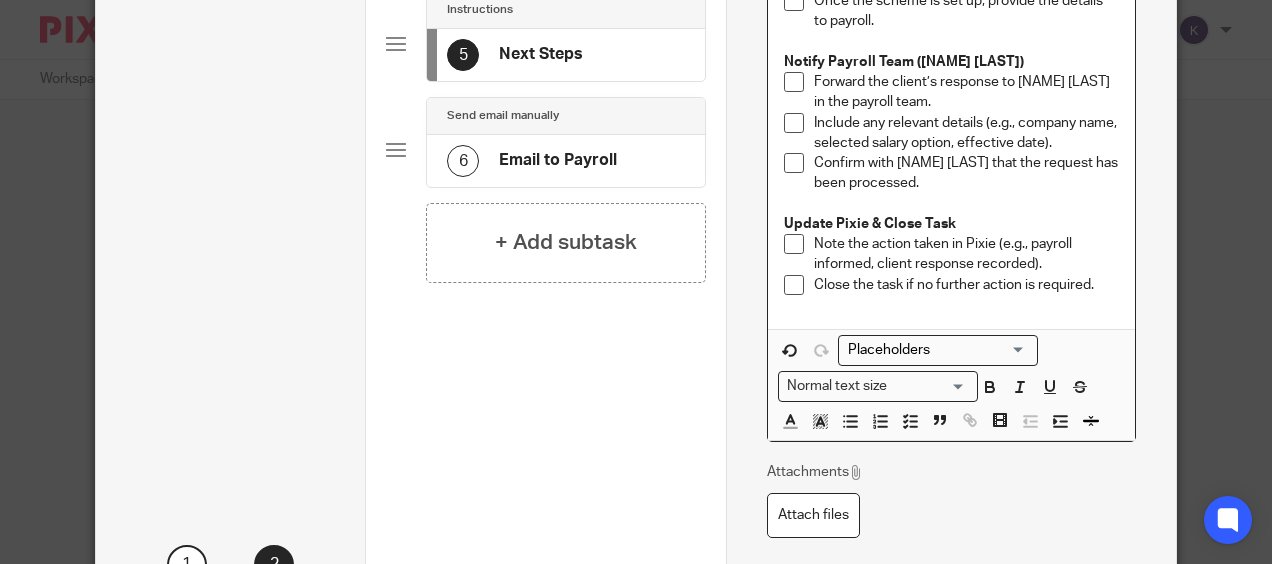 scroll, scrollTop: 600, scrollLeft: 0, axis: vertical 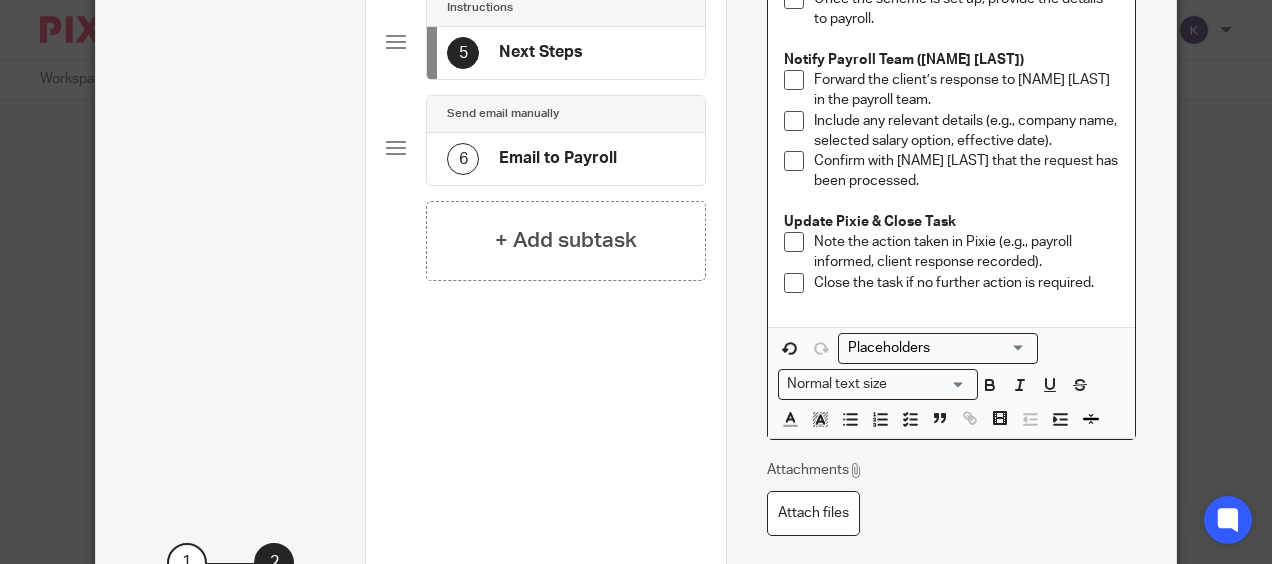 click at bounding box center [933, 348] 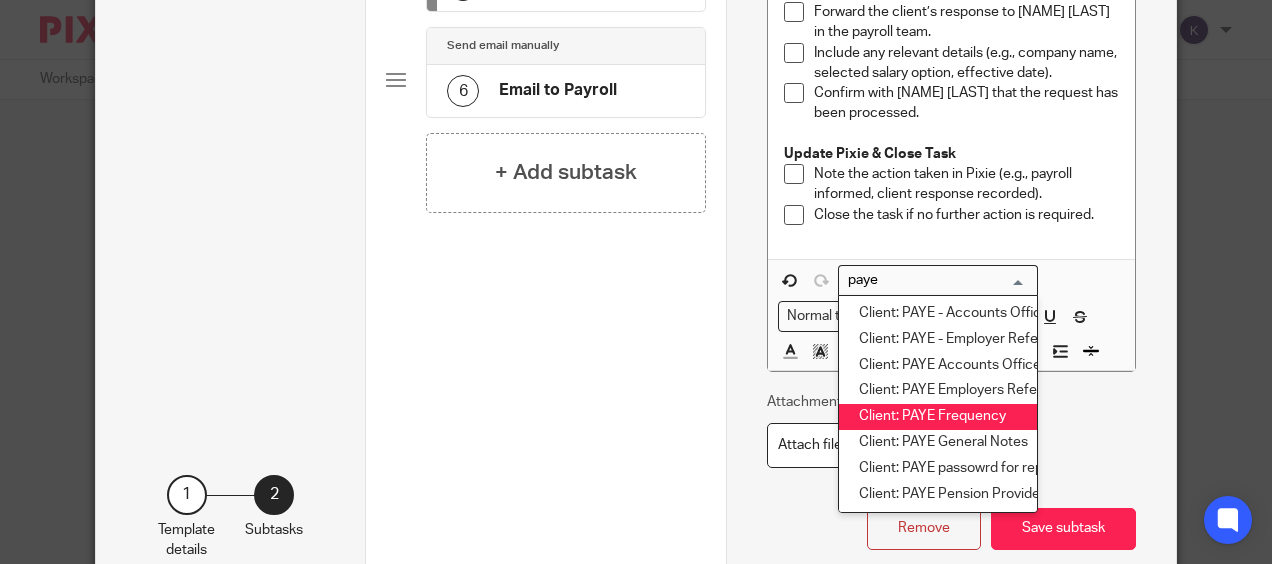 scroll, scrollTop: 700, scrollLeft: 0, axis: vertical 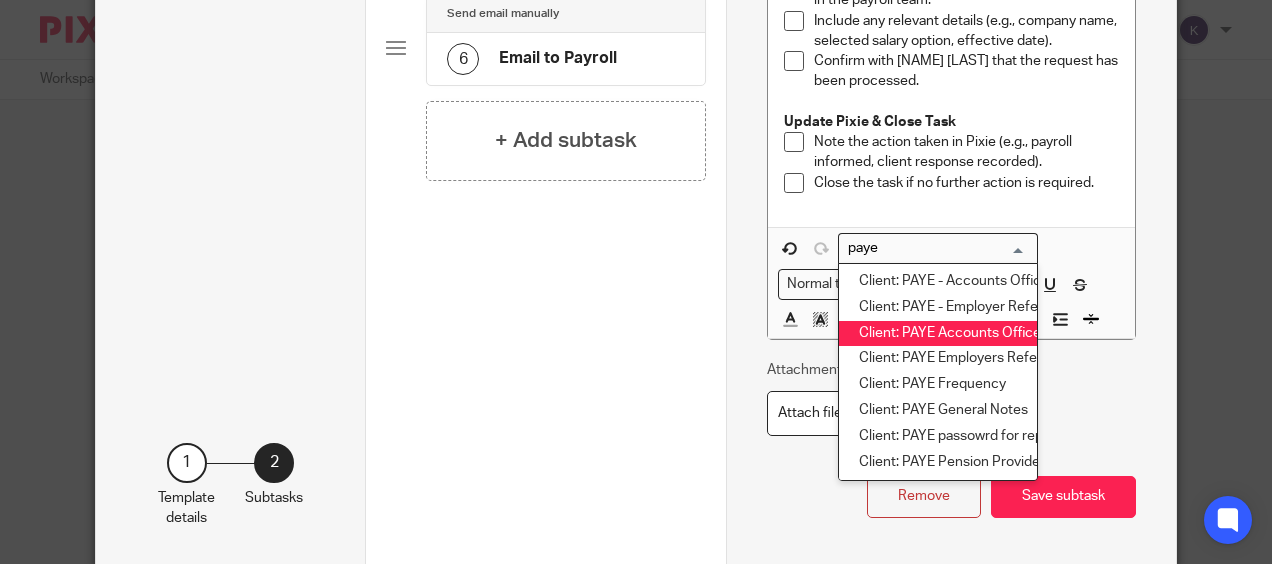 click on "Client: PAYE Accounts Office Reference" at bounding box center [938, 334] 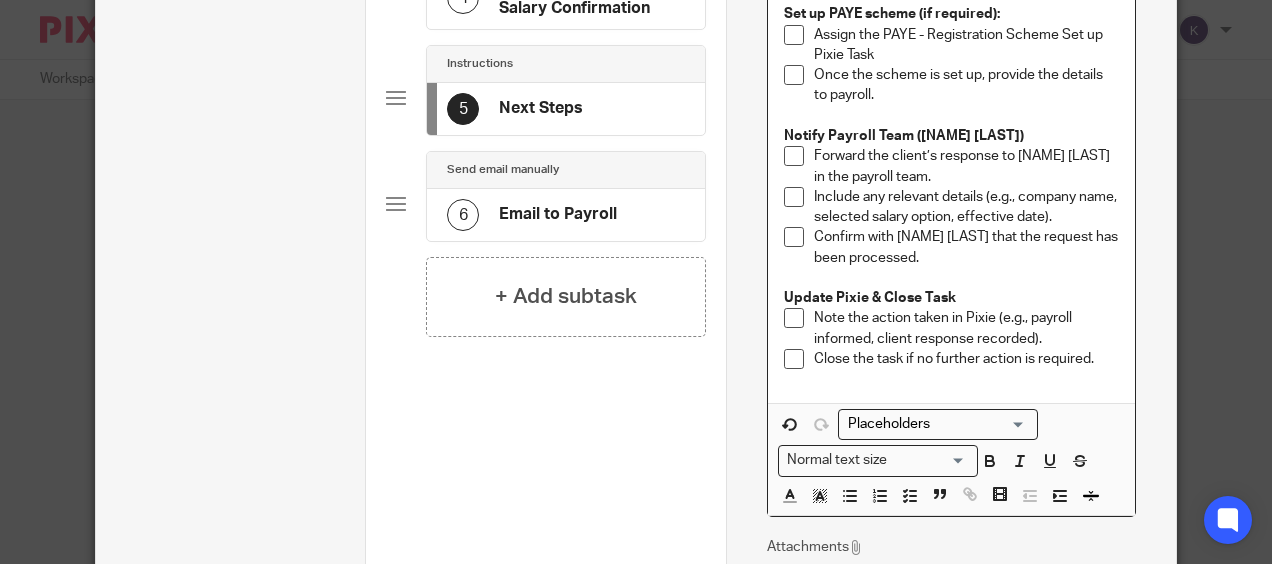 scroll, scrollTop: 300, scrollLeft: 0, axis: vertical 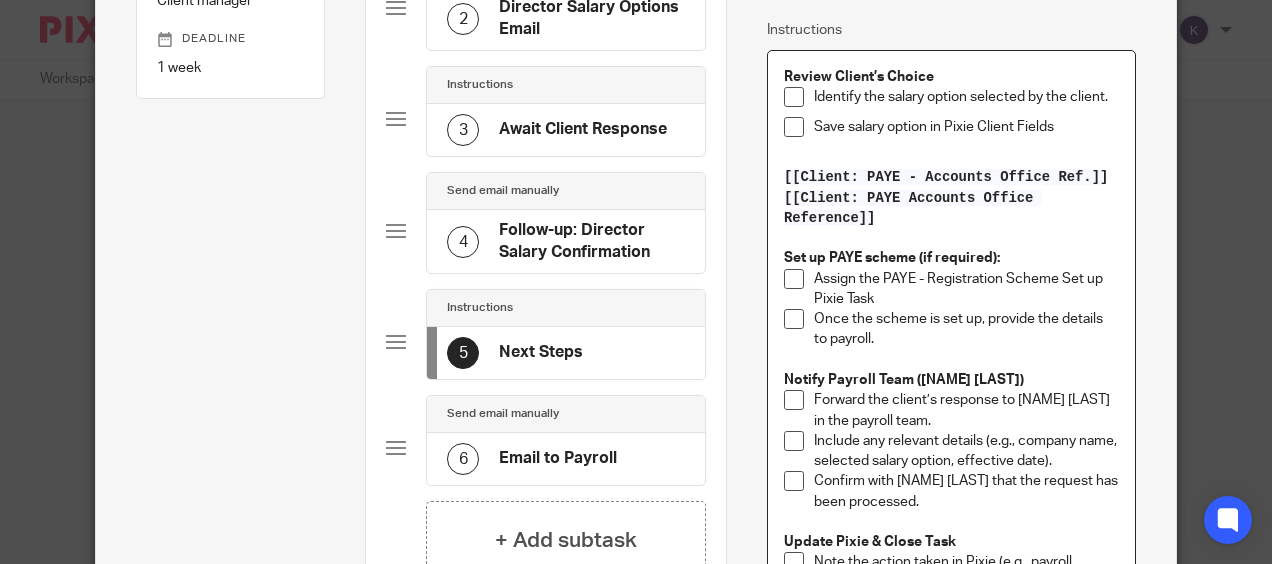 drag, startPoint x: 880, startPoint y: 227, endPoint x: 764, endPoint y: 192, distance: 121.16518 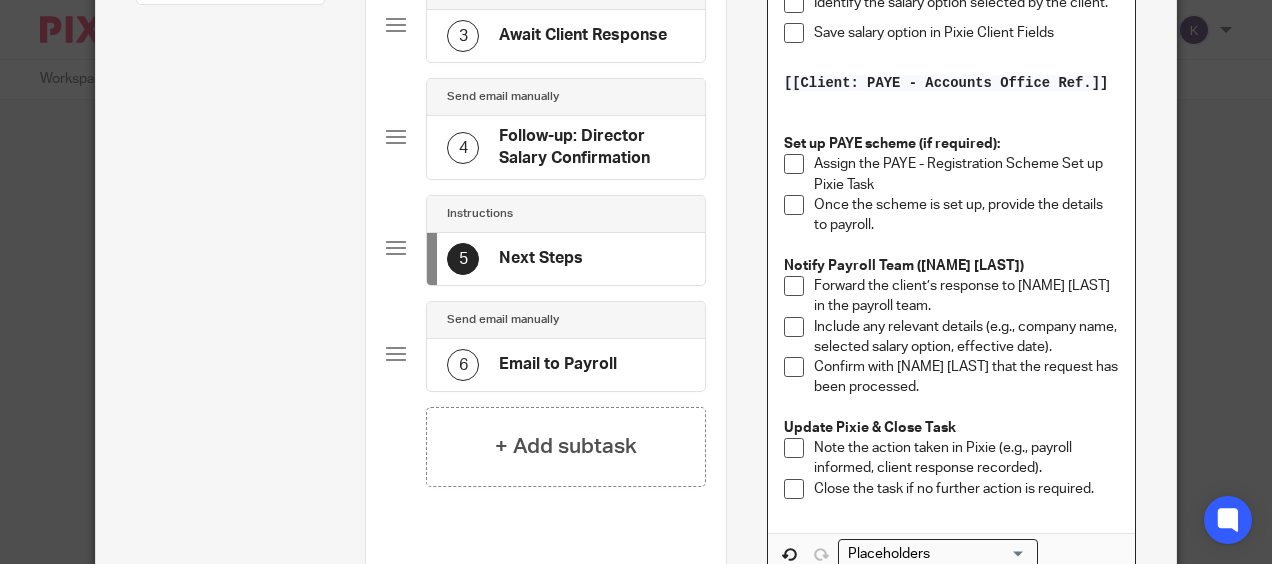 scroll, scrollTop: 600, scrollLeft: 0, axis: vertical 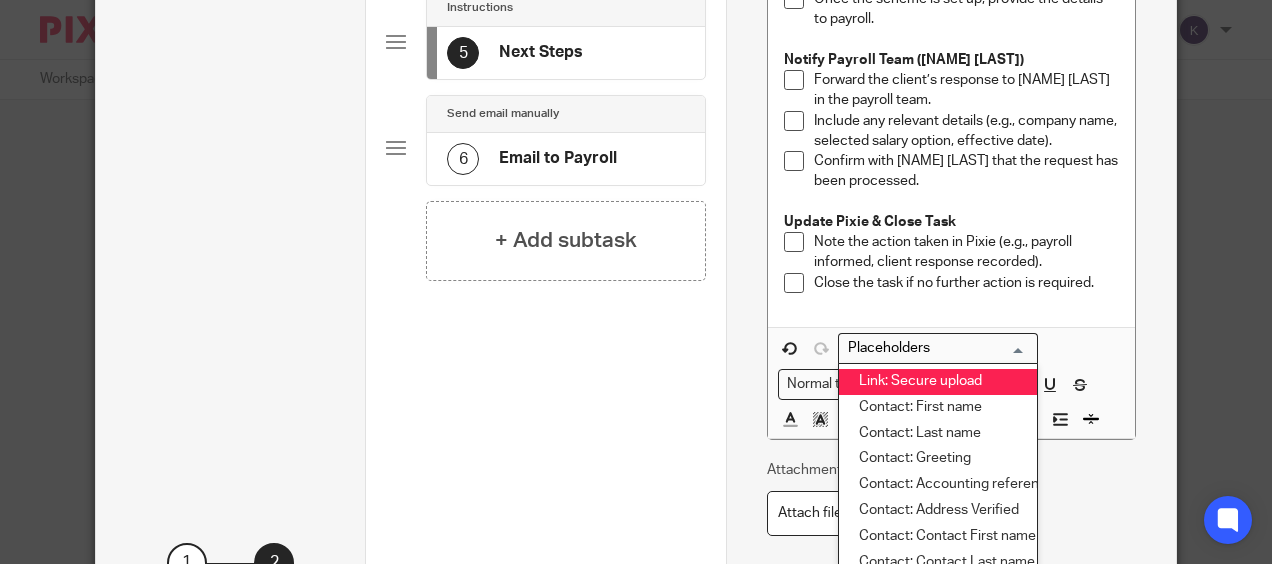 click at bounding box center (933, 348) 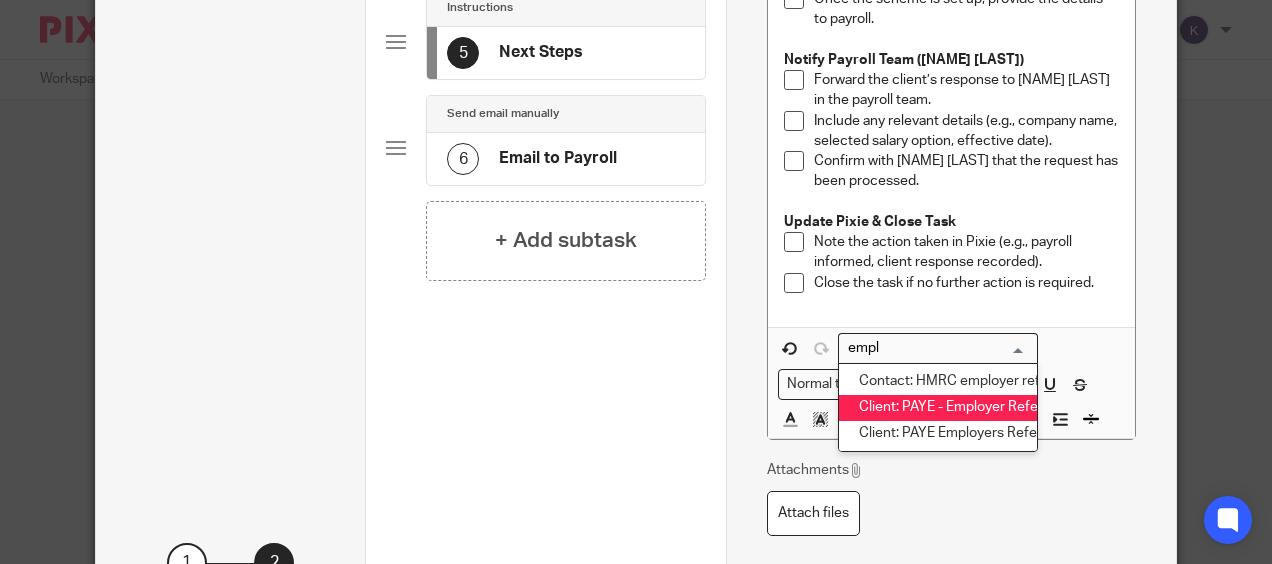 click on "Client: PAYE - Employer Reference" at bounding box center [938, 408] 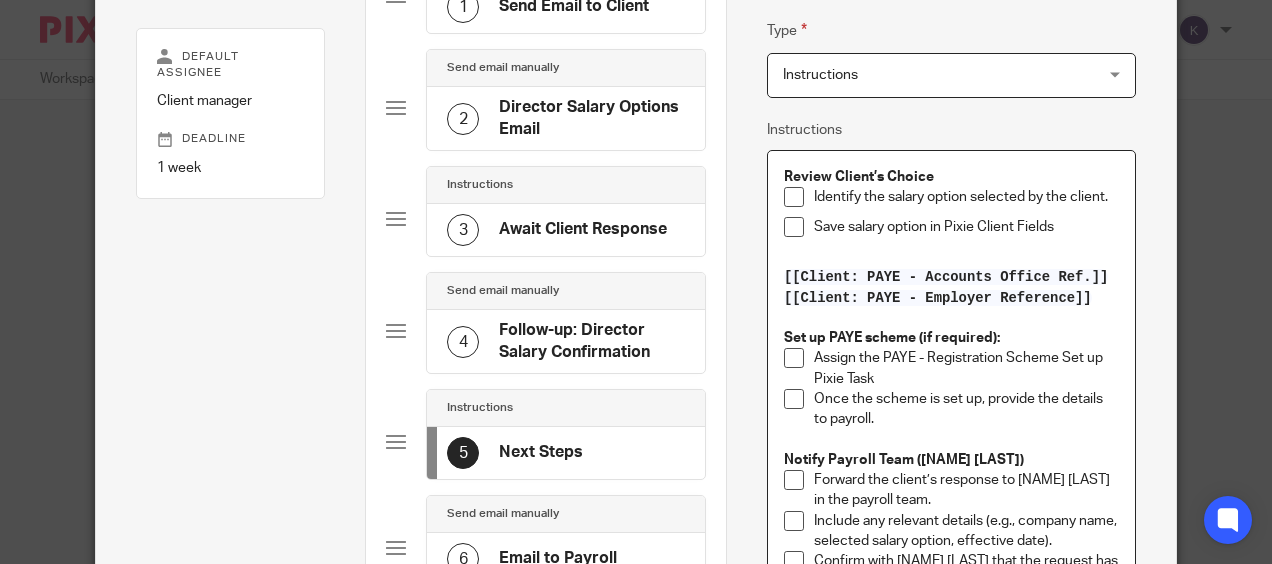 scroll, scrollTop: 300, scrollLeft: 0, axis: vertical 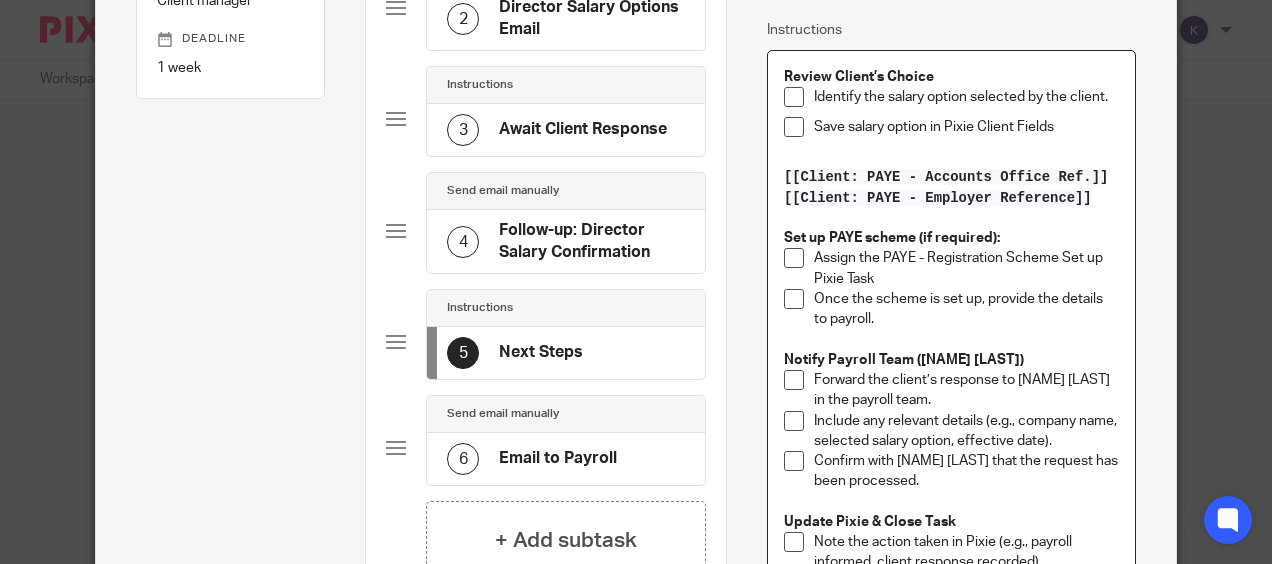 click on "Once the scheme is set up, provide the details to payroll." at bounding box center [966, 309] 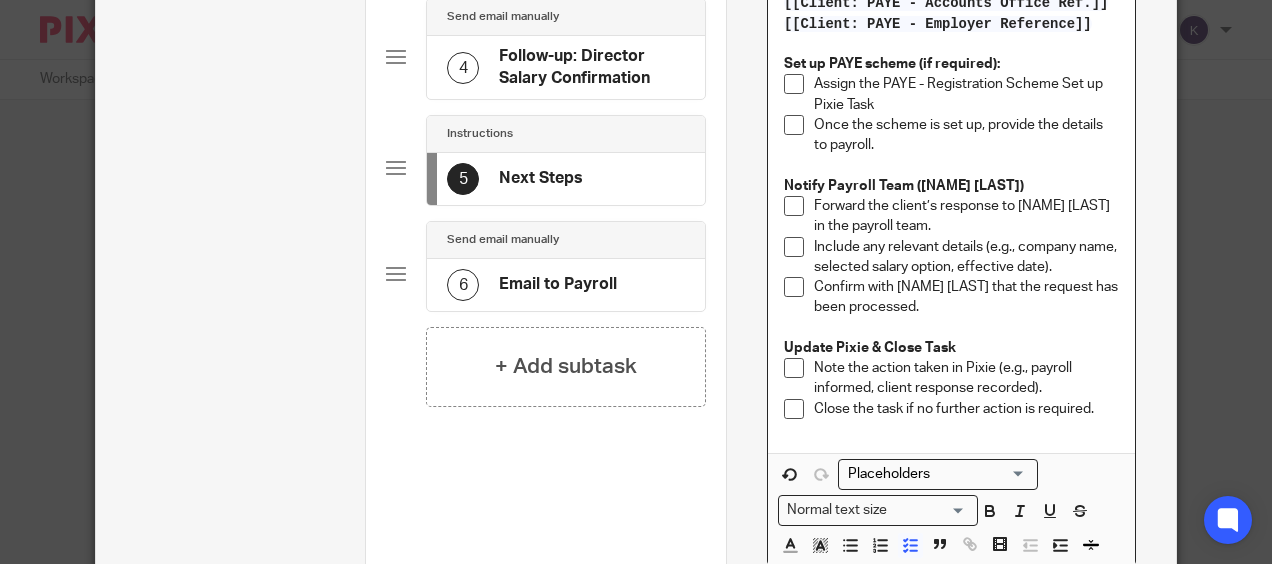scroll, scrollTop: 500, scrollLeft: 0, axis: vertical 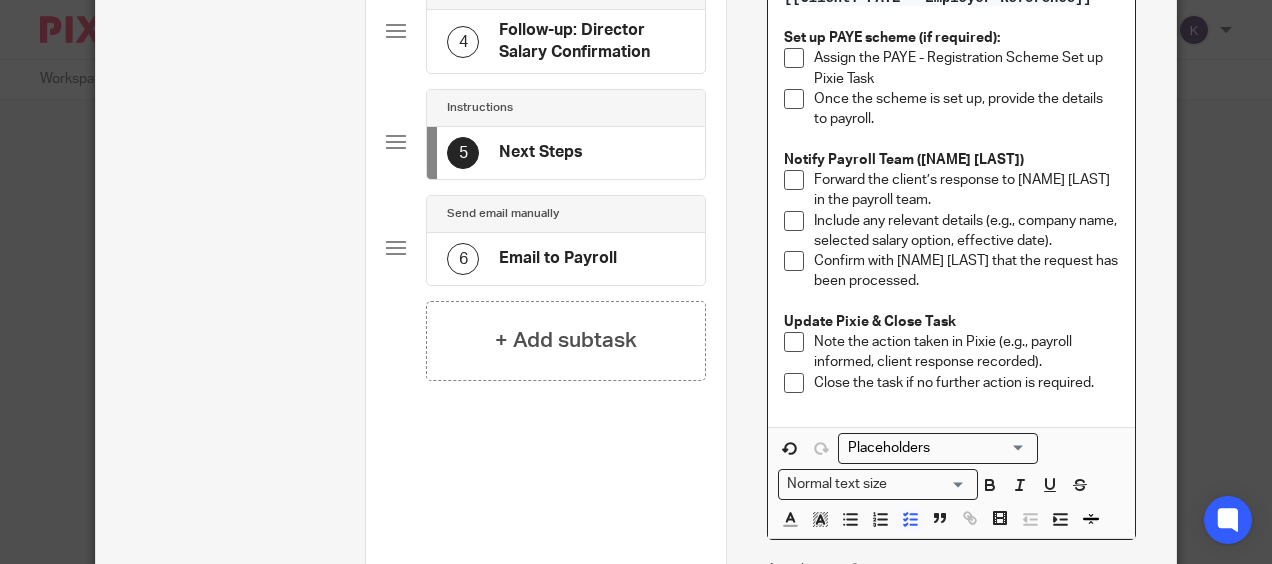 click on "Close the task if no further action is required." at bounding box center (966, 383) 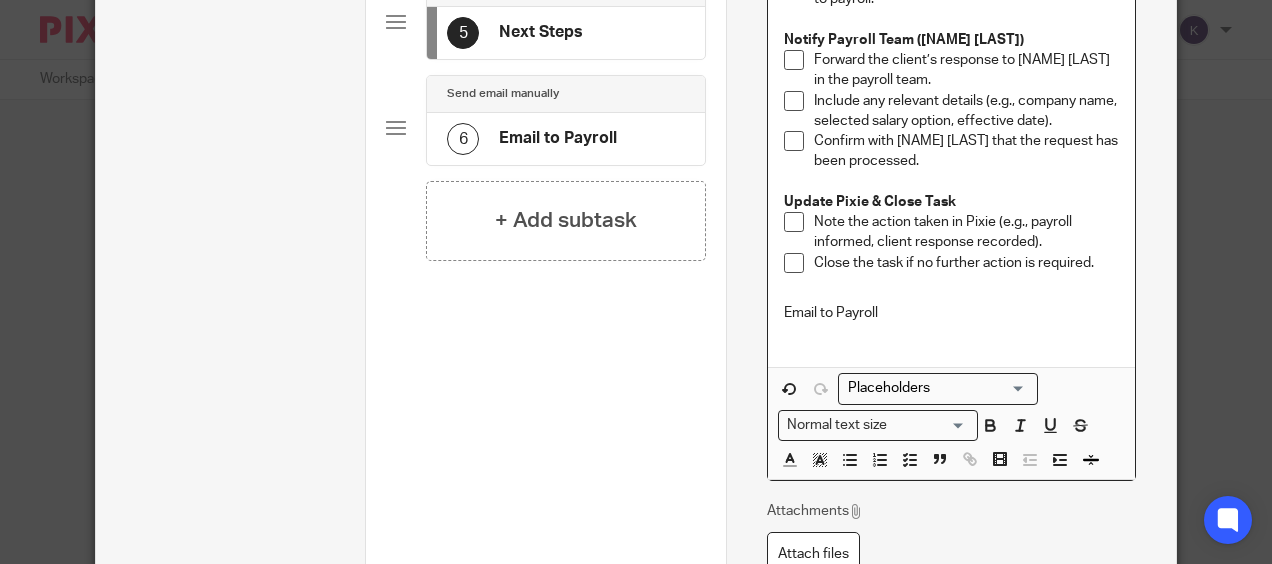 scroll, scrollTop: 700, scrollLeft: 0, axis: vertical 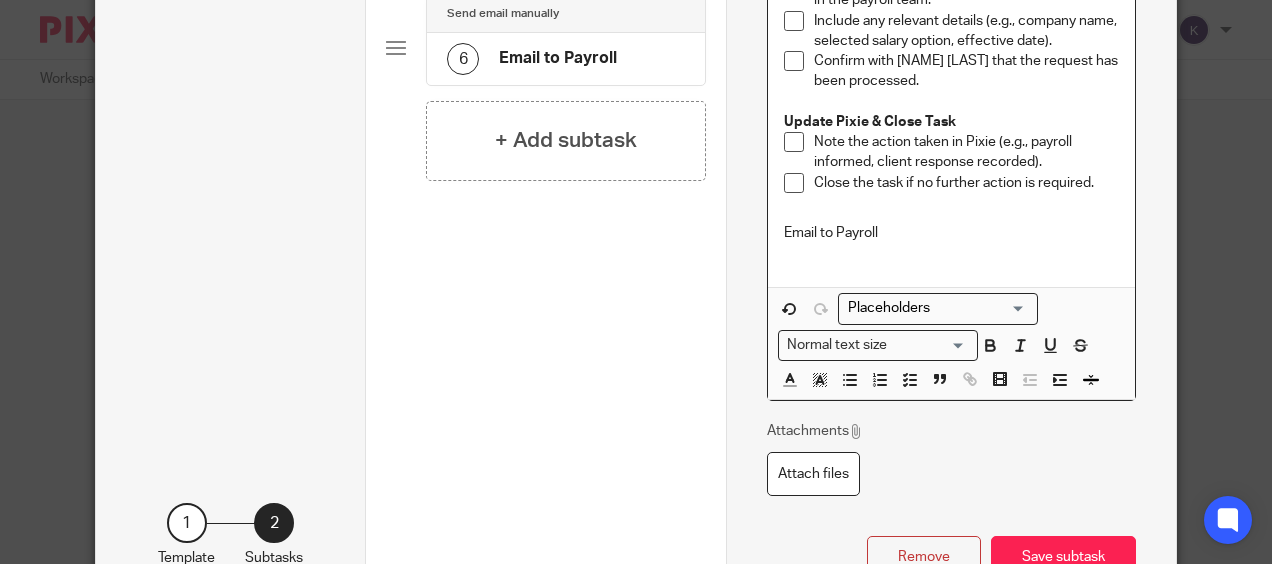click 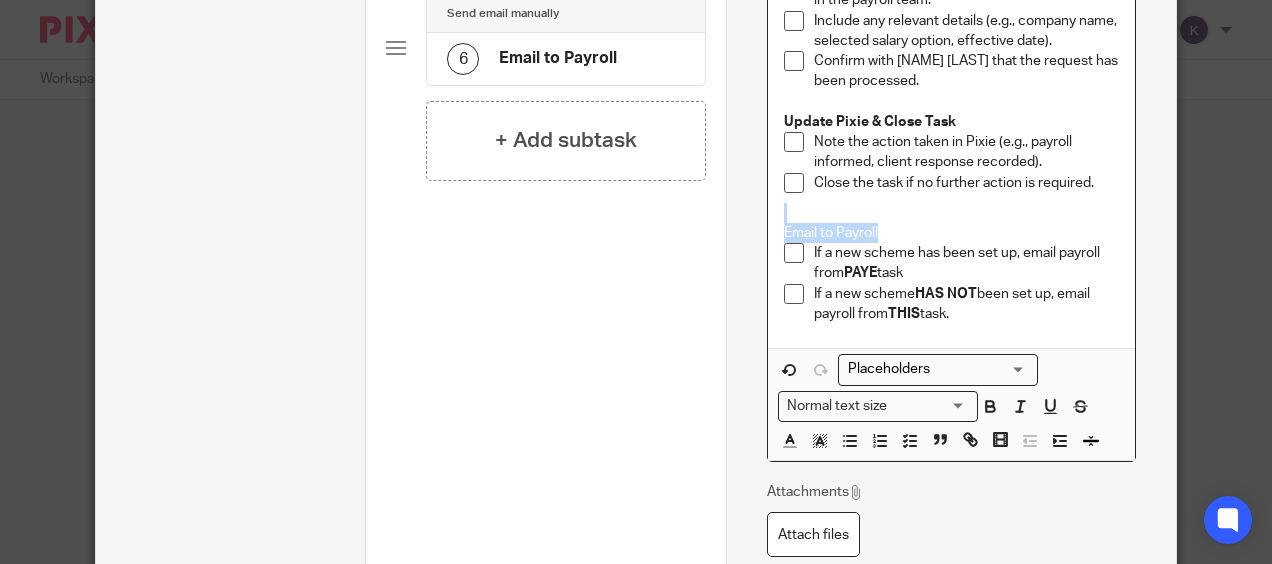 drag, startPoint x: 895, startPoint y: 238, endPoint x: 736, endPoint y: 216, distance: 160.5148 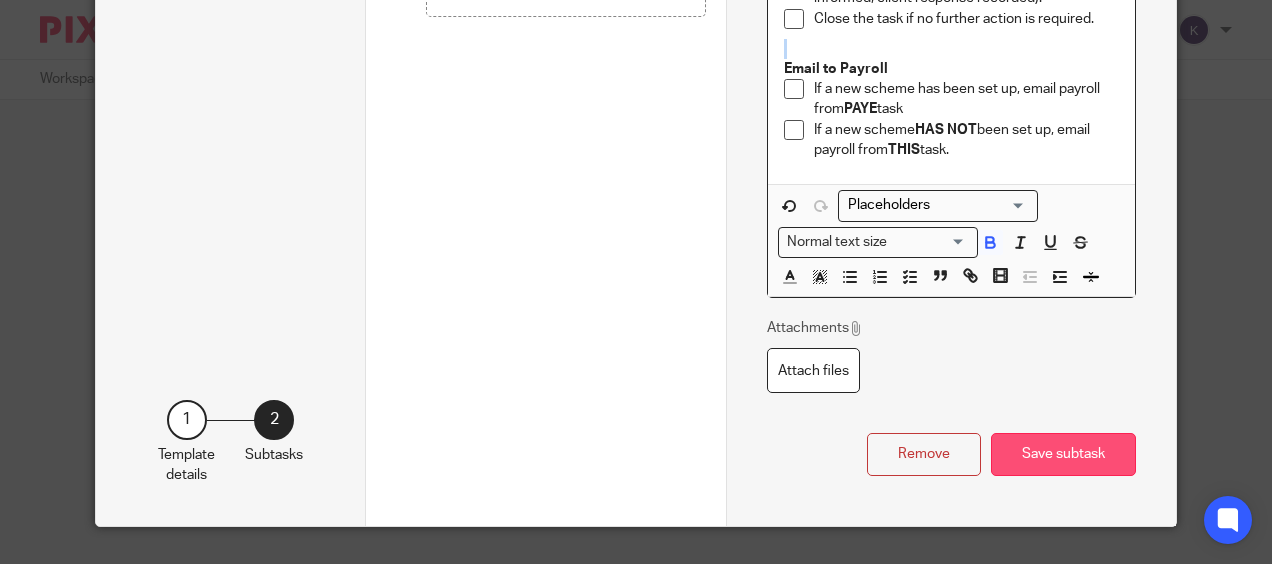 click on "Save subtask" at bounding box center (1063, 454) 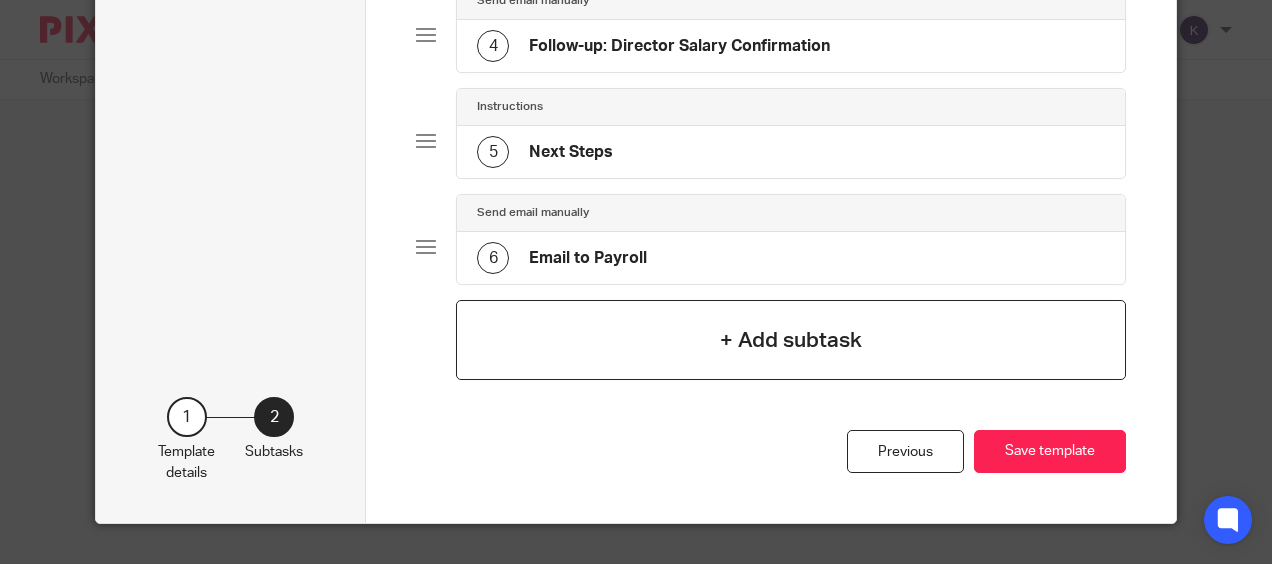 scroll, scrollTop: 472, scrollLeft: 0, axis: vertical 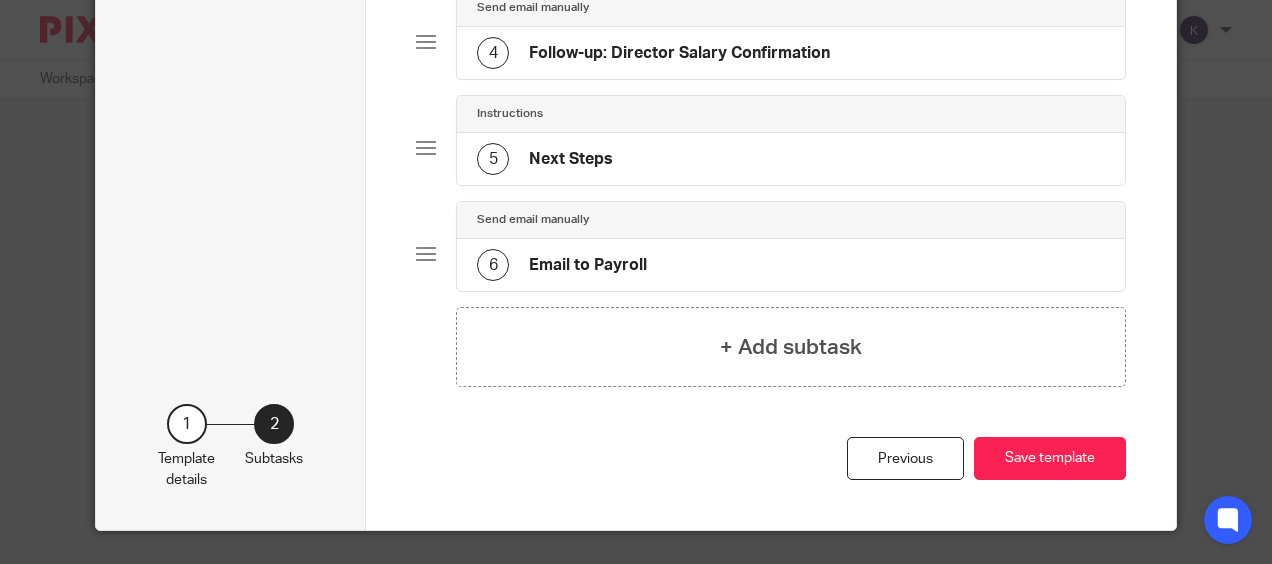 click on "Instructions" 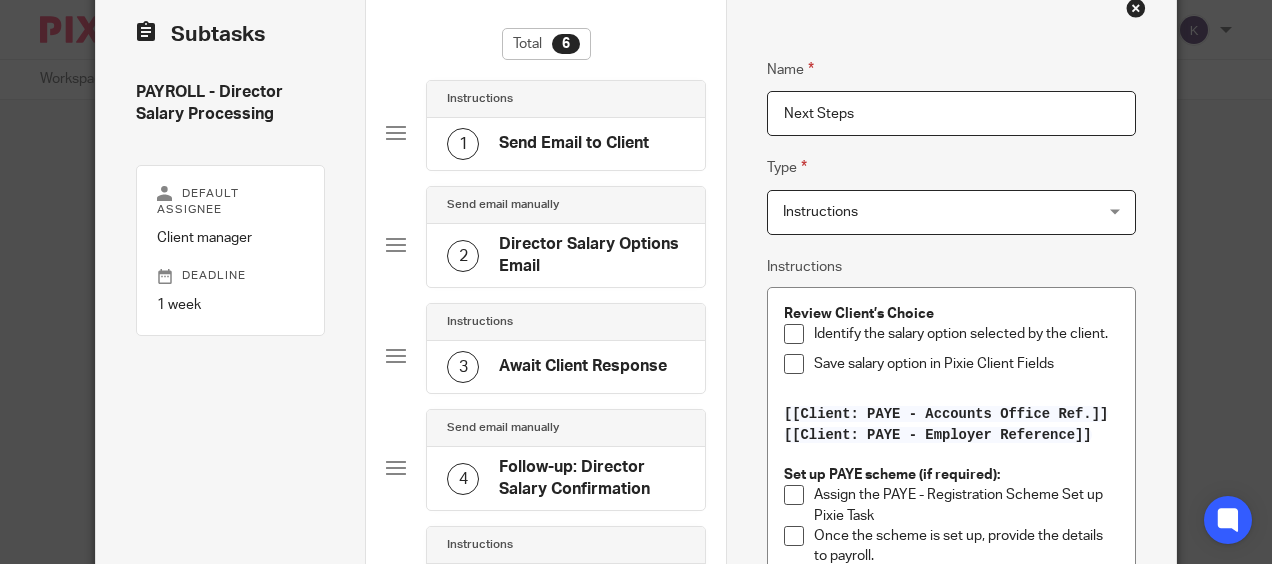 scroll, scrollTop: 0, scrollLeft: 0, axis: both 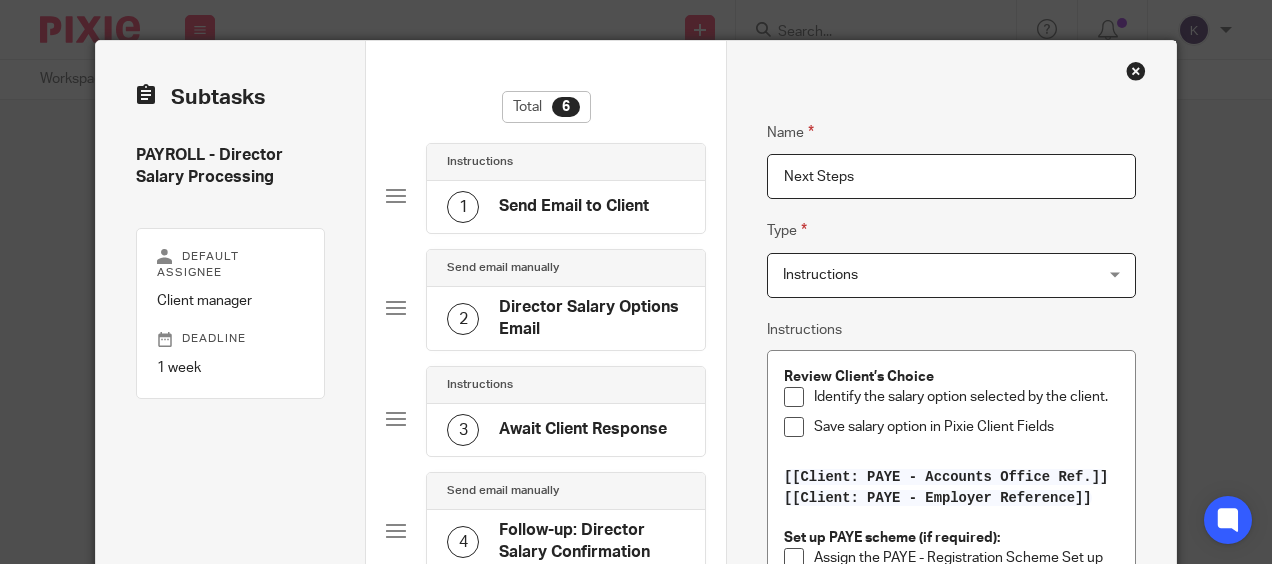click on "Type
Instructions
Instructions
Instructions
Document signing - request signature
Send automated email
Send email manually
Internal deadline
JobTemplate::TaskInstruction" at bounding box center [951, 258] 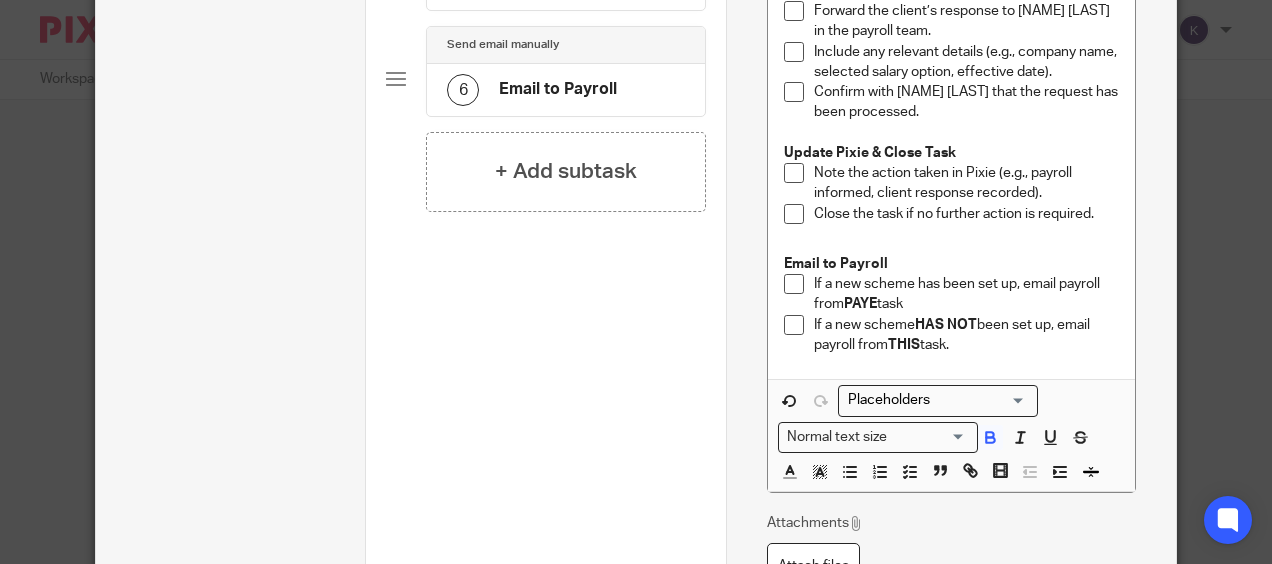 scroll, scrollTop: 700, scrollLeft: 0, axis: vertical 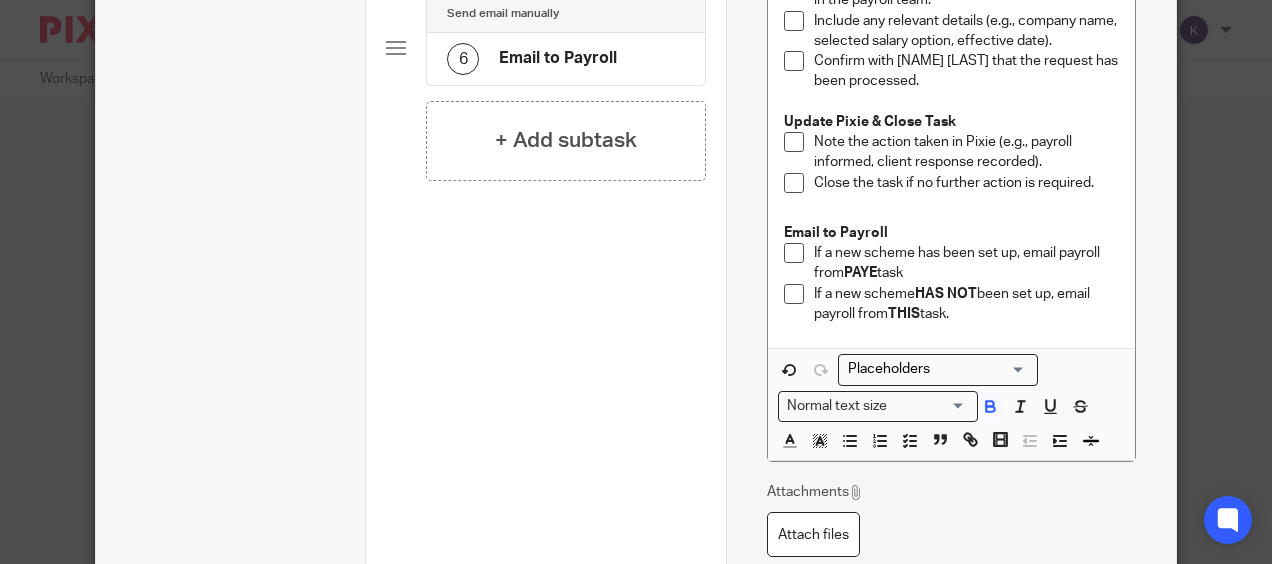 click on "Total  6
Instructions
1
Send Email to Client
Send email manually
2
Director Salary Options Email
Instructions
3
Await Client Response
Send email manually
4
Follow-up: Director Salary Confirmation
Instructions
5
Next Steps
Send email manually
6
Email to Payroll
+ Add subtask" 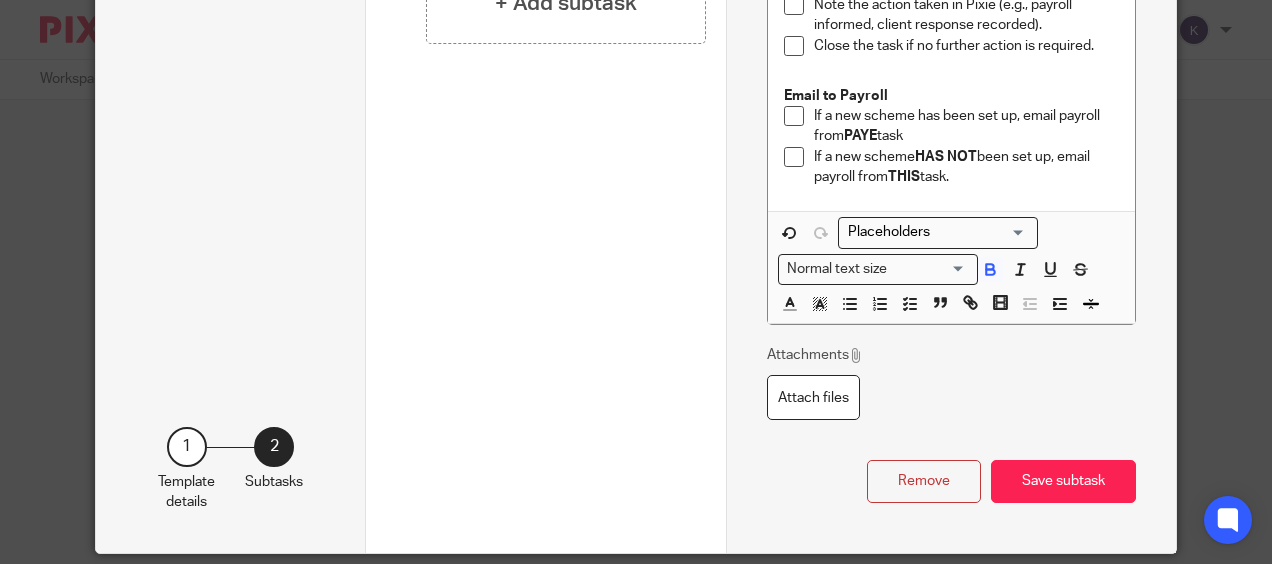 scroll, scrollTop: 864, scrollLeft: 0, axis: vertical 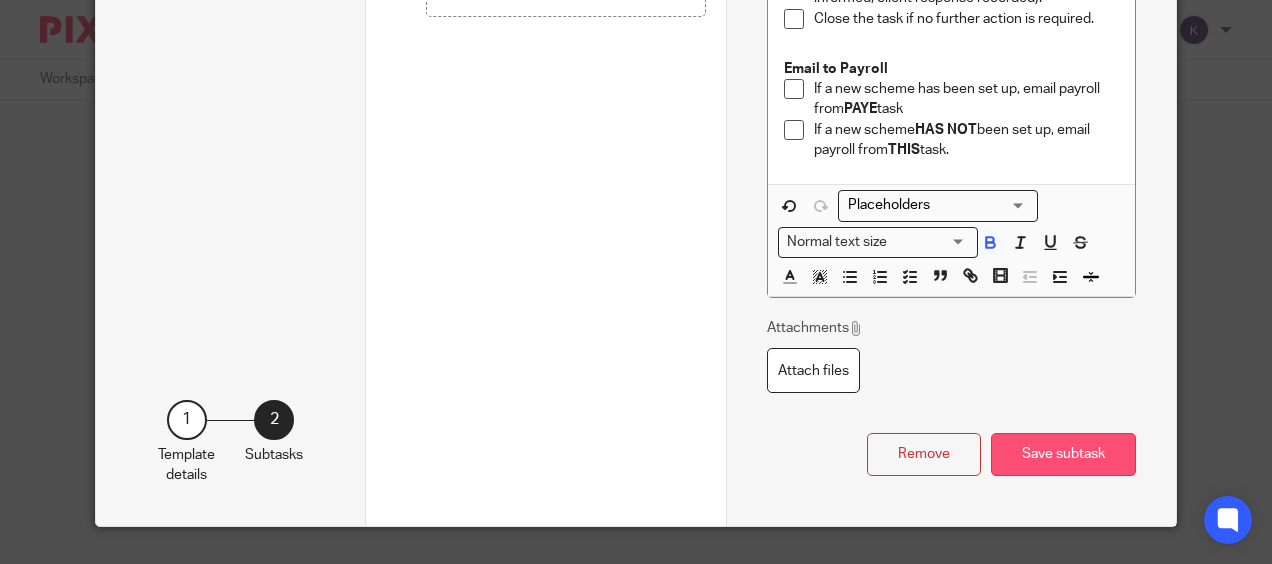 click on "Save subtask" at bounding box center (1063, 454) 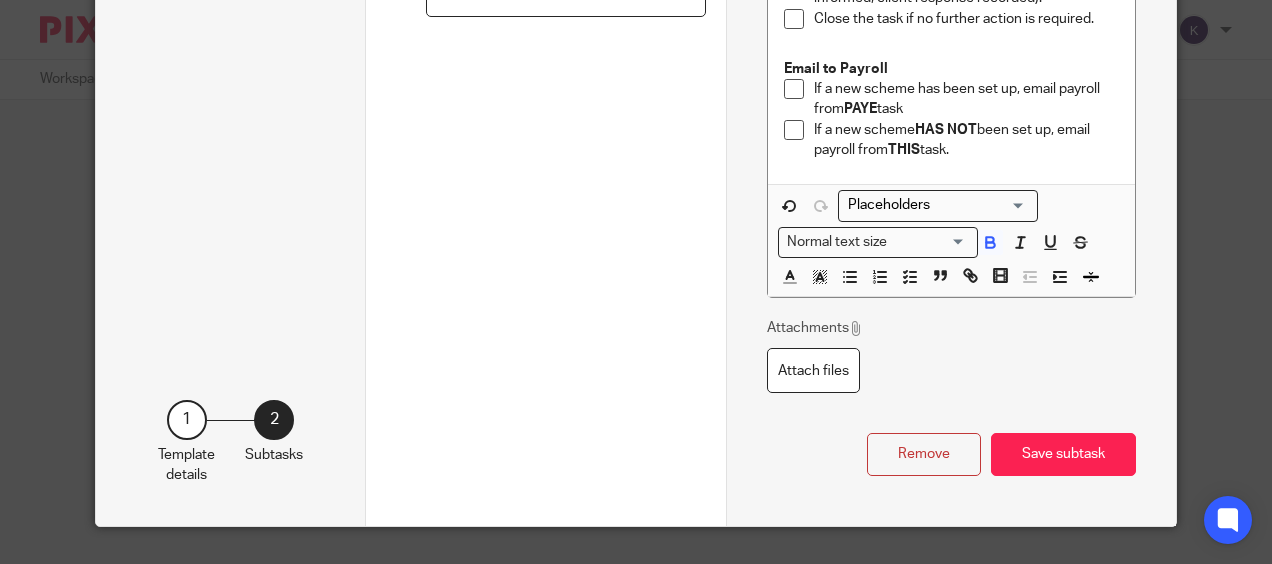 scroll, scrollTop: 472, scrollLeft: 0, axis: vertical 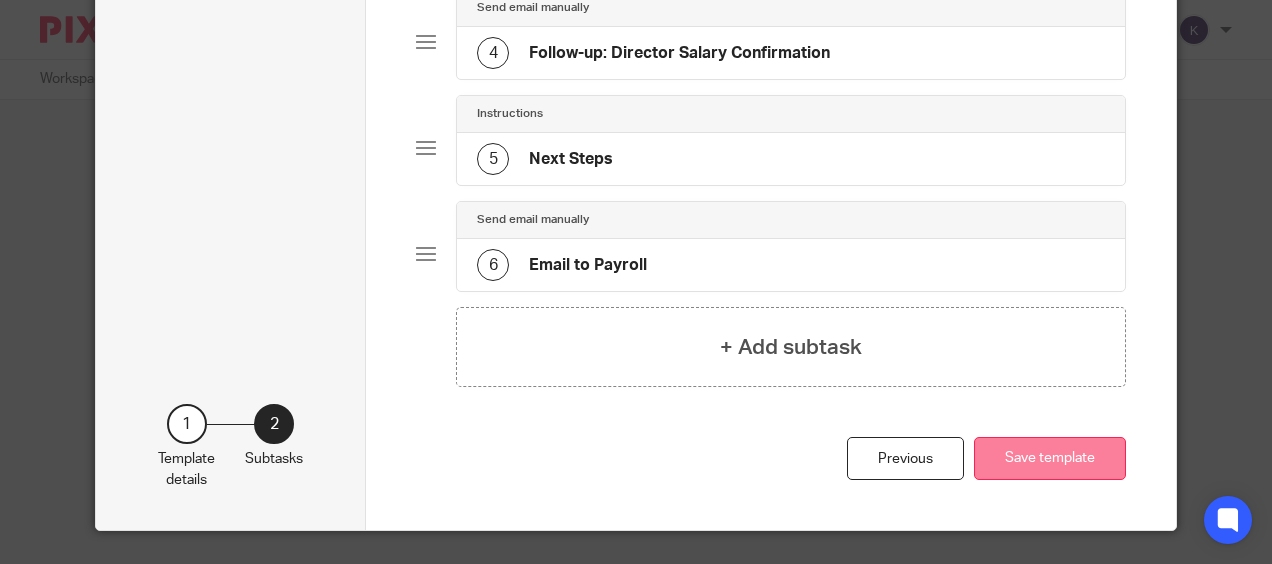 click on "Save template" at bounding box center (1050, 458) 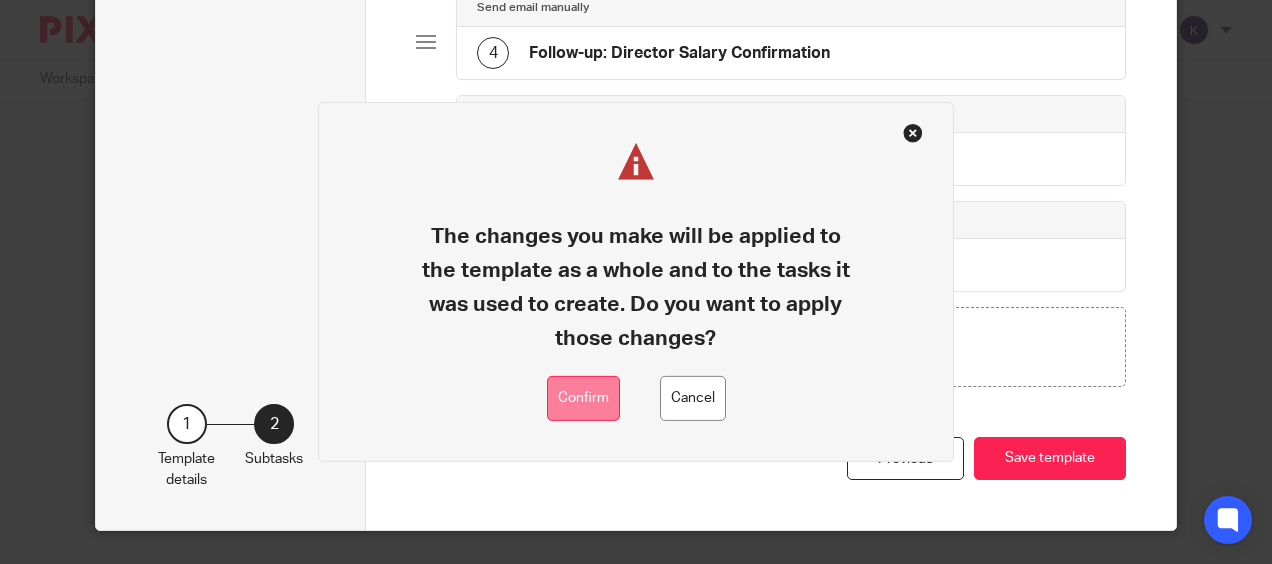 click on "Confirm" at bounding box center [583, 398] 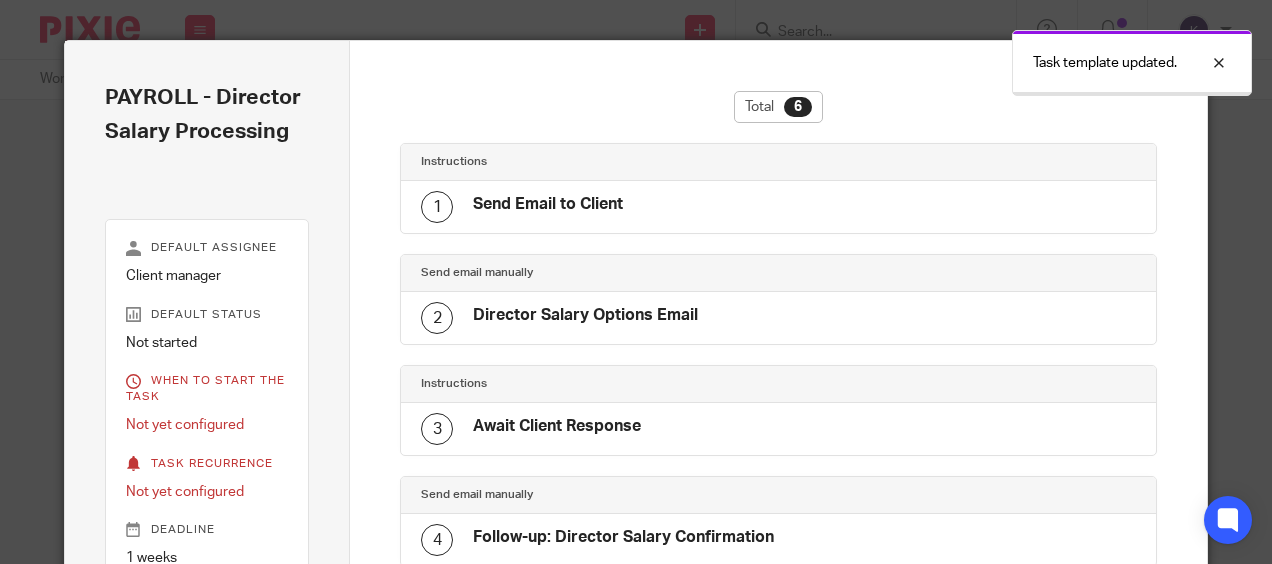 scroll, scrollTop: 0, scrollLeft: 0, axis: both 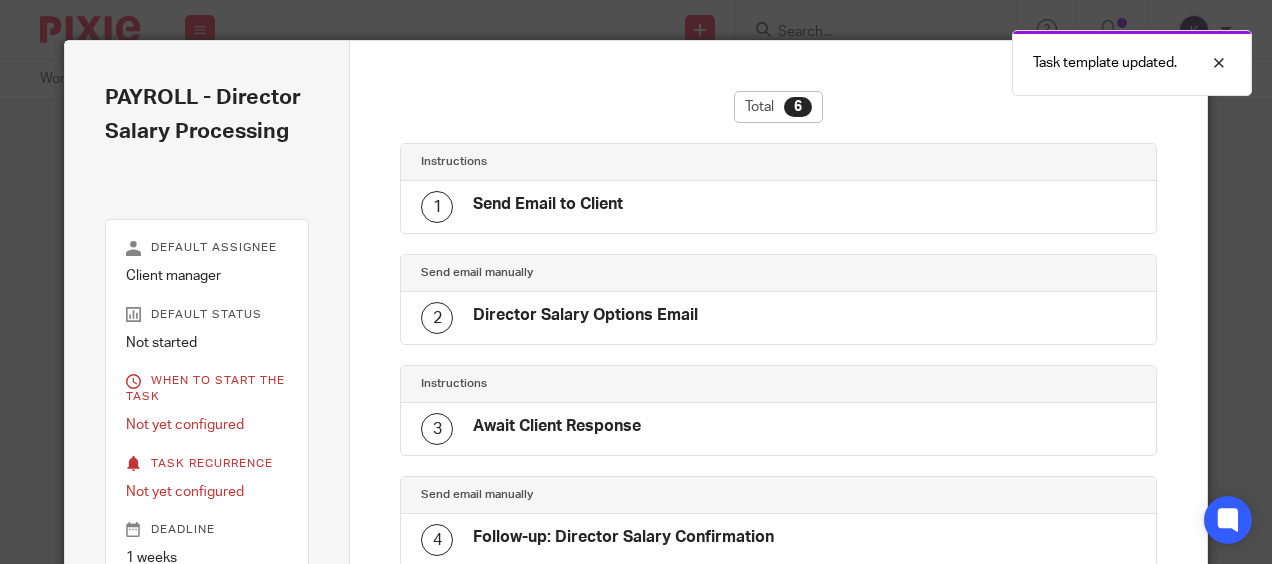click on "Task template updated." at bounding box center [944, 58] 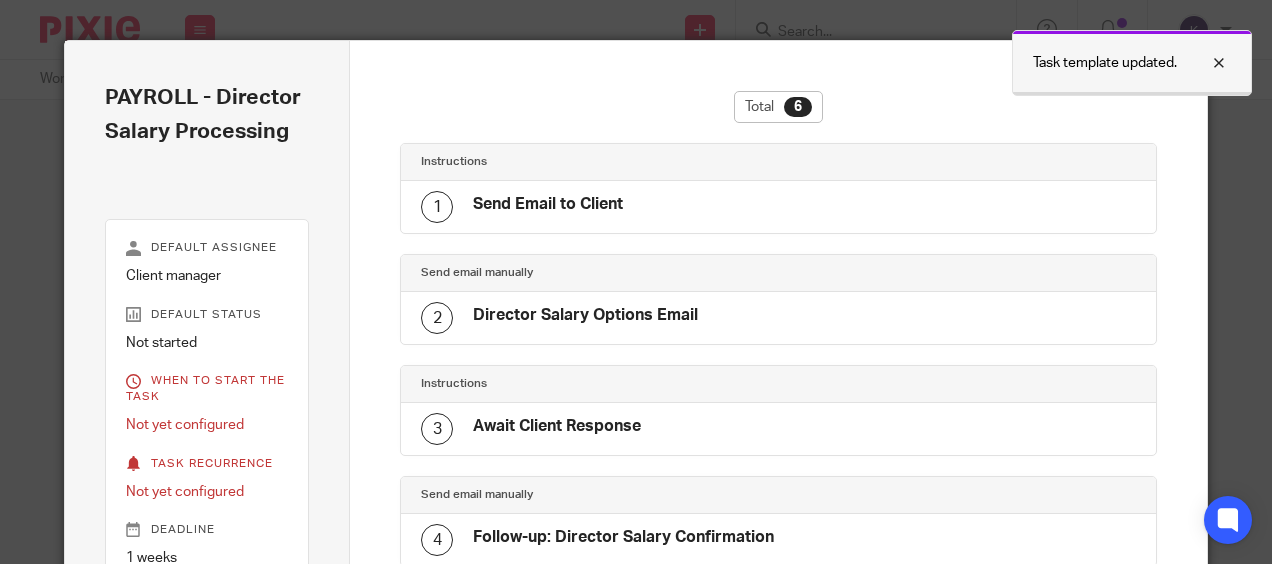 click at bounding box center [1204, 63] 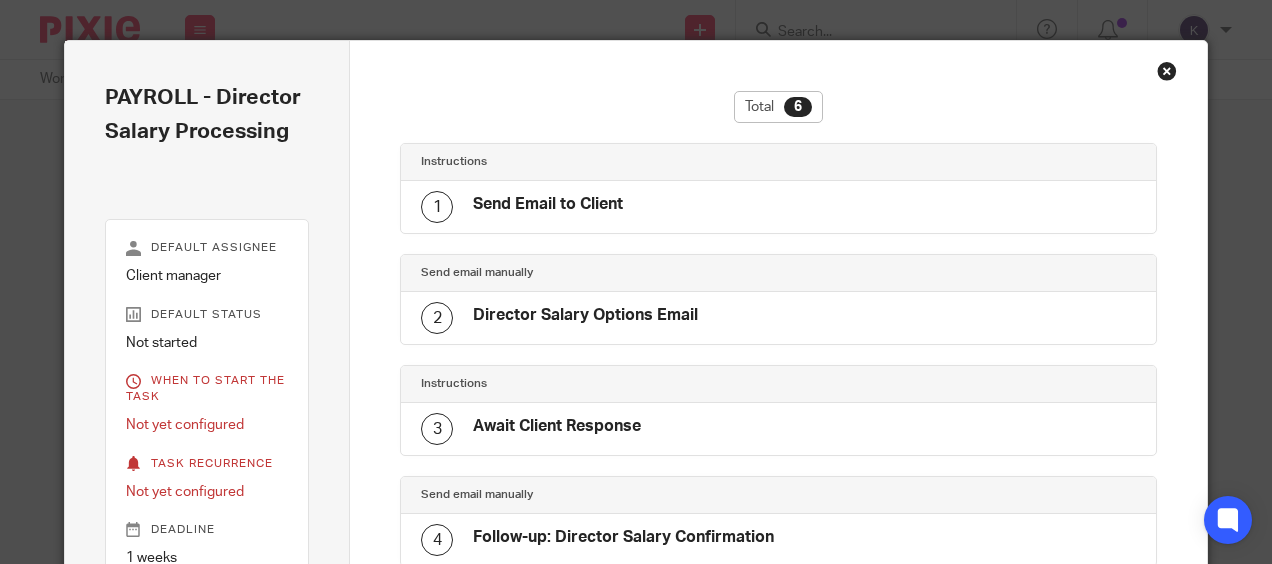 drag, startPoint x: 1164, startPoint y: 69, endPoint x: 1118, endPoint y: 117, distance: 66.48308 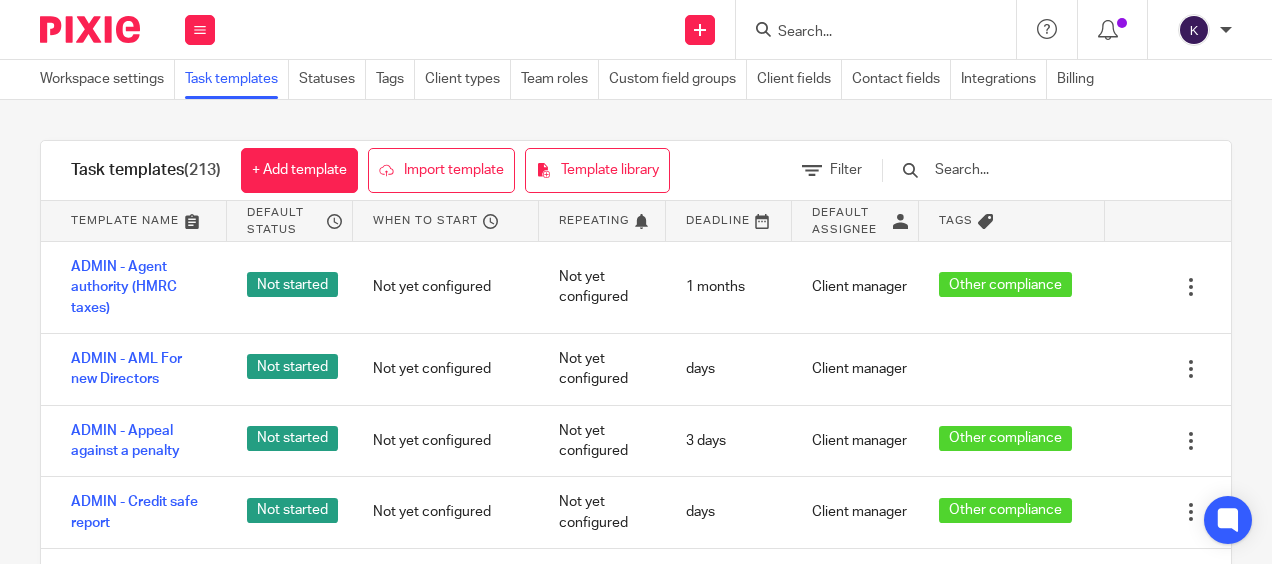 scroll, scrollTop: 0, scrollLeft: 0, axis: both 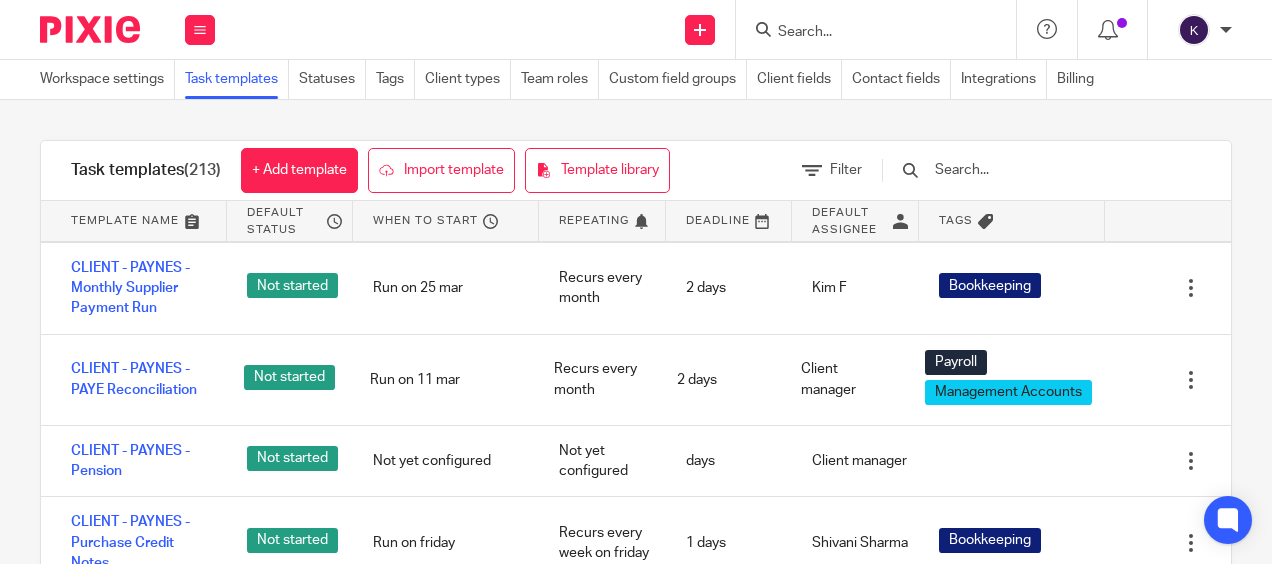 click at bounding box center [1049, 170] 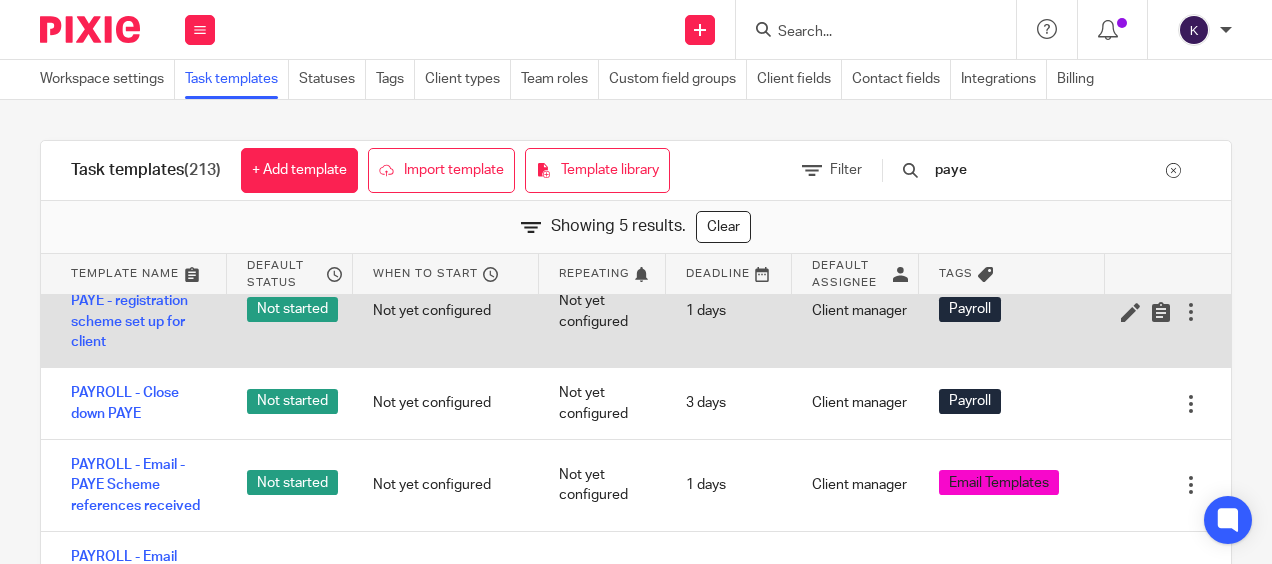 scroll, scrollTop: 0, scrollLeft: 0, axis: both 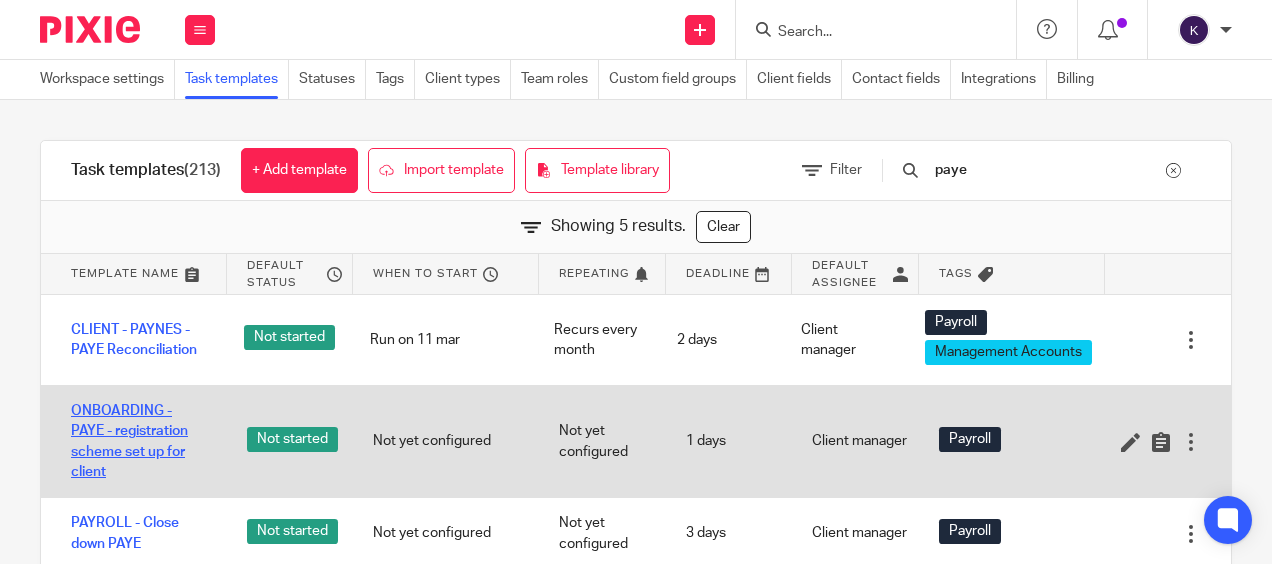 type on "paye" 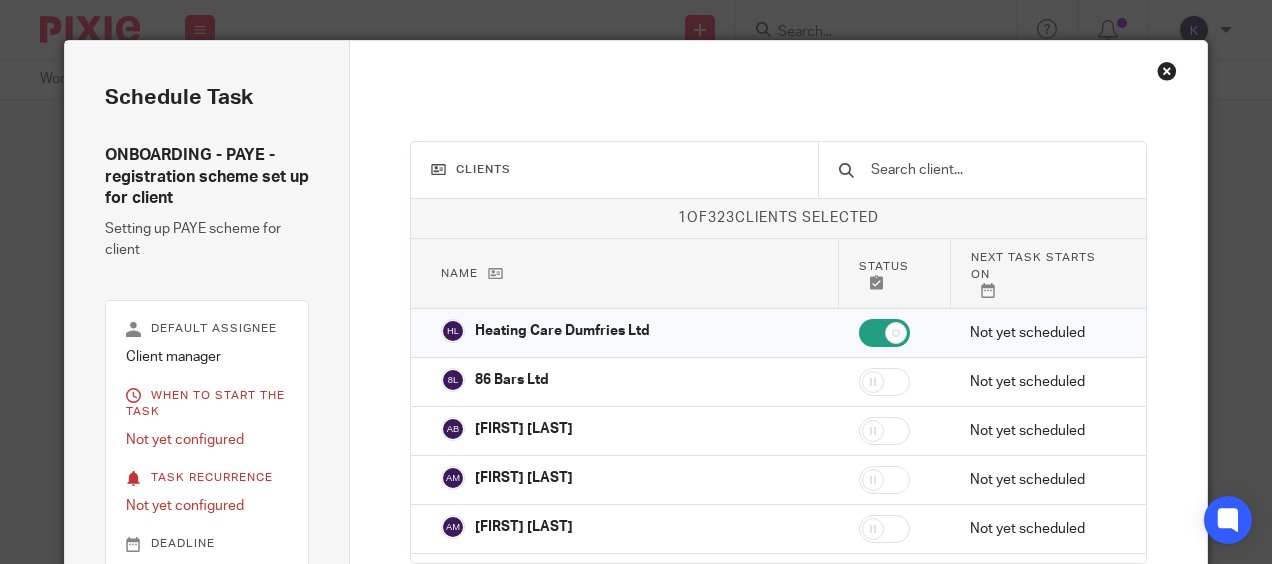 scroll, scrollTop: 0, scrollLeft: 0, axis: both 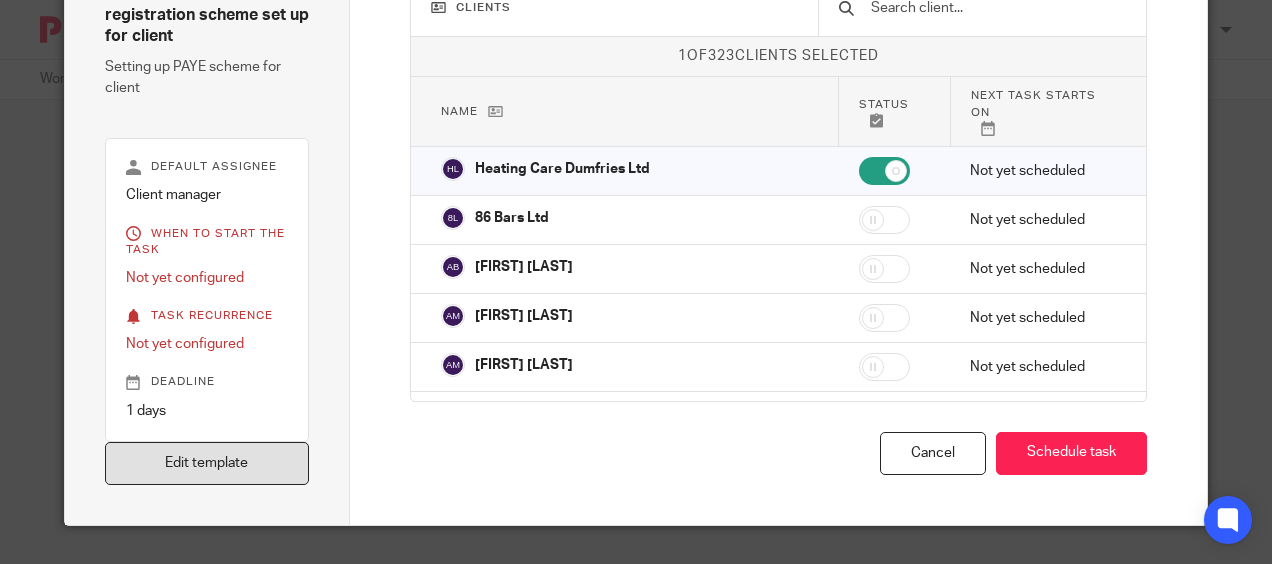 click on "Edit template" at bounding box center (207, 463) 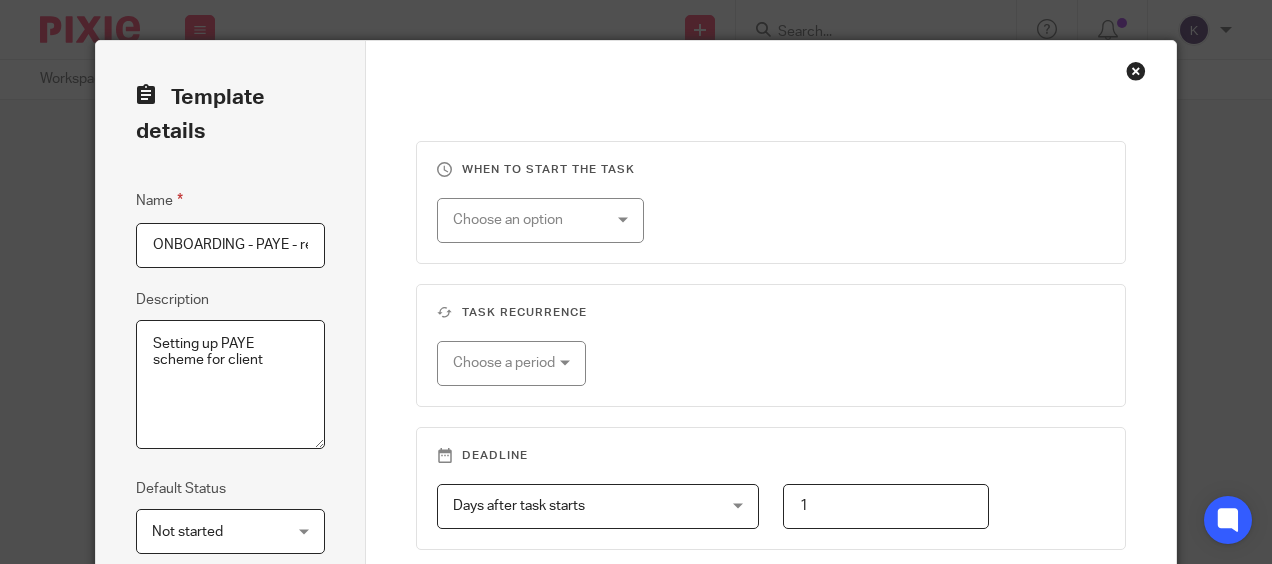 scroll, scrollTop: 0, scrollLeft: 0, axis: both 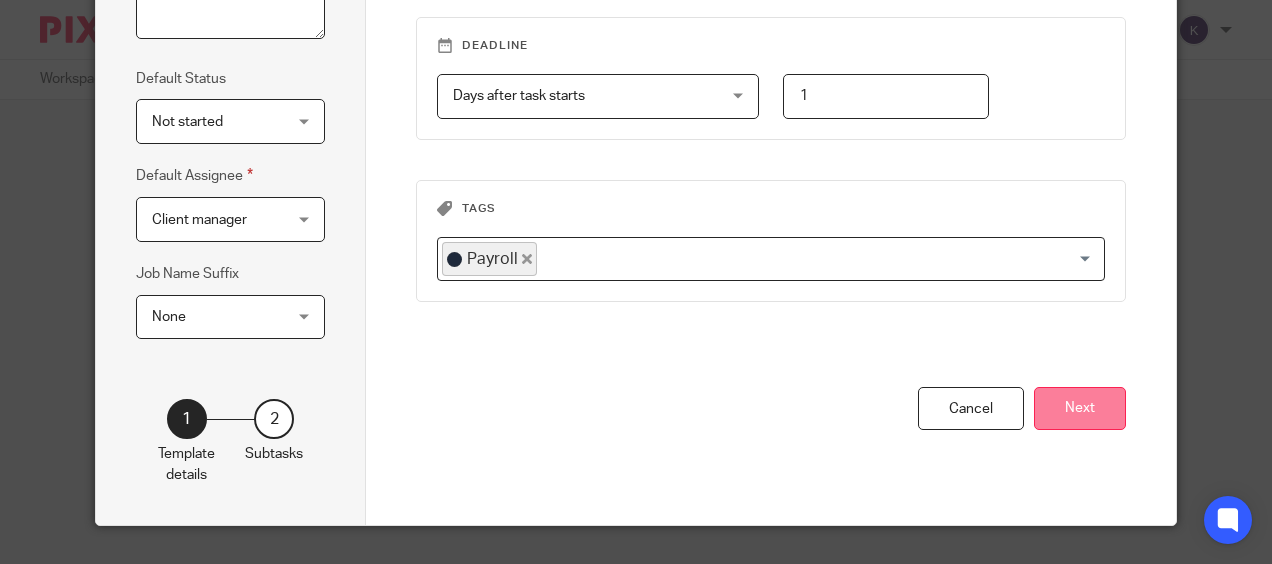 click on "Next" at bounding box center [1080, 408] 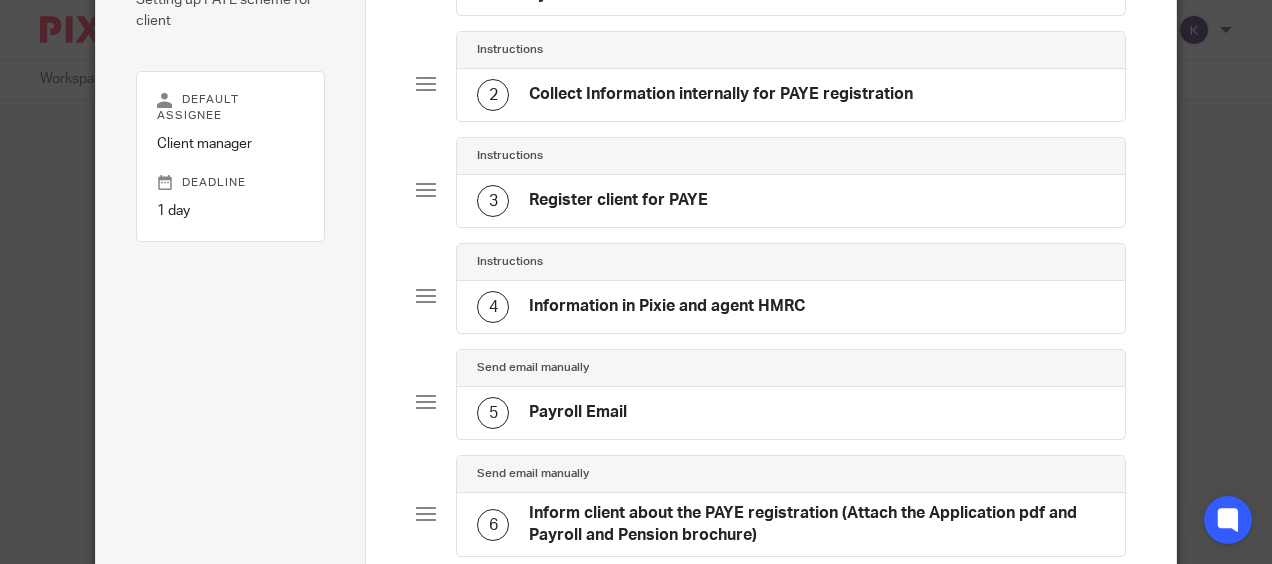 scroll, scrollTop: 210, scrollLeft: 0, axis: vertical 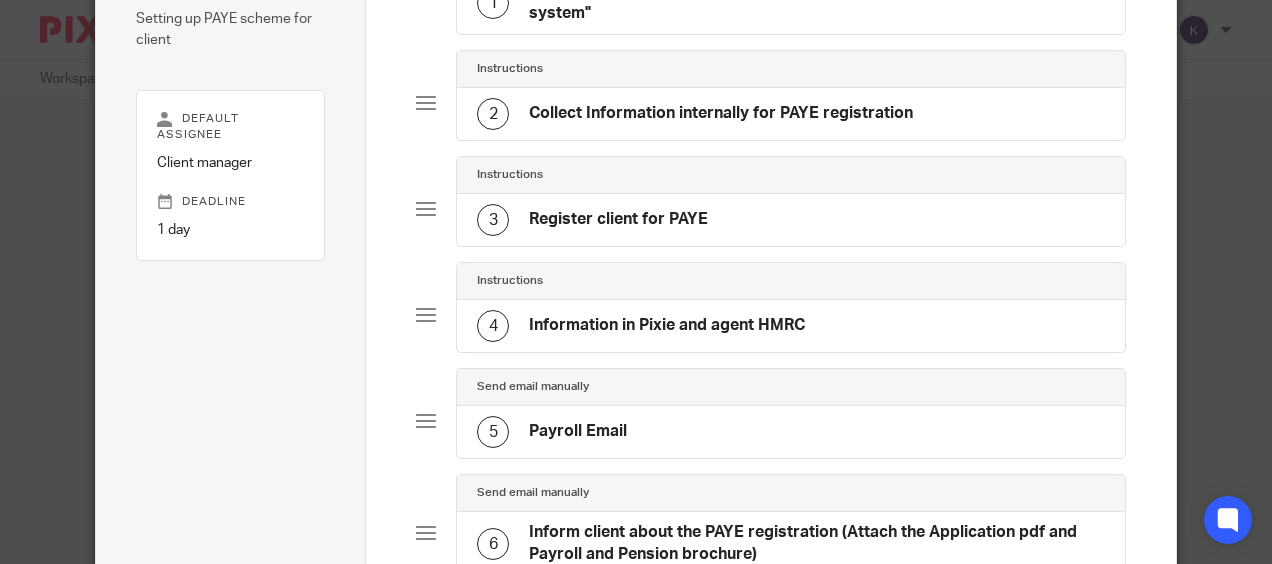 click on "Information in Pixie and agent HMRC" 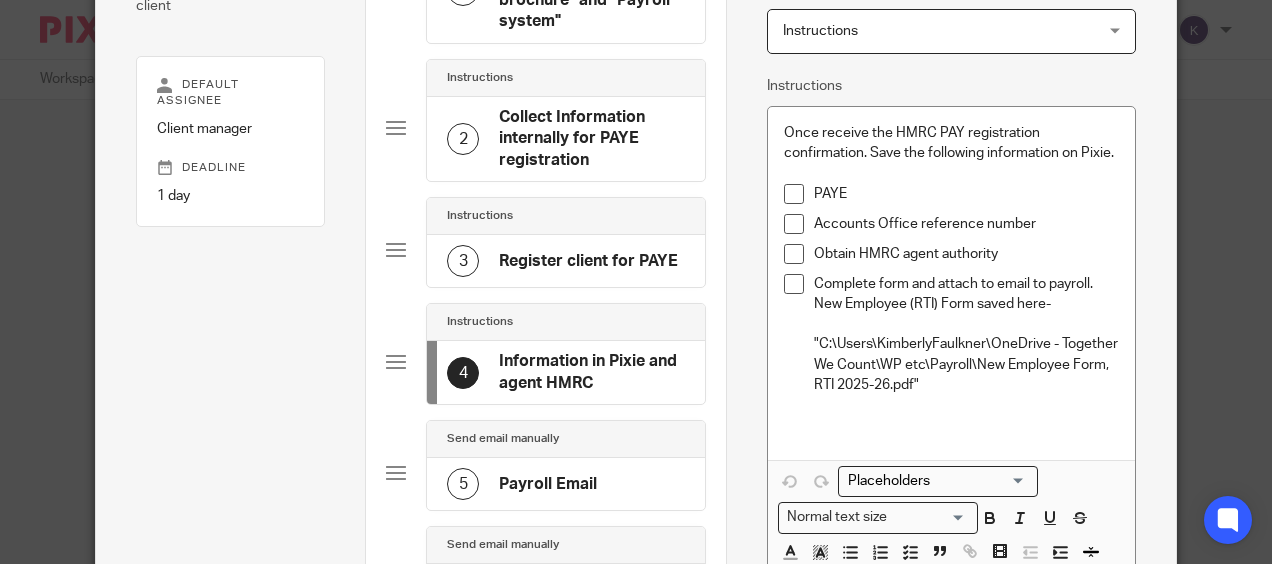 scroll, scrollTop: 200, scrollLeft: 0, axis: vertical 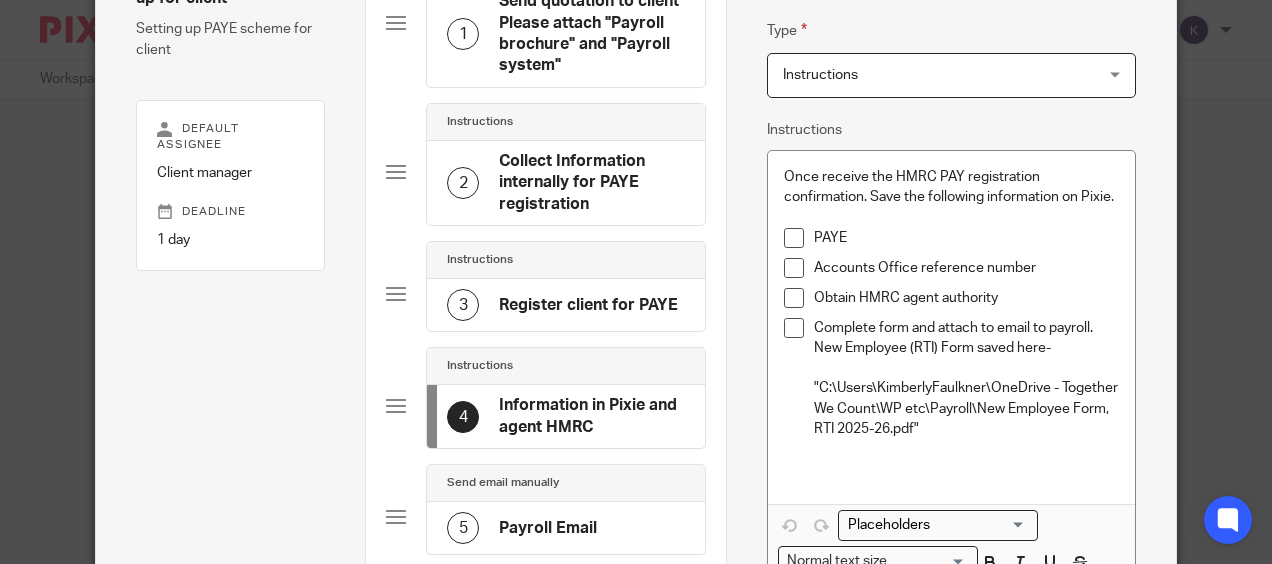 click on "Collect Information internally for PAYE registration" 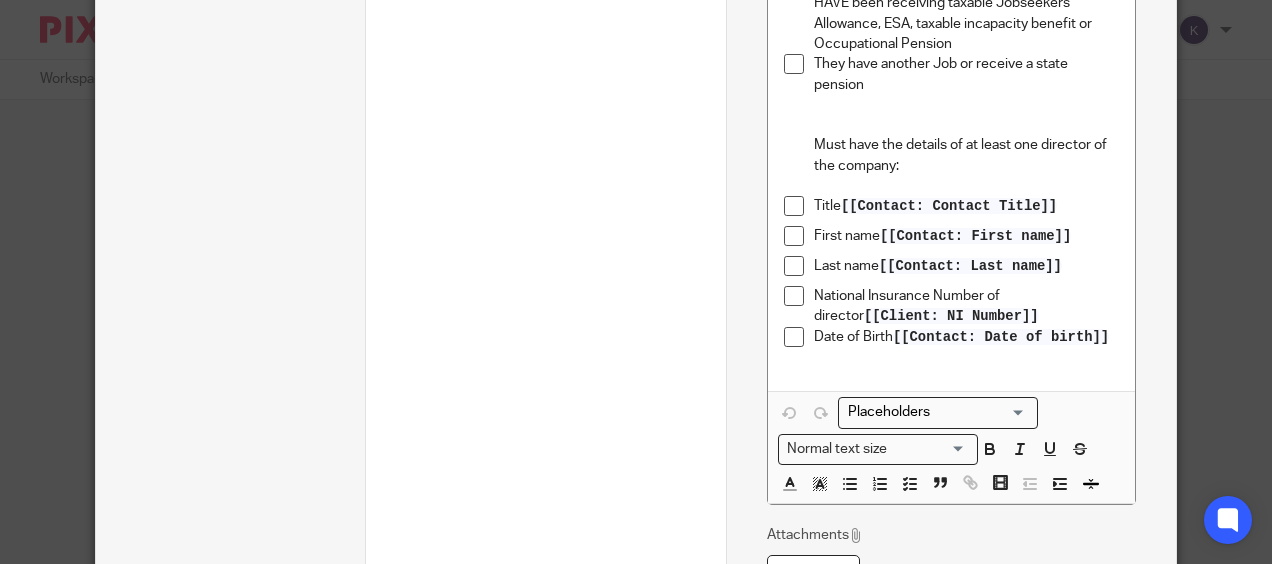 scroll, scrollTop: 1400, scrollLeft: 0, axis: vertical 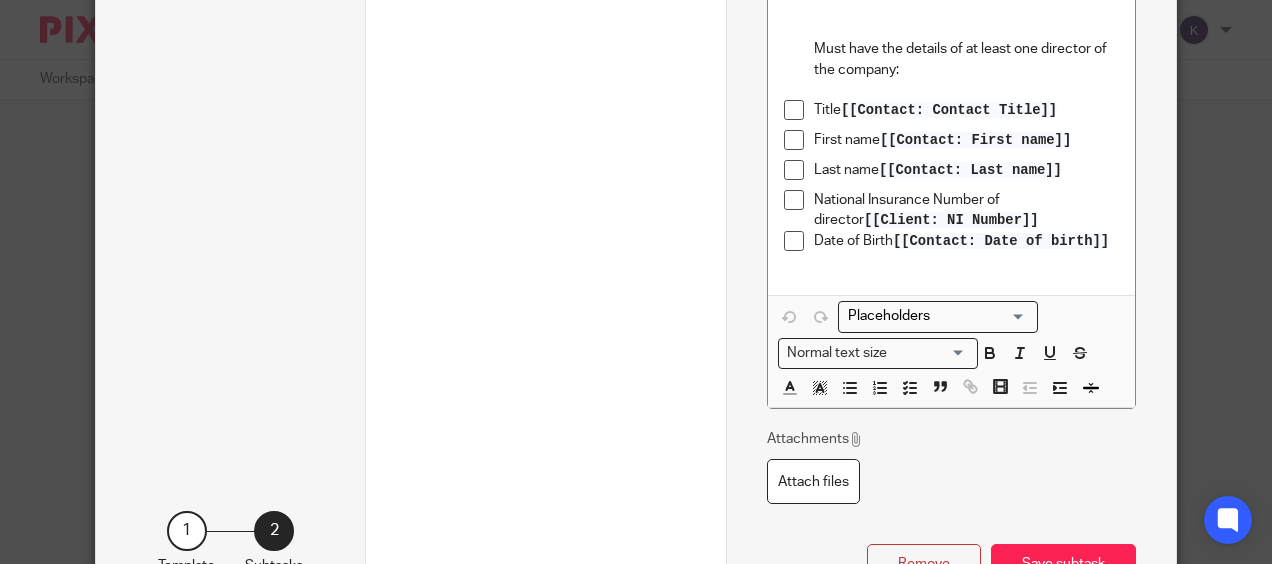 click on "Firstly, collect as much as information internally as we can, and then delete the lines from next task accordingly. Request the rest of information from client. (Next step) Following is the list of information required from client   First pay date (when company will pay the 1st salary). Aaron will know this date   Number of employees you employ, or expect to employ, in this year   Will you be engaging any subcontractors in the construction industry during this tax year?- State Yes or No - If yes please apply for CIS   Company UTR (Unique tax reference) number.  [[Client: UTR]]   Company Registration Number (CRN)  [[Client: Company Number]]   Company register office address  [[Client: Registered Address]]  /  [[Contact: Address Verified]]   Business daytime telephone number  [[Client: Telephone]]   Business email address  [[Client: Client Email]] RTI Info   Salary   Payment frequency   Employment start date   Student Loan?   Post Grad loan? Employee Statement (select one)-         Title    First name" at bounding box center (951, -377) 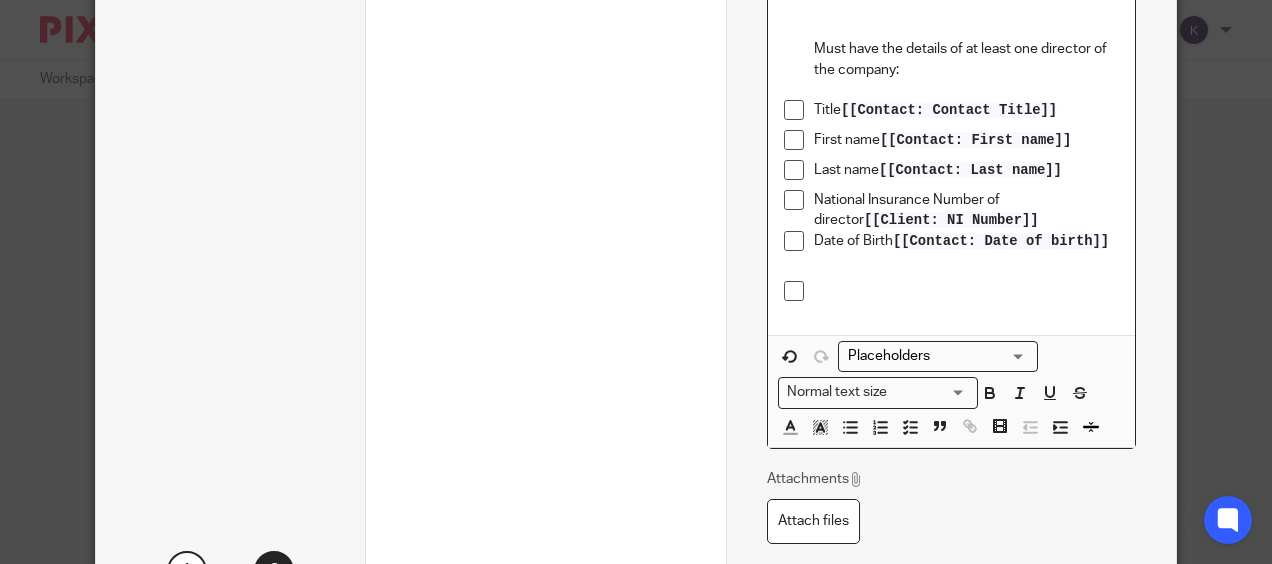 type 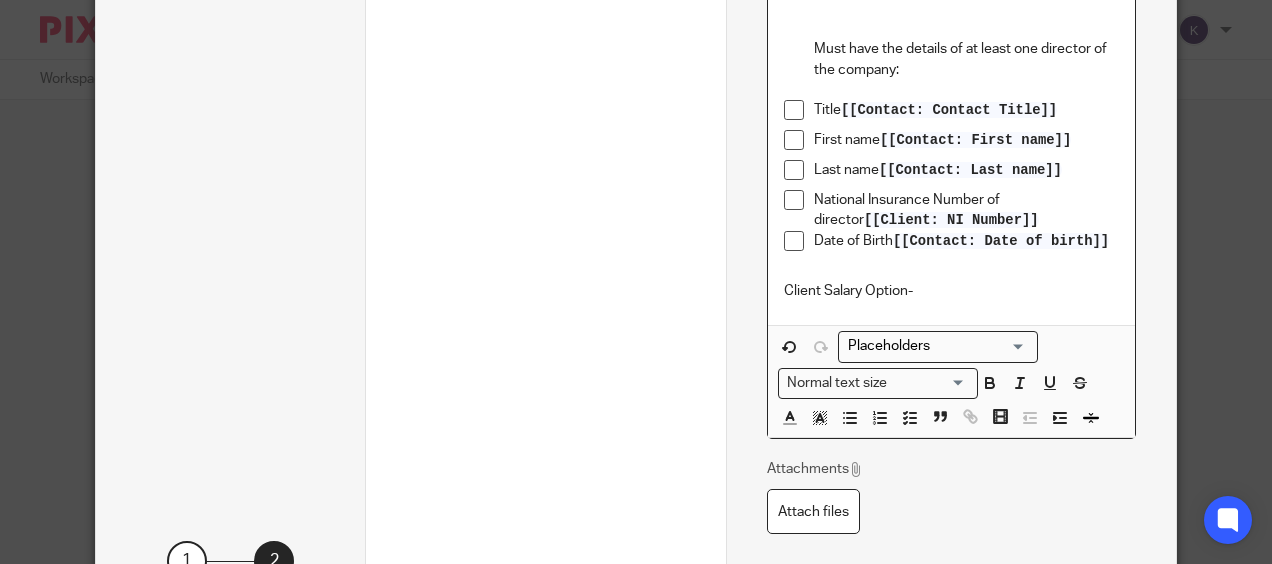 click at bounding box center (933, 346) 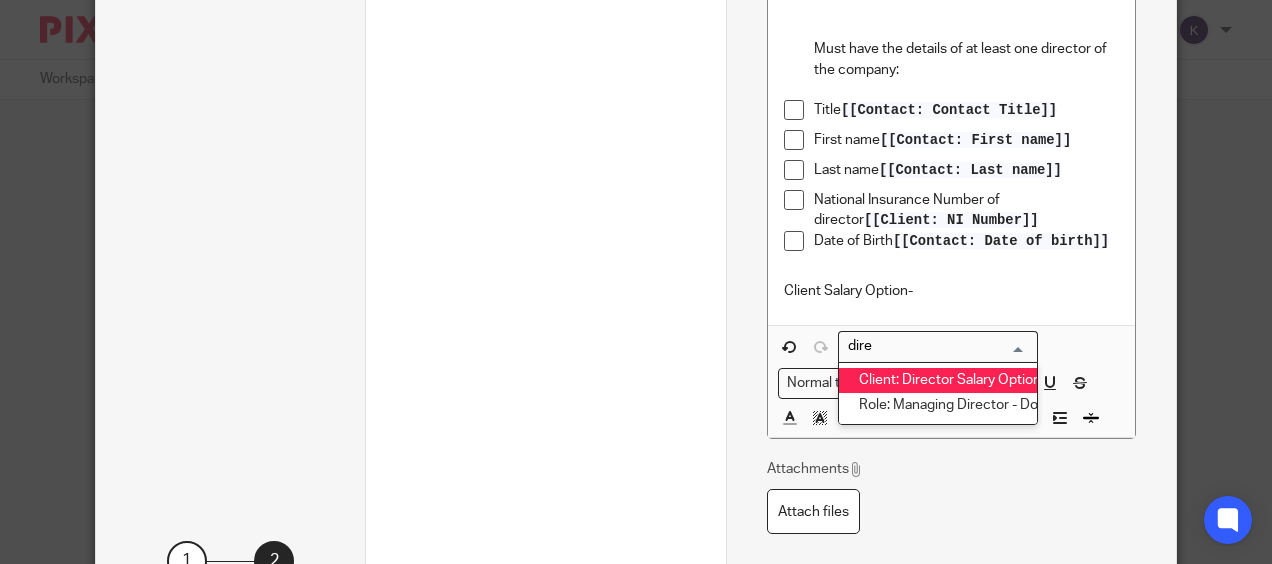 click on "Client: Director Salary Option" at bounding box center (938, 381) 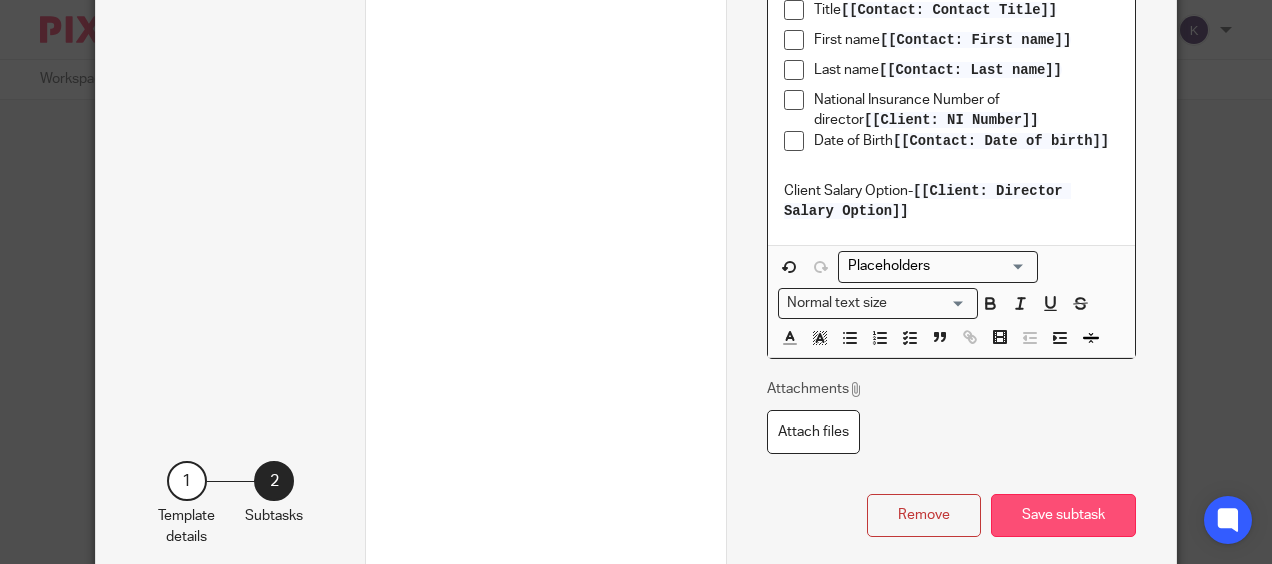 click on "Save subtask" at bounding box center [1063, 515] 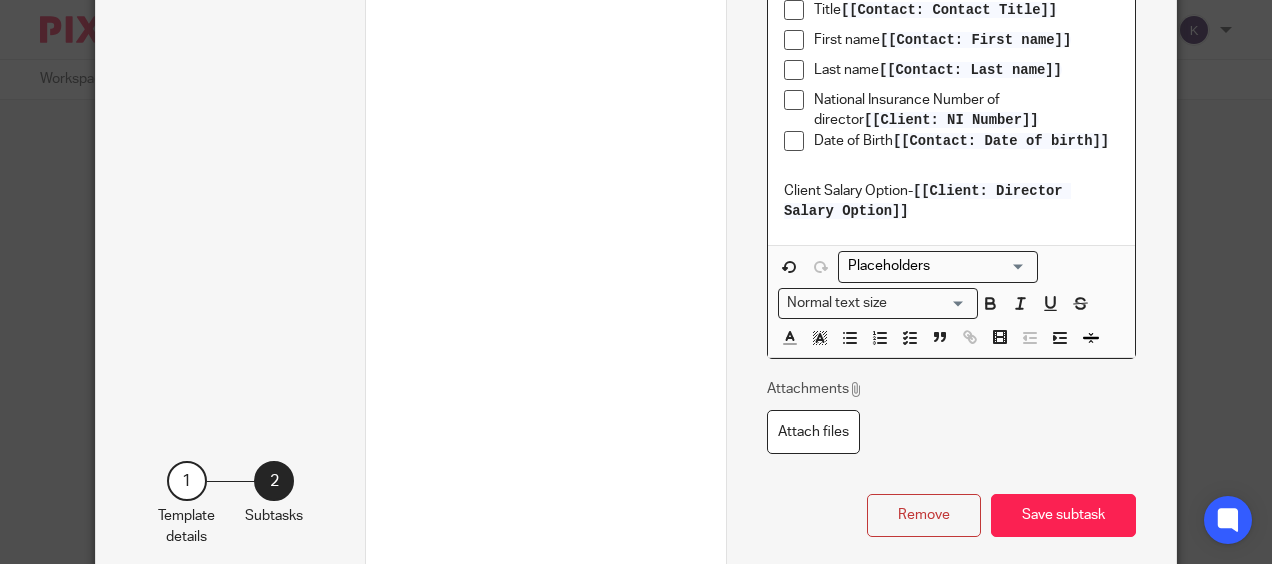 scroll, scrollTop: 599, scrollLeft: 0, axis: vertical 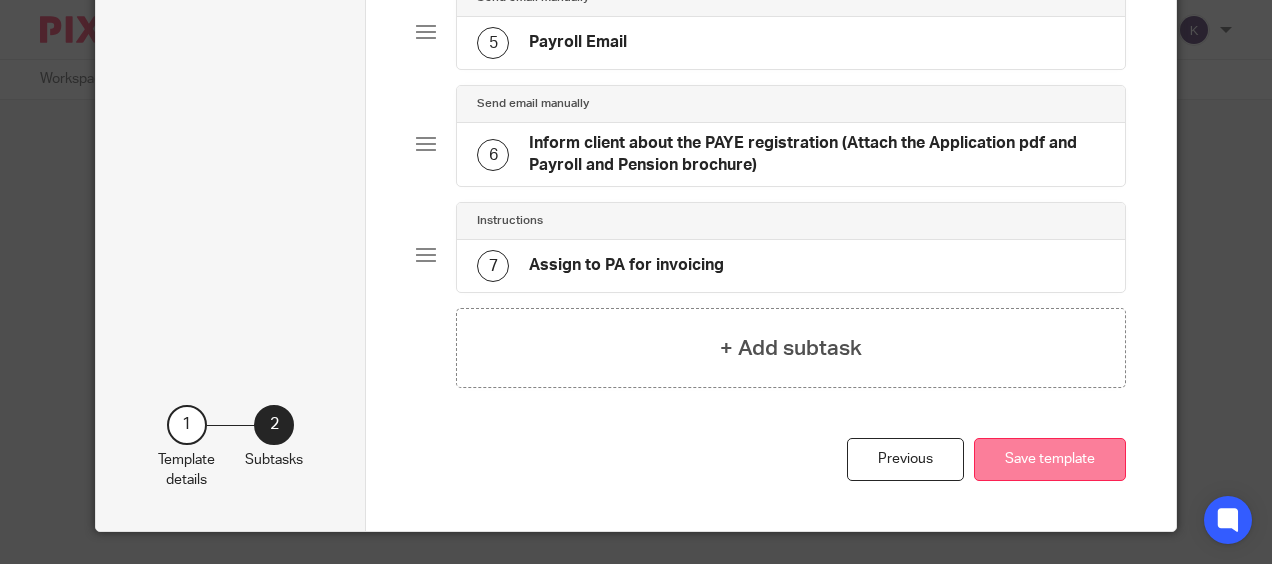 click on "Save template" at bounding box center (1050, 459) 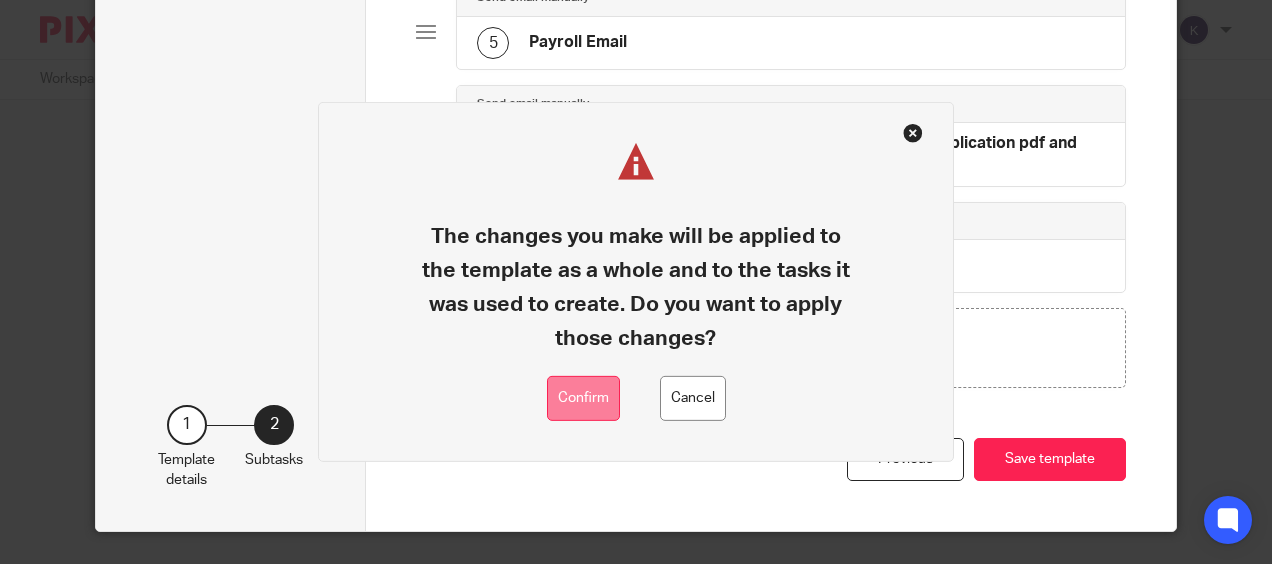 click on "Confirm" at bounding box center (583, 398) 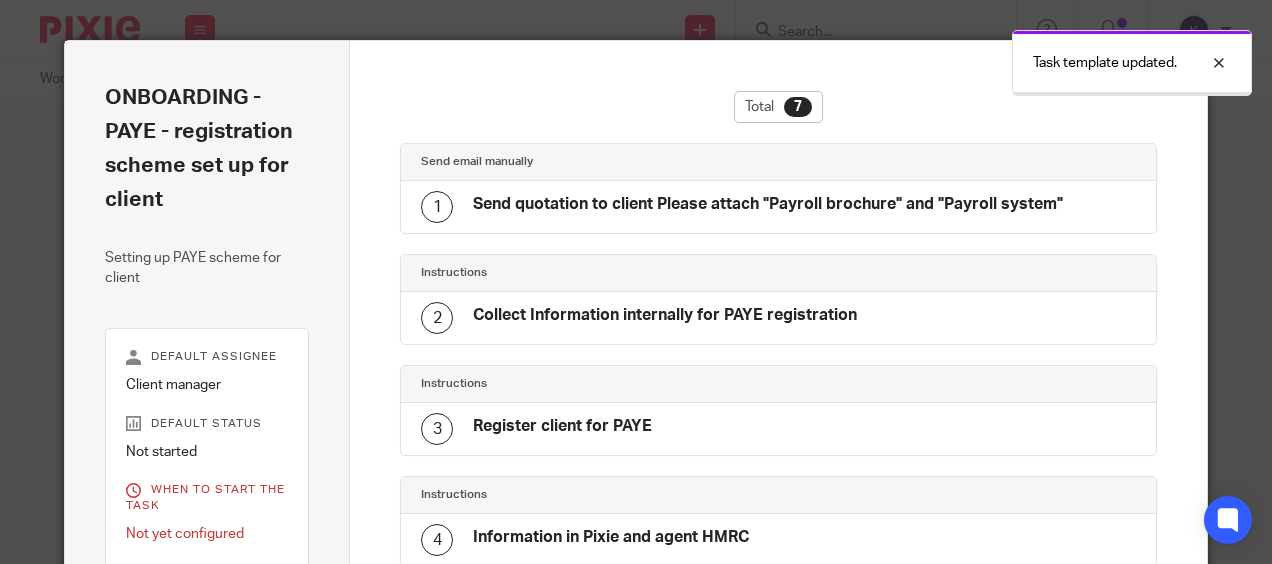 scroll, scrollTop: 0, scrollLeft: 0, axis: both 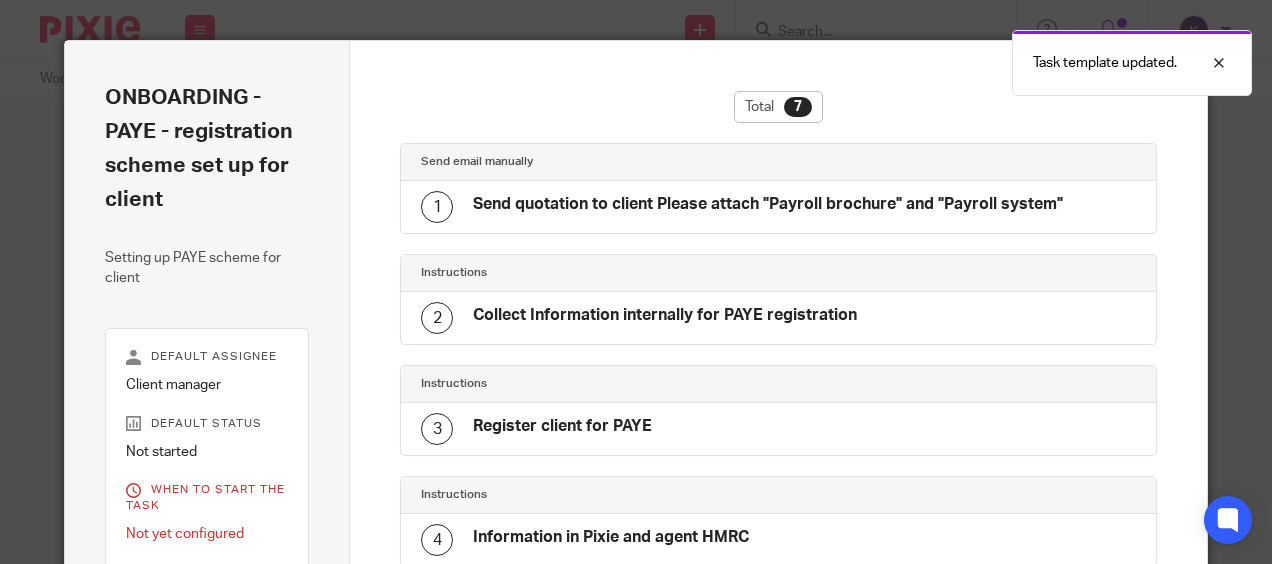 click on "Task template updated." at bounding box center (944, 58) 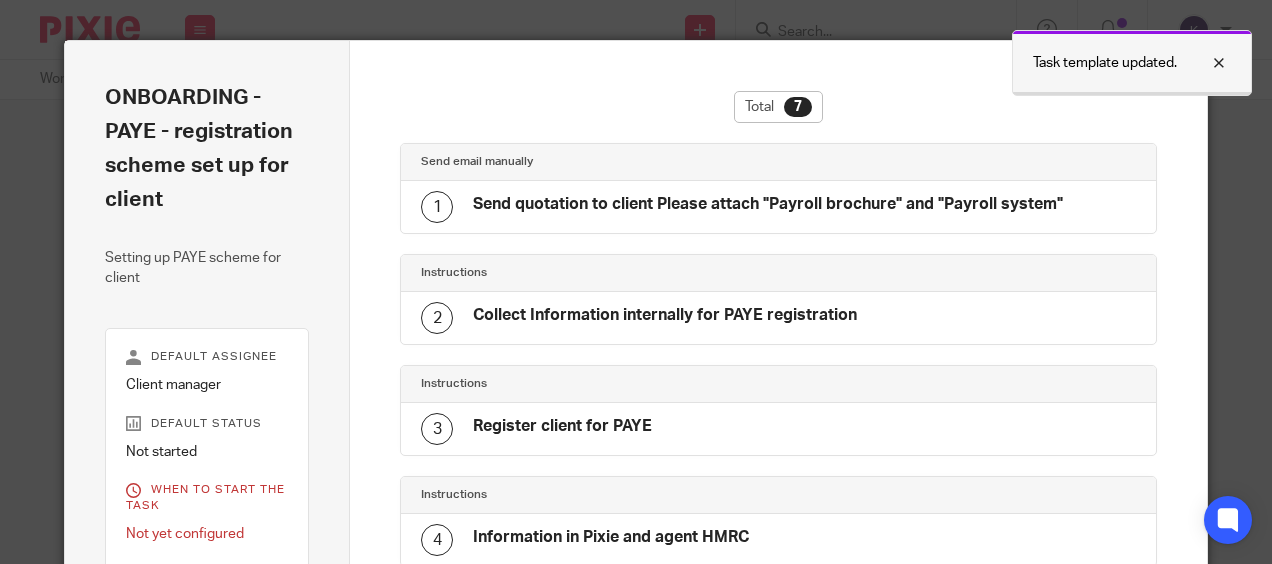click at bounding box center (1204, 63) 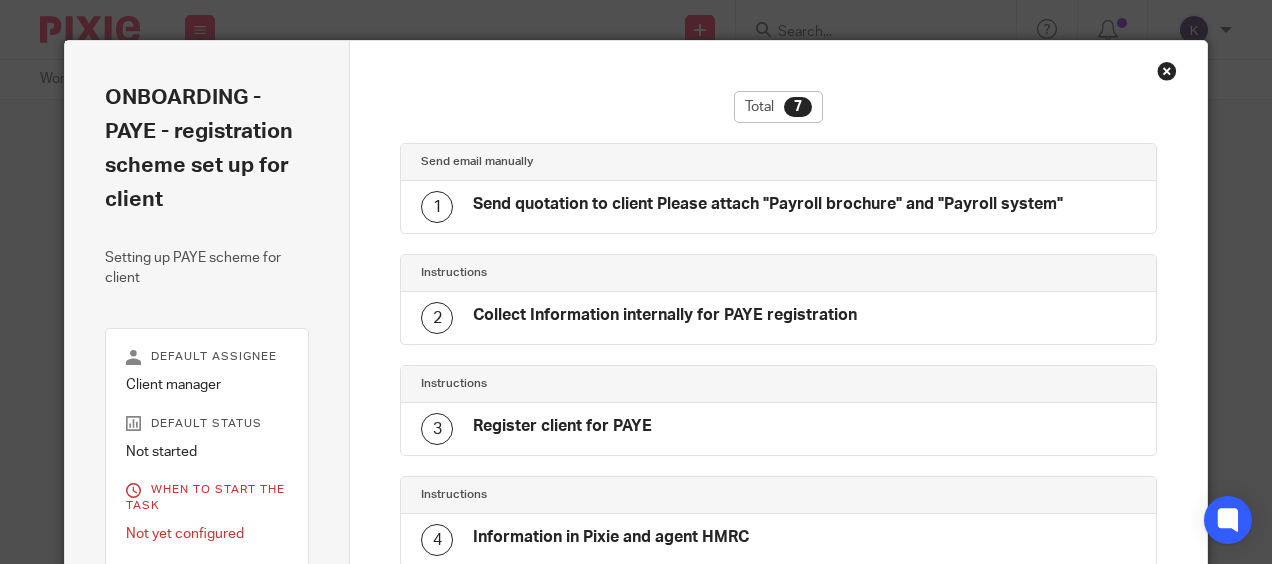 click at bounding box center (1167, 71) 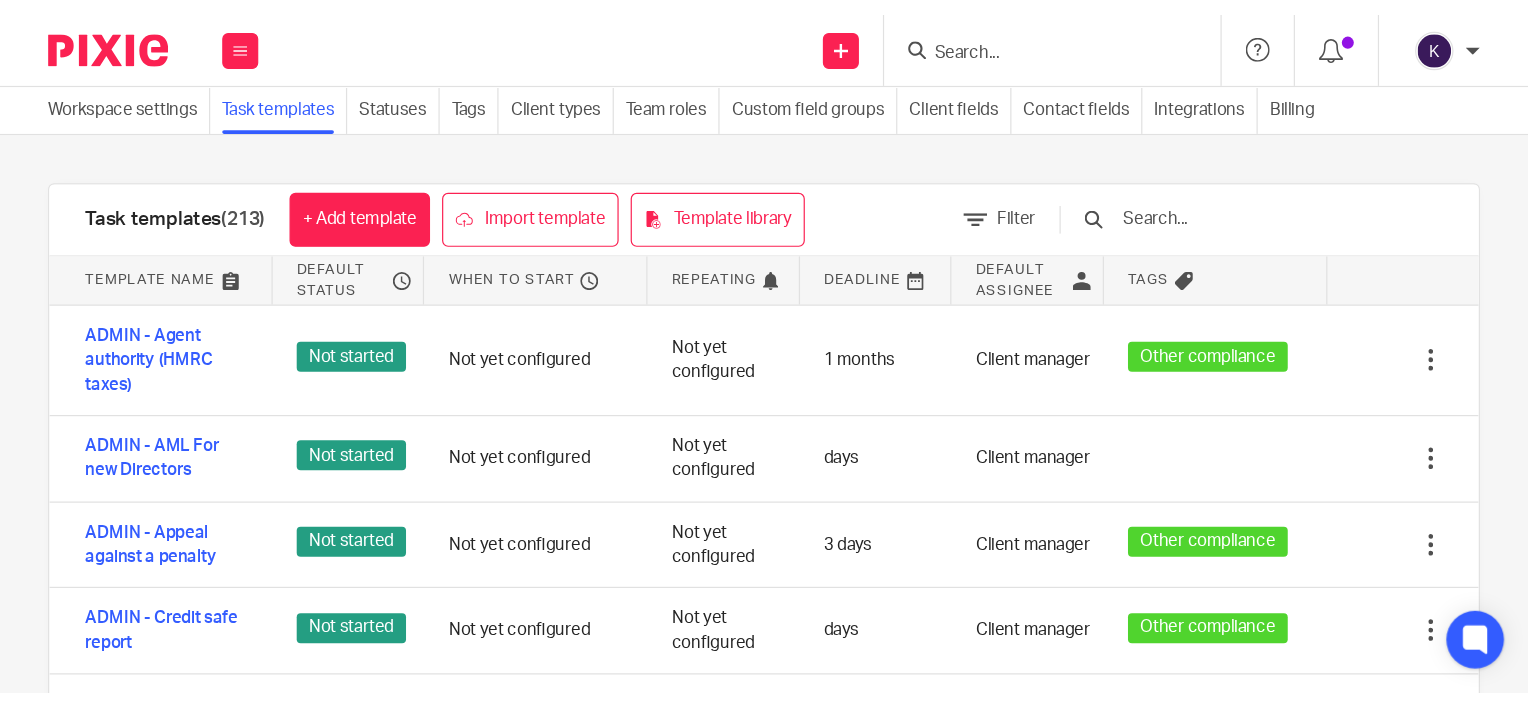 scroll, scrollTop: 0, scrollLeft: 0, axis: both 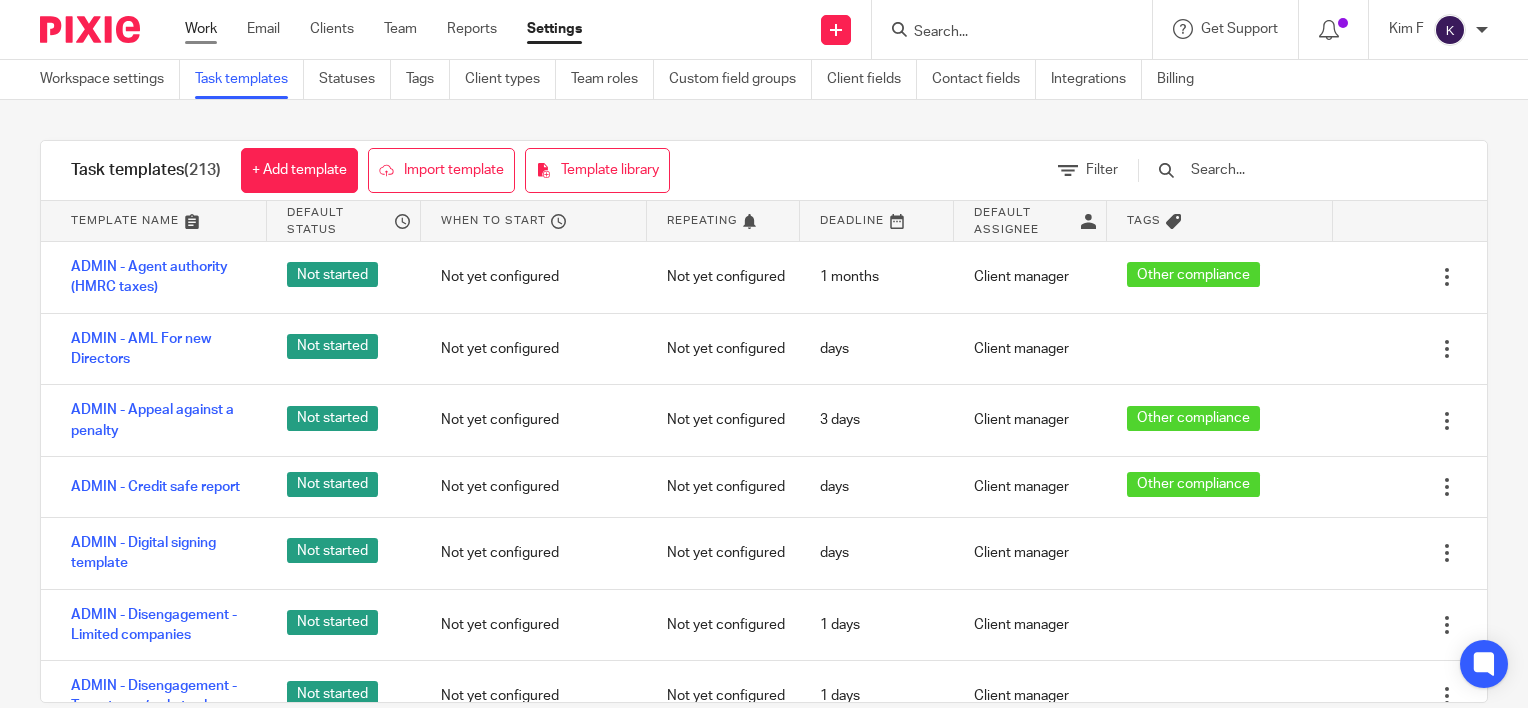 click on "Work" at bounding box center [201, 29] 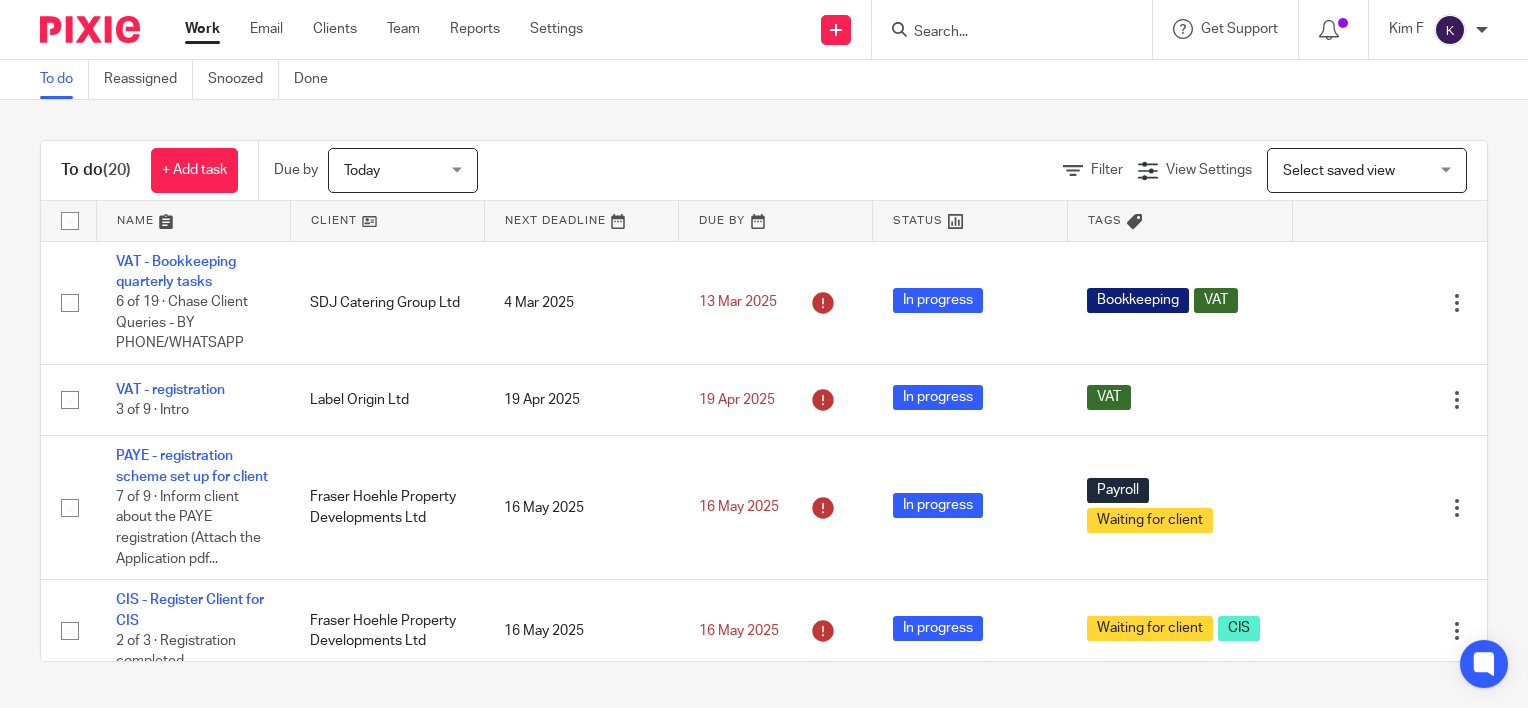 scroll, scrollTop: 0, scrollLeft: 0, axis: both 